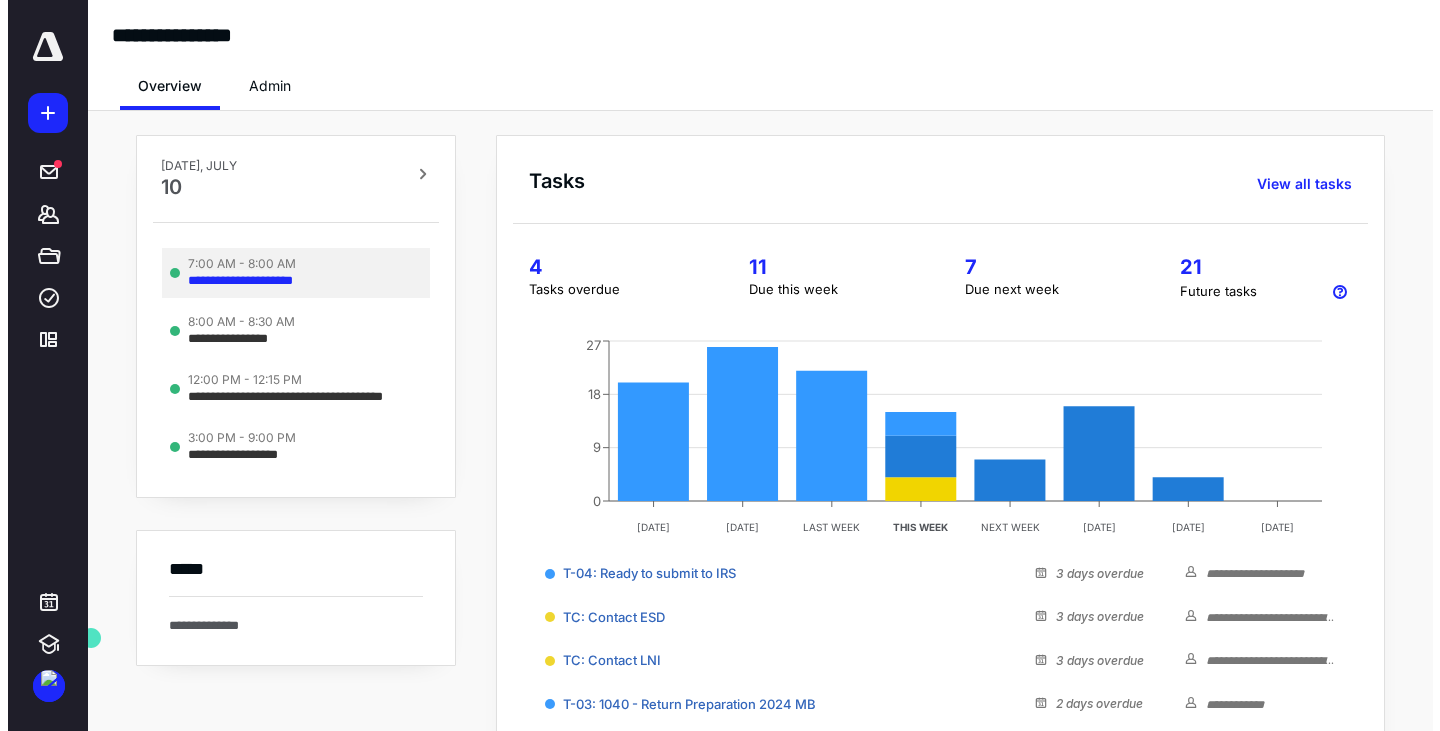scroll, scrollTop: 0, scrollLeft: 0, axis: both 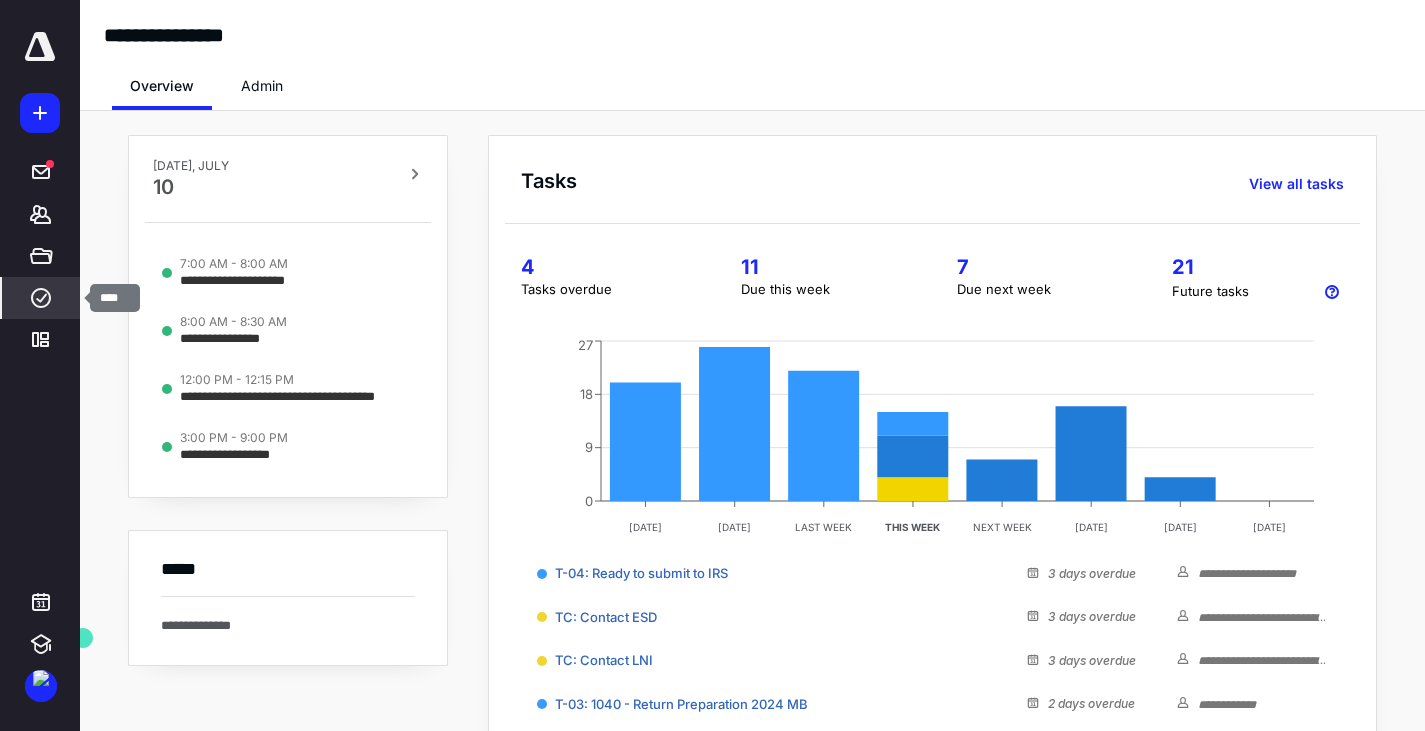 click on "****" at bounding box center (41, 298) 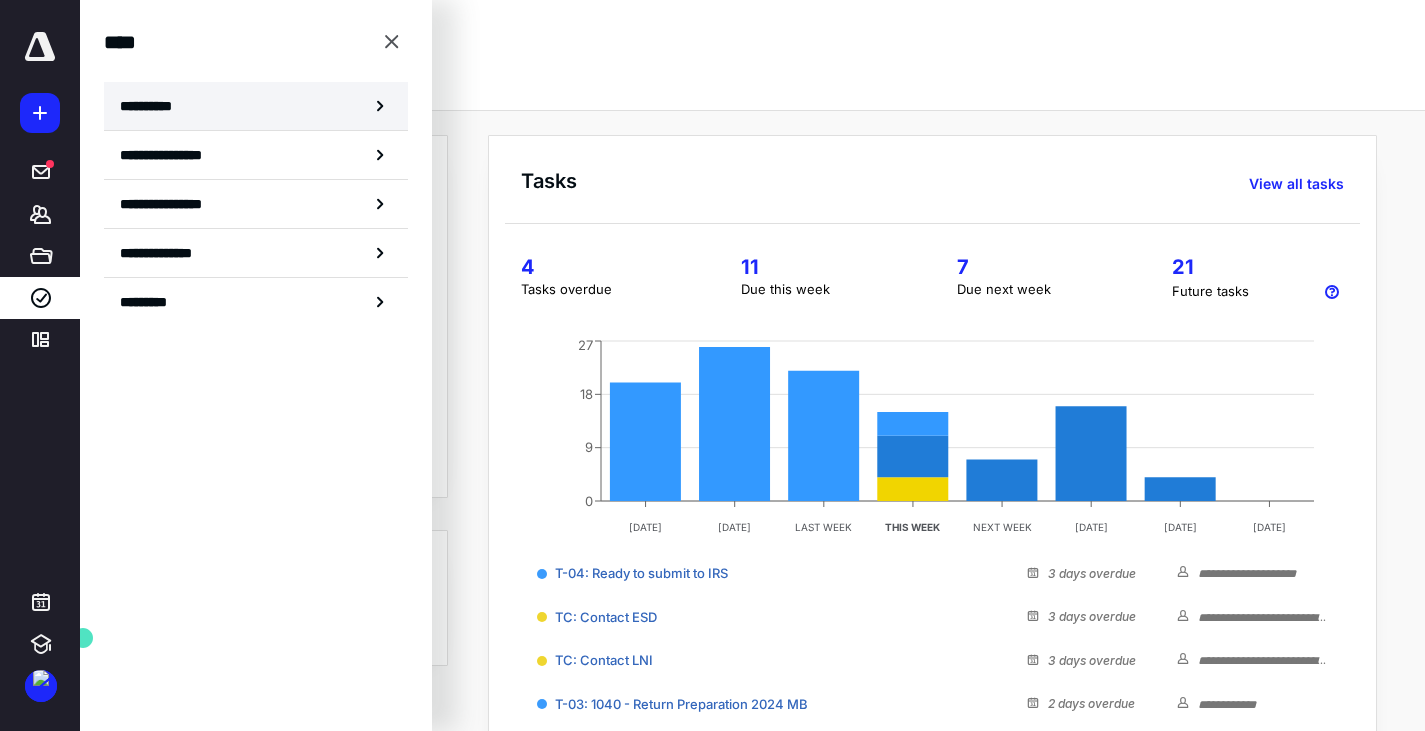 click on "**********" at bounding box center (153, 106) 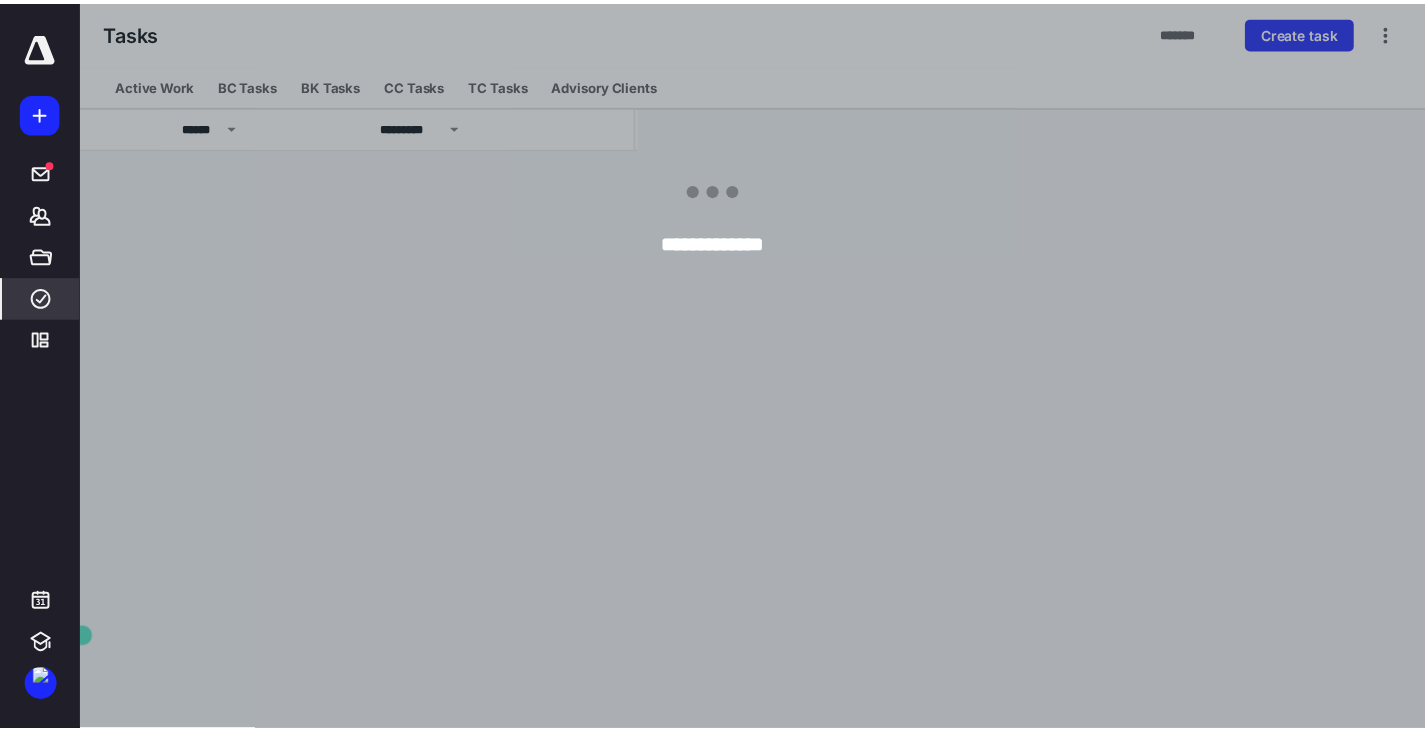scroll, scrollTop: 0, scrollLeft: 0, axis: both 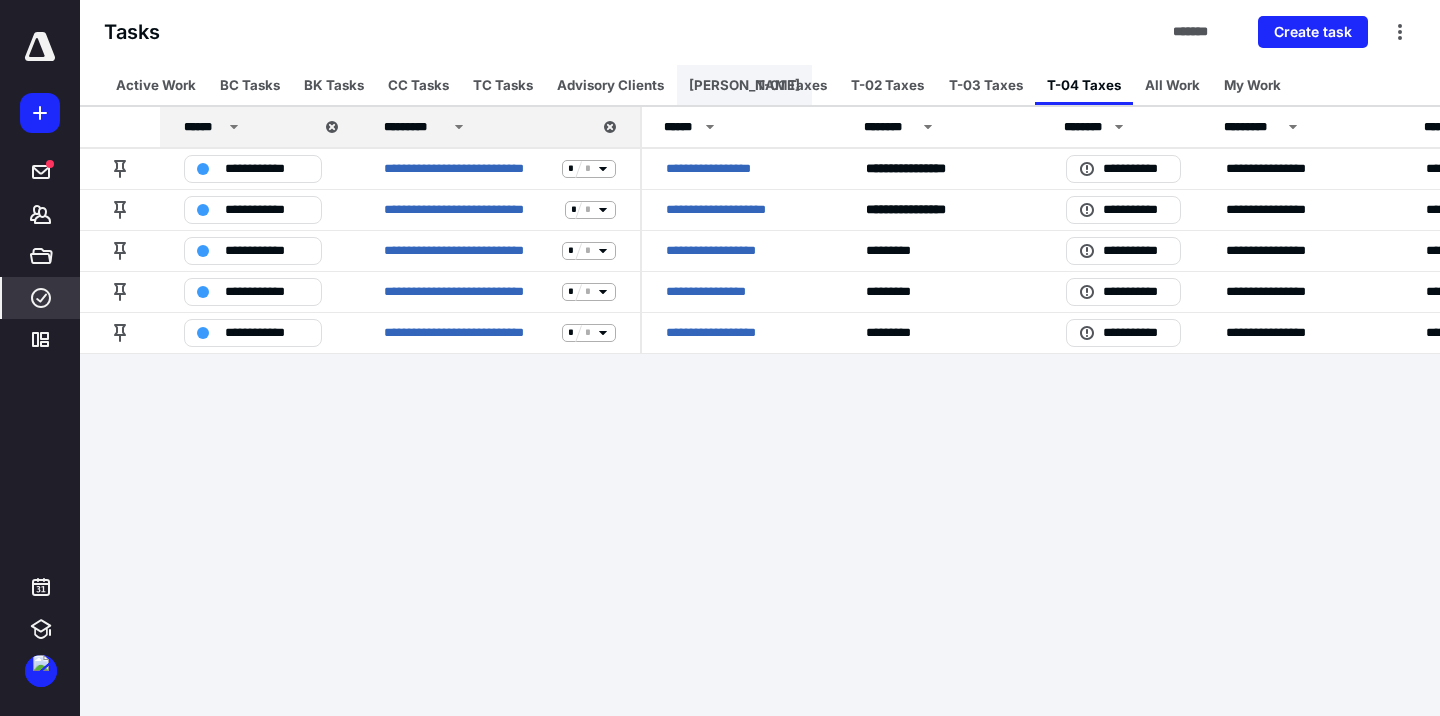 click on "[PERSON_NAME]" at bounding box center [744, 85] 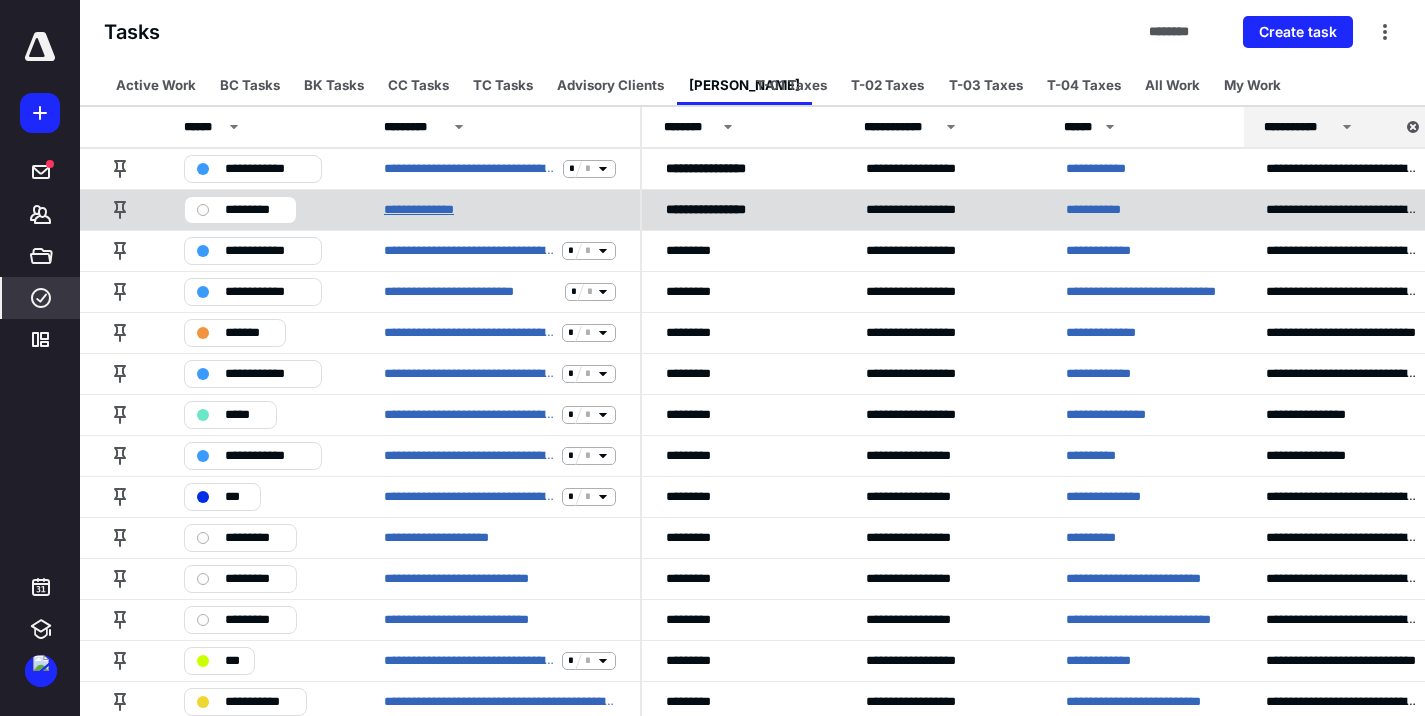 click on "**********" at bounding box center (431, 210) 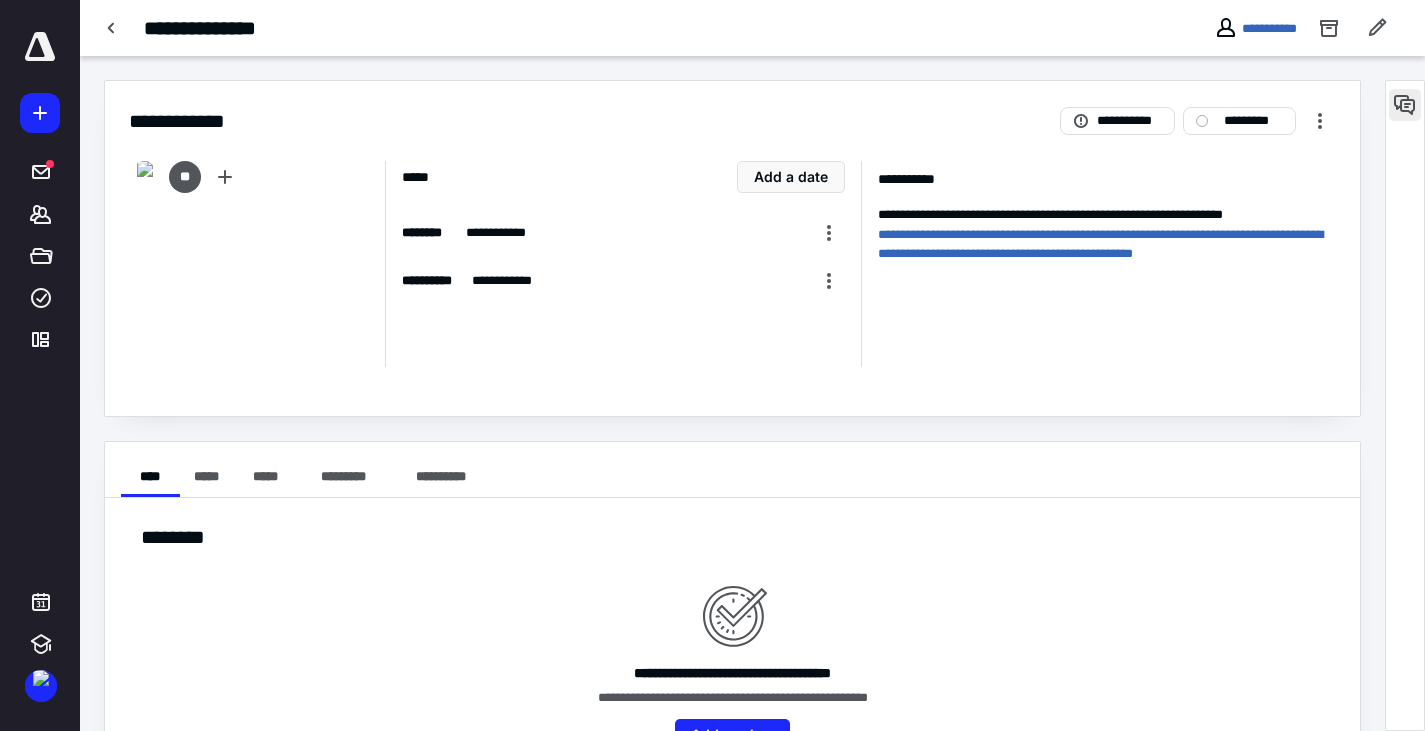 click at bounding box center (1405, 105) 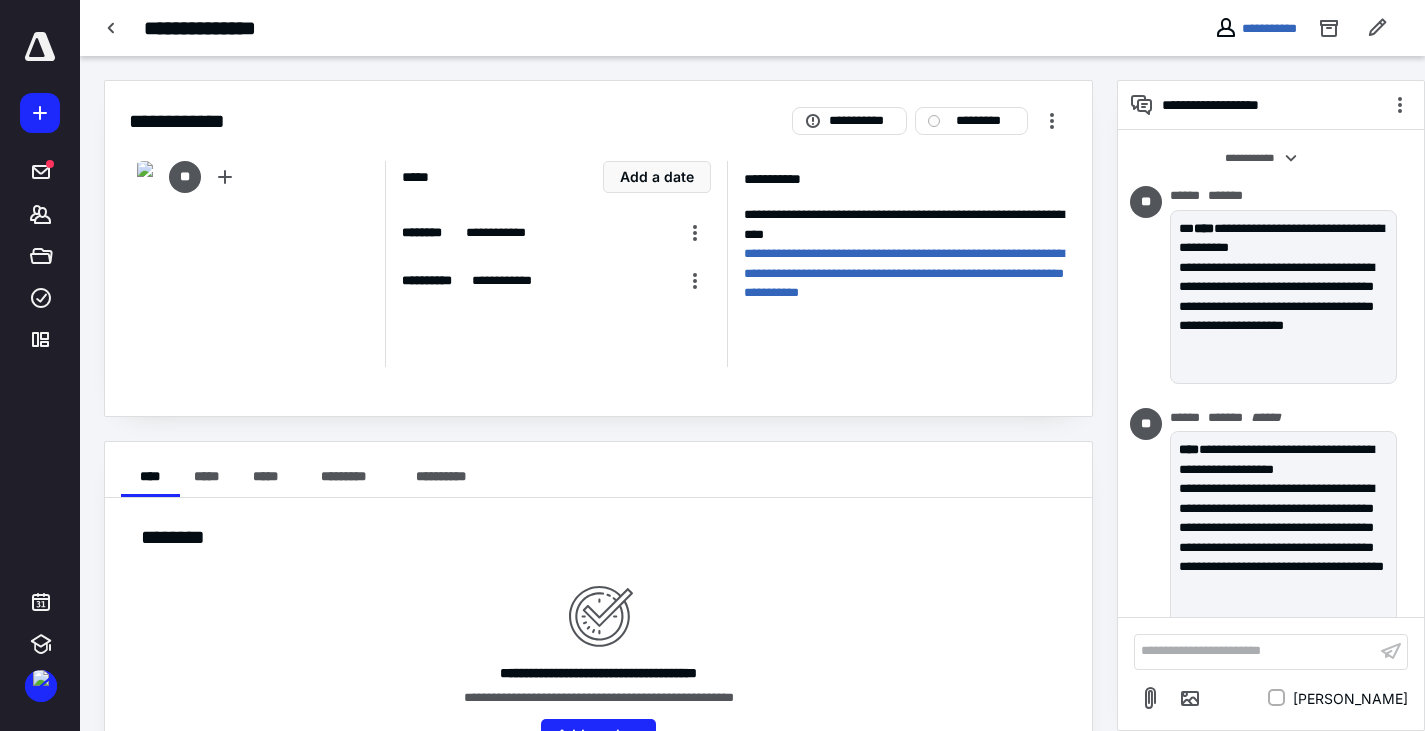 scroll, scrollTop: 67, scrollLeft: 0, axis: vertical 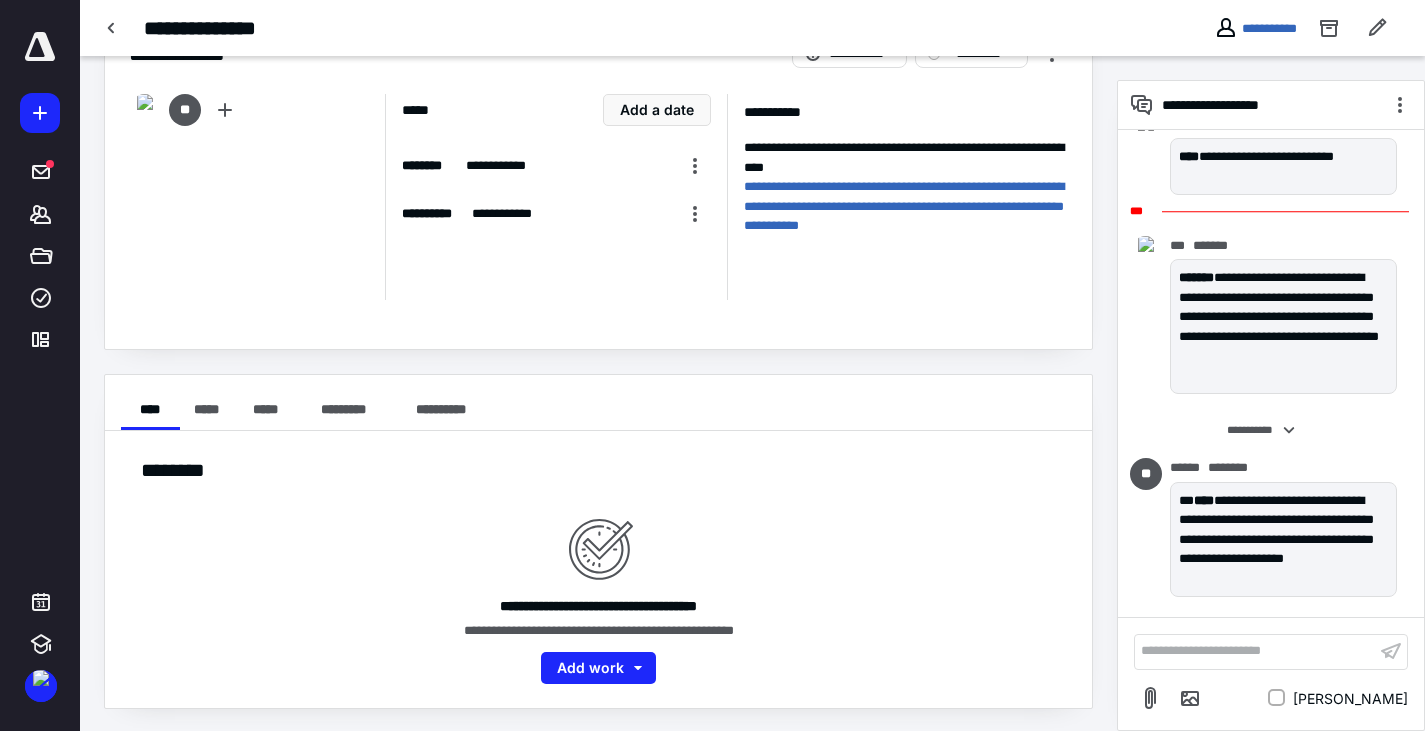 click on "**********" at bounding box center (1255, 651) 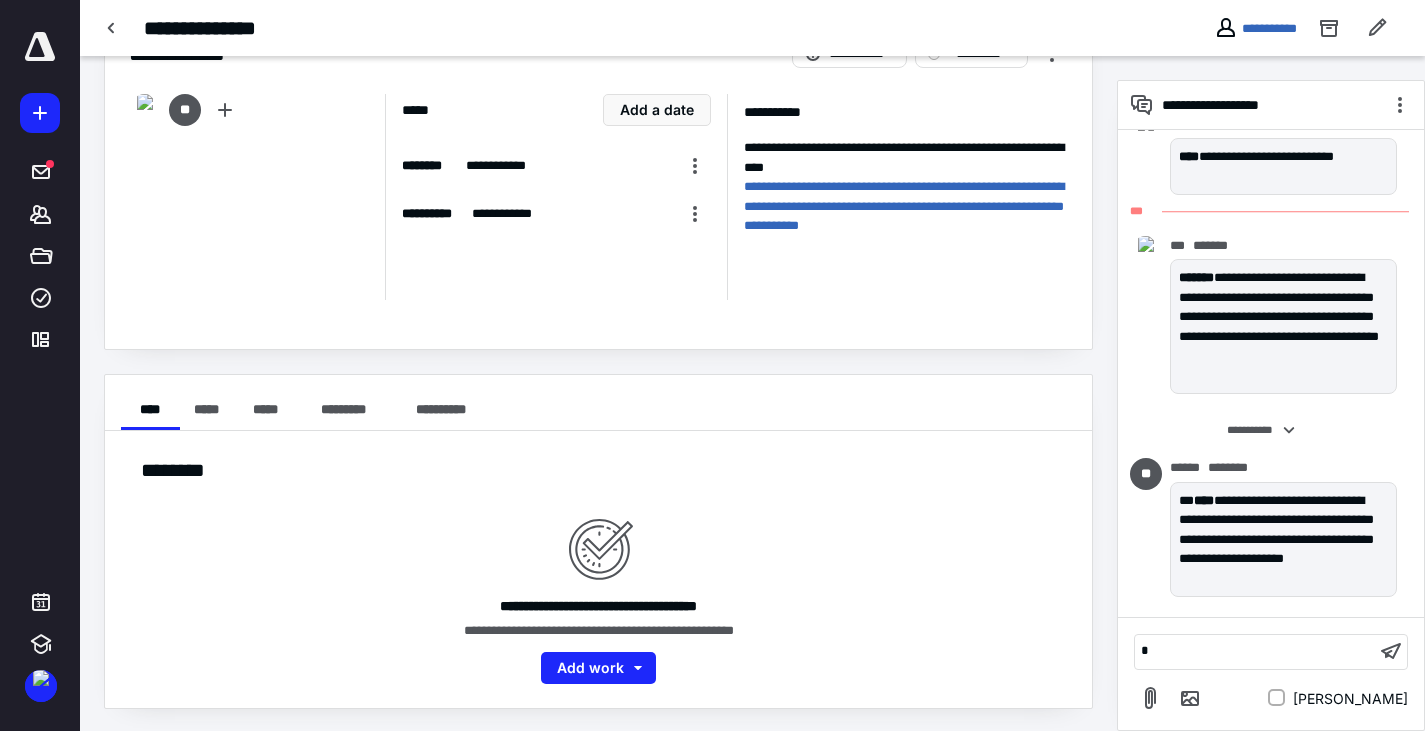 type 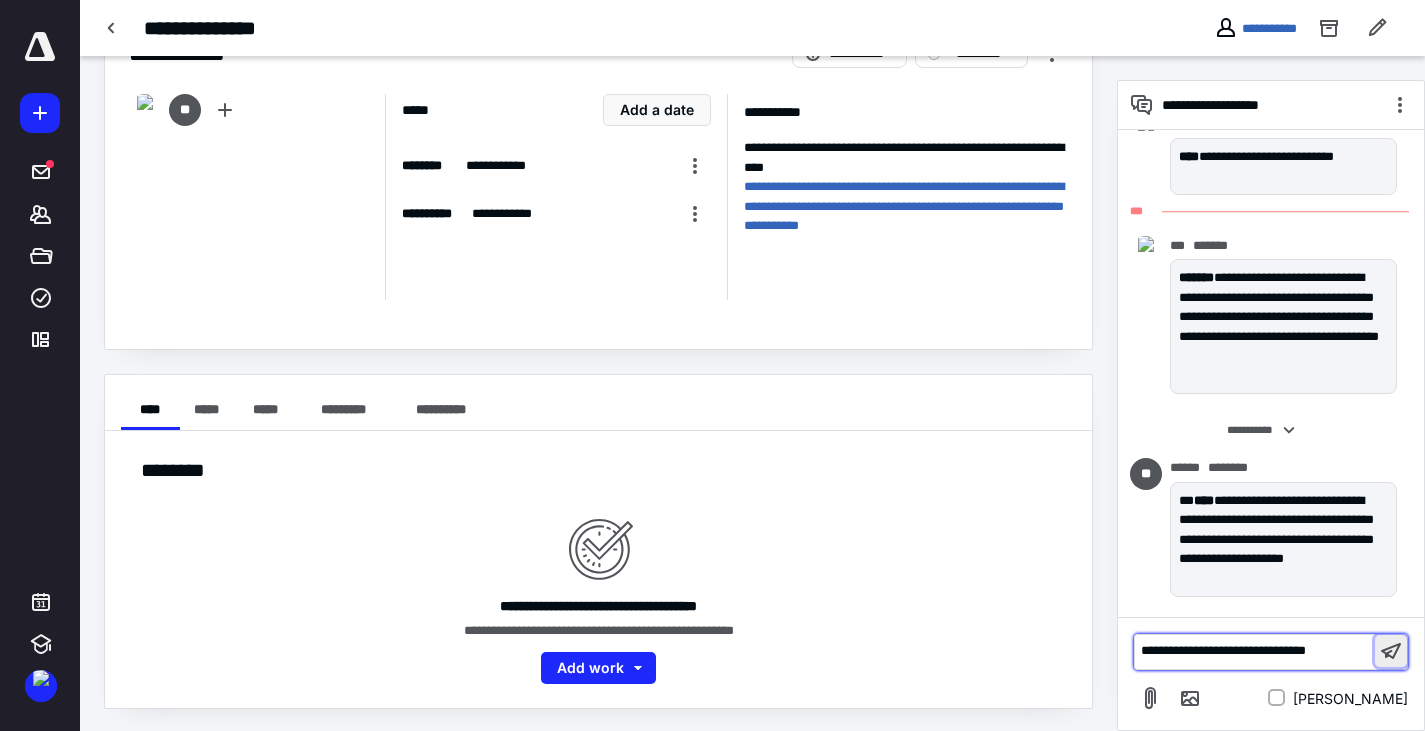 click at bounding box center (1391, 651) 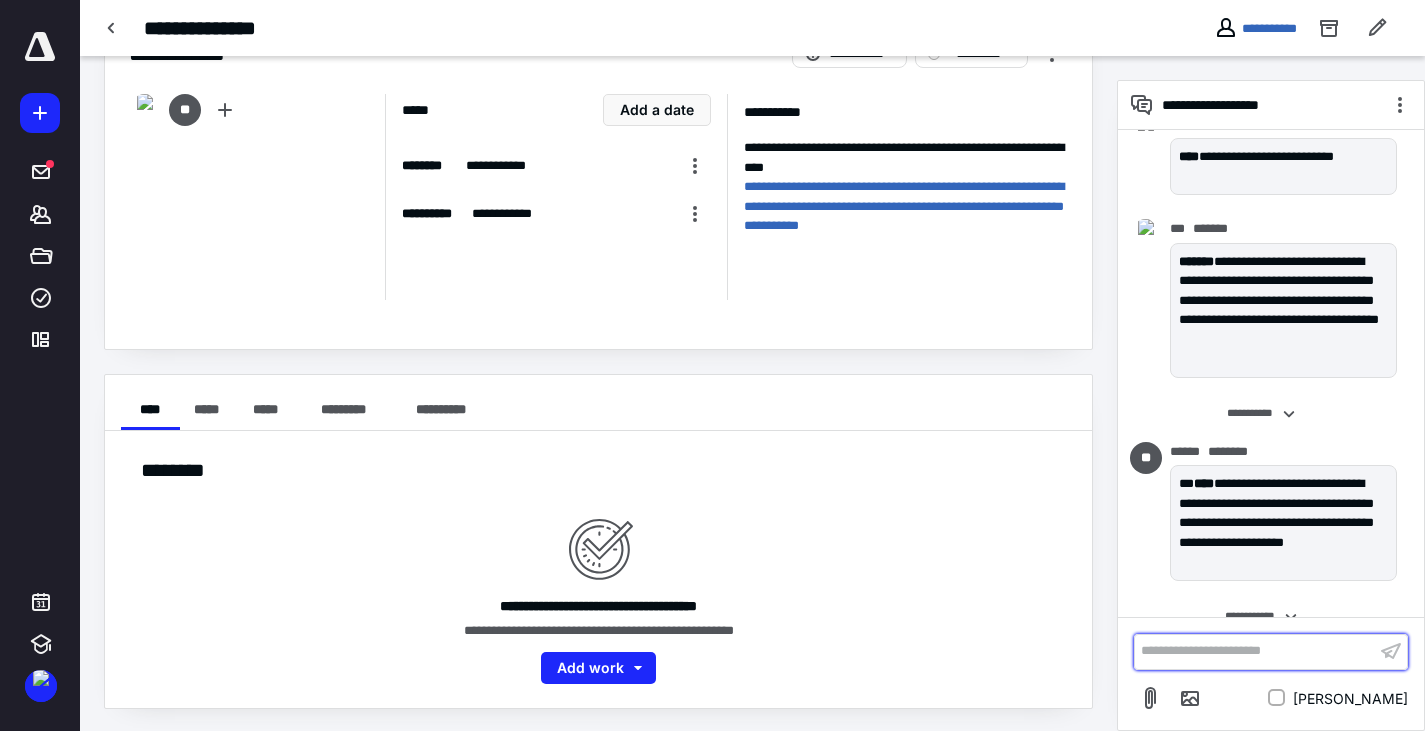 scroll, scrollTop: 1407, scrollLeft: 0, axis: vertical 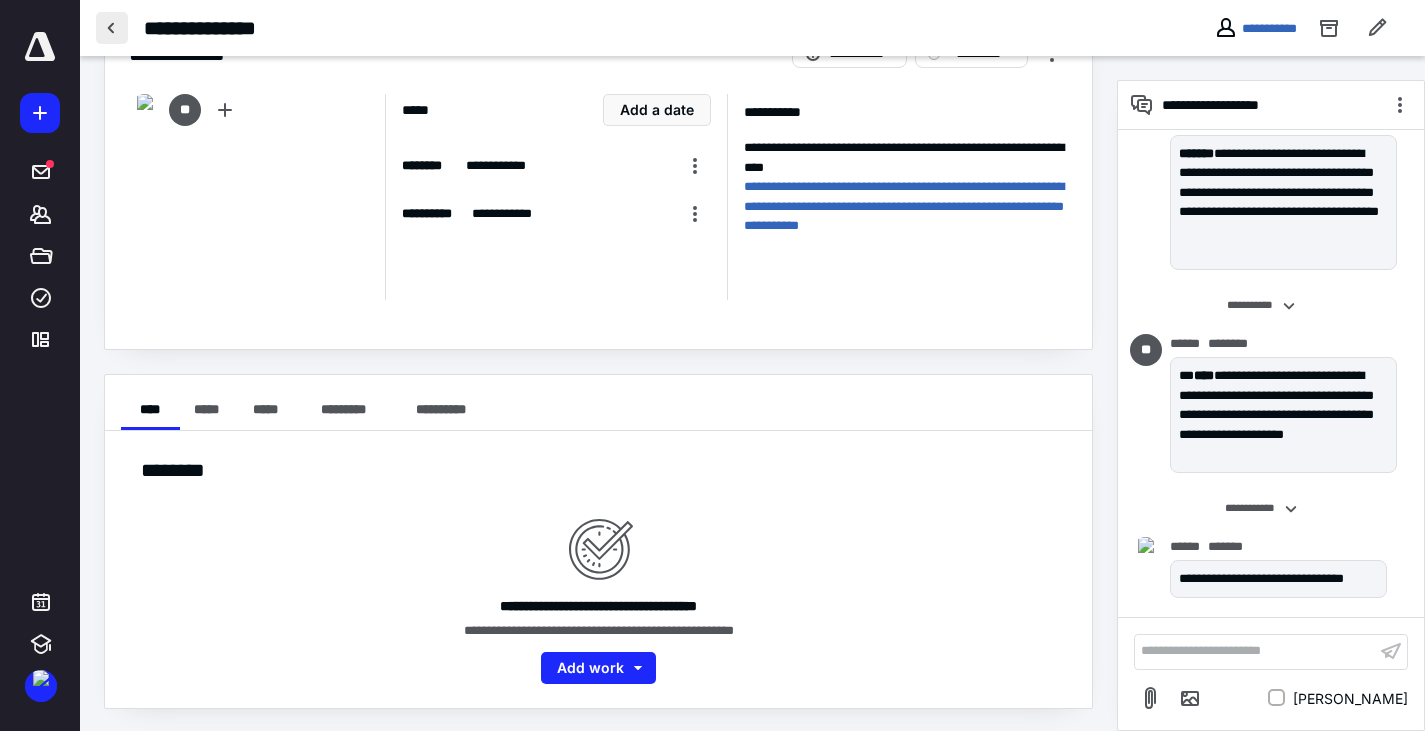 click at bounding box center [112, 28] 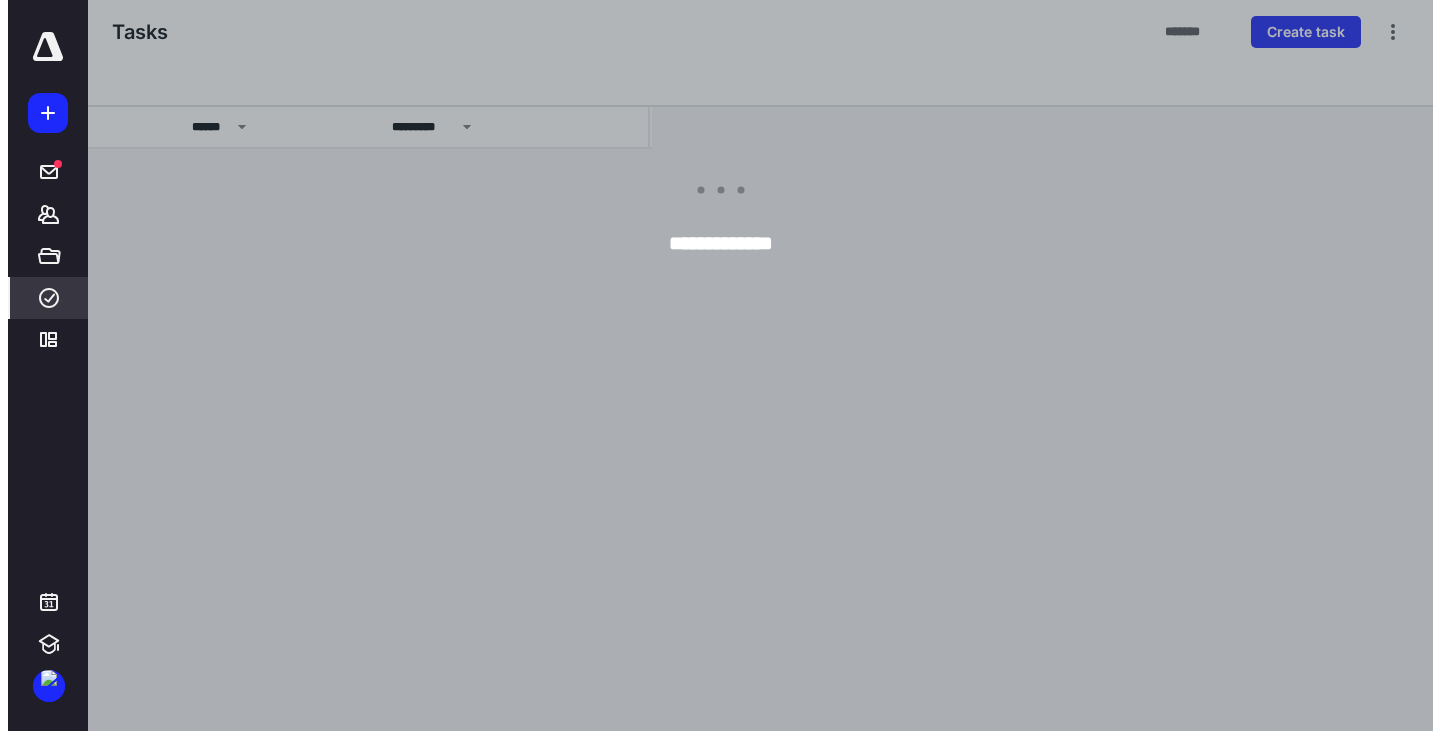 scroll, scrollTop: 0, scrollLeft: 0, axis: both 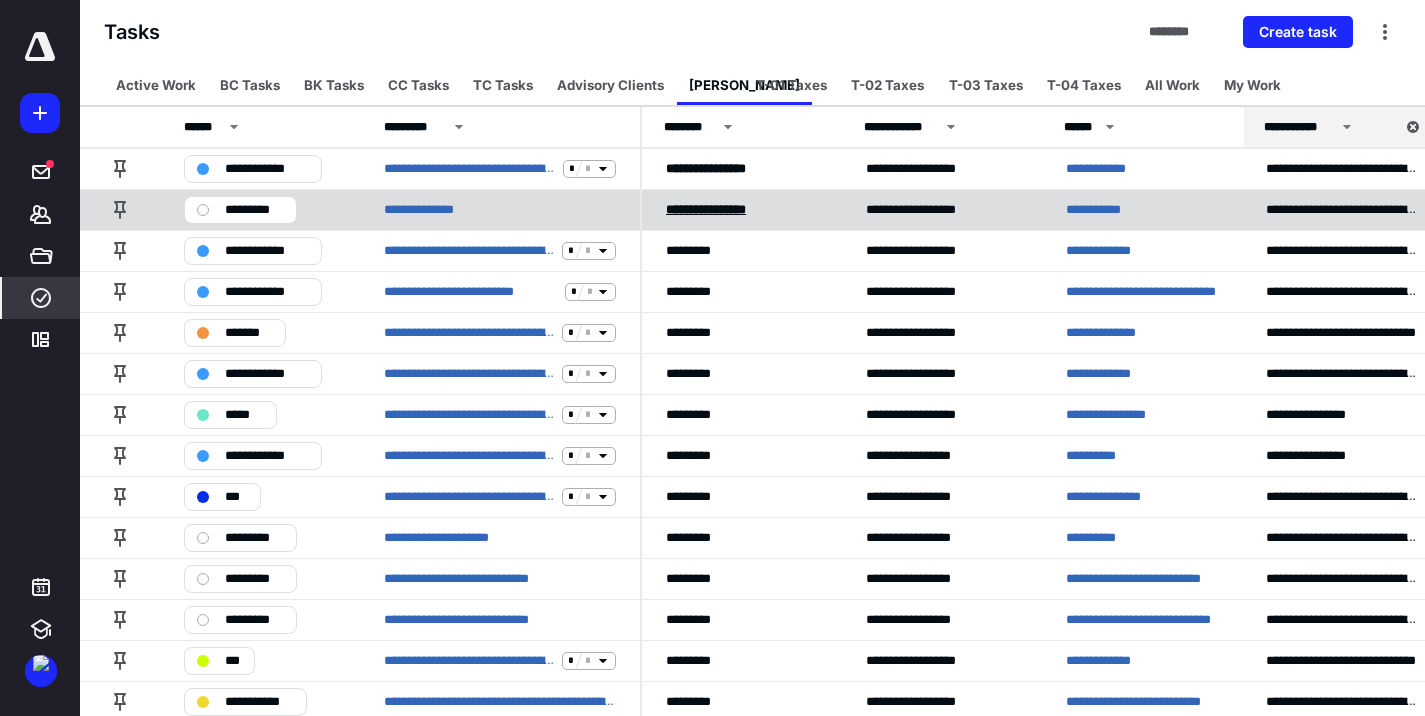 click on "******* ********" at bounding box center [706, 209] 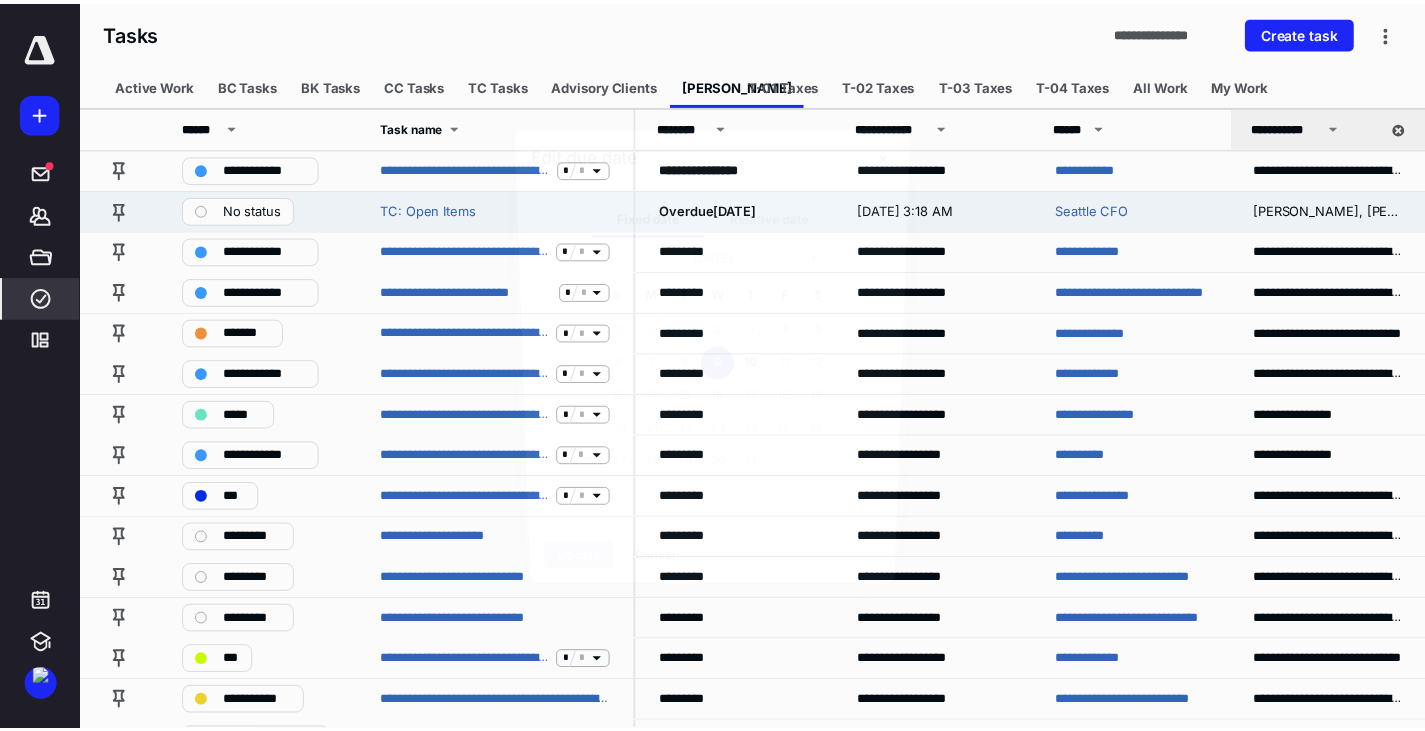scroll, scrollTop: 0, scrollLeft: 0, axis: both 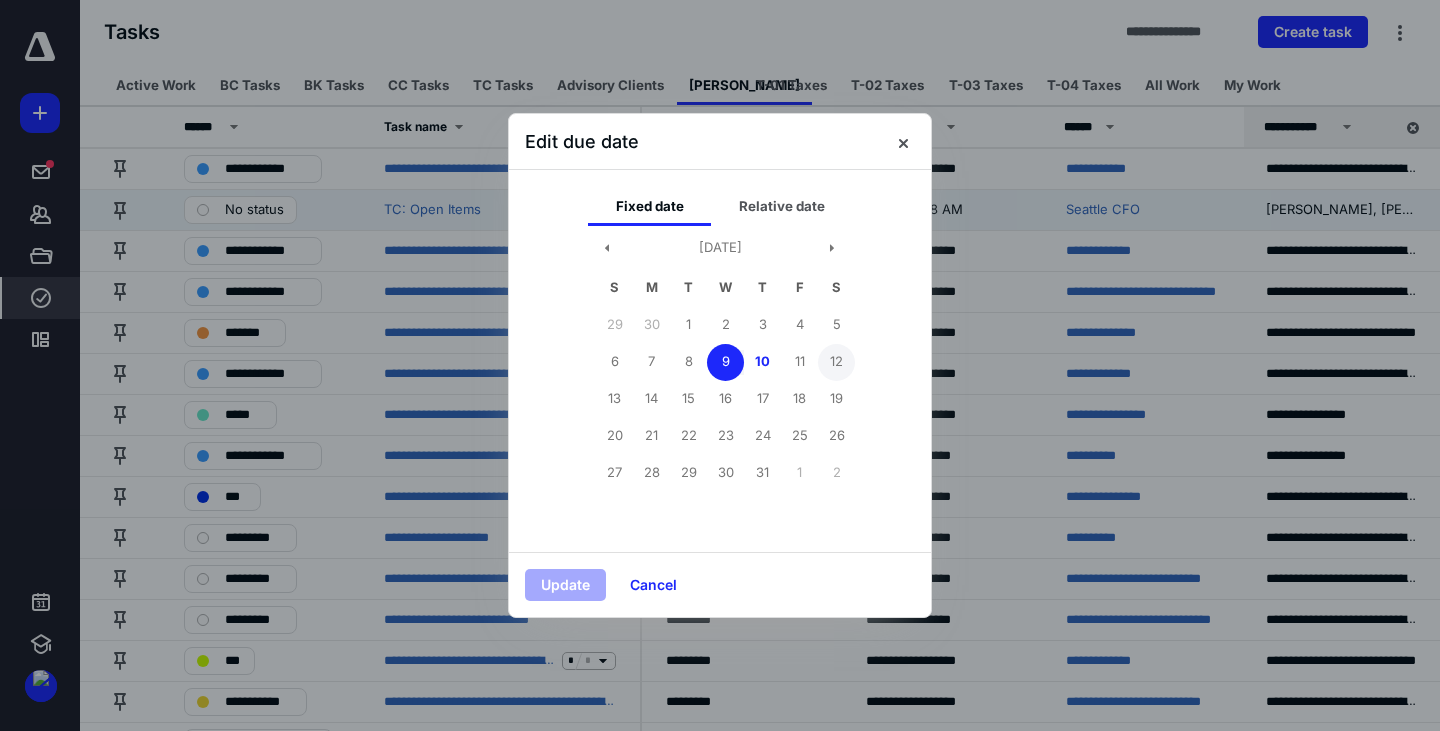 click on "12" at bounding box center [836, 362] 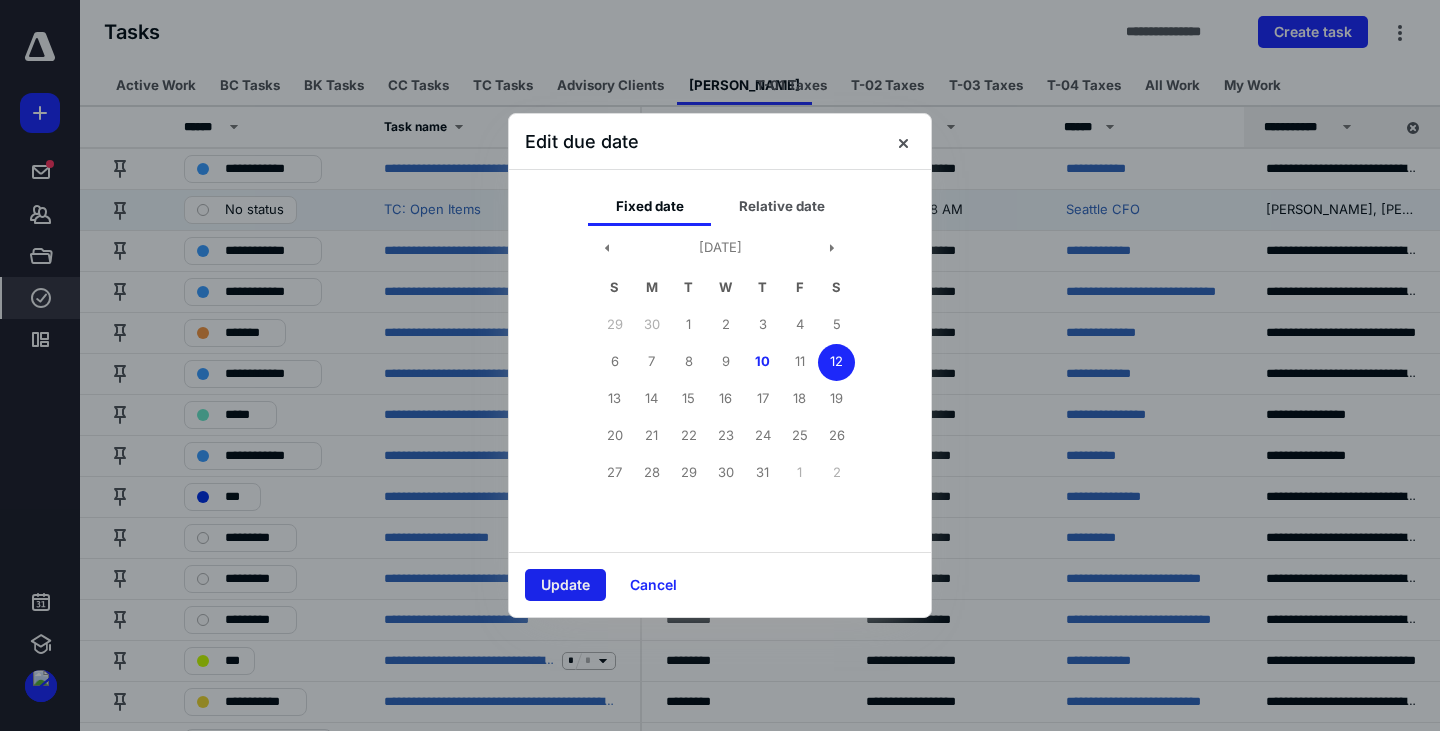click on "Update" at bounding box center (565, 585) 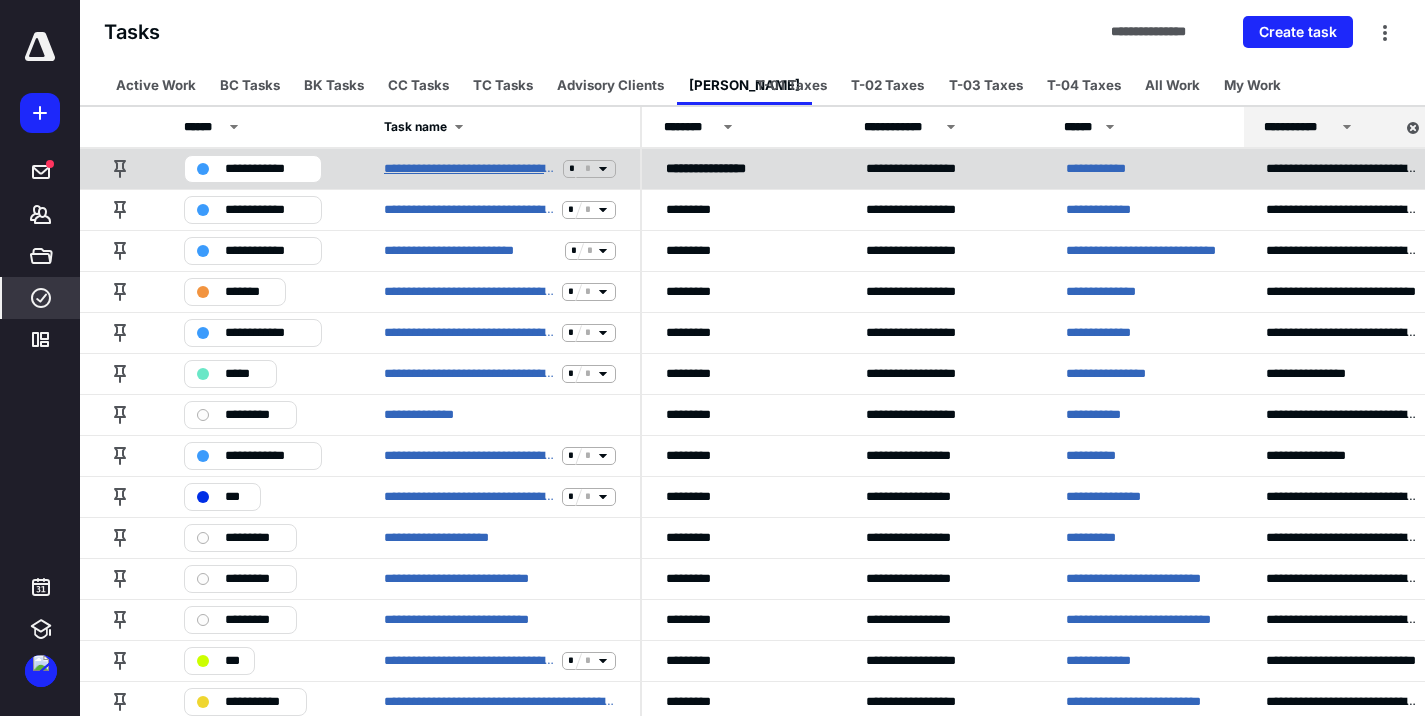 click on "**********" at bounding box center (469, 169) 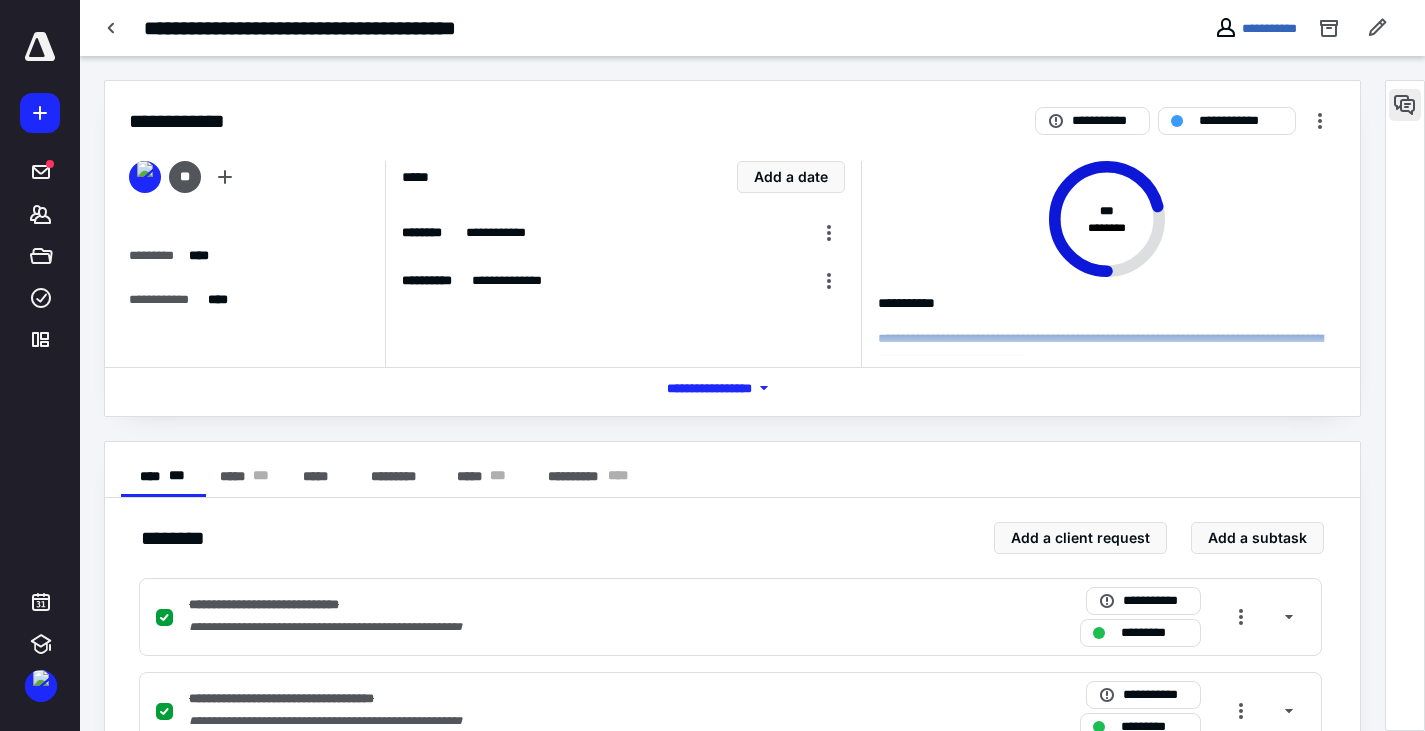 click at bounding box center (1405, 105) 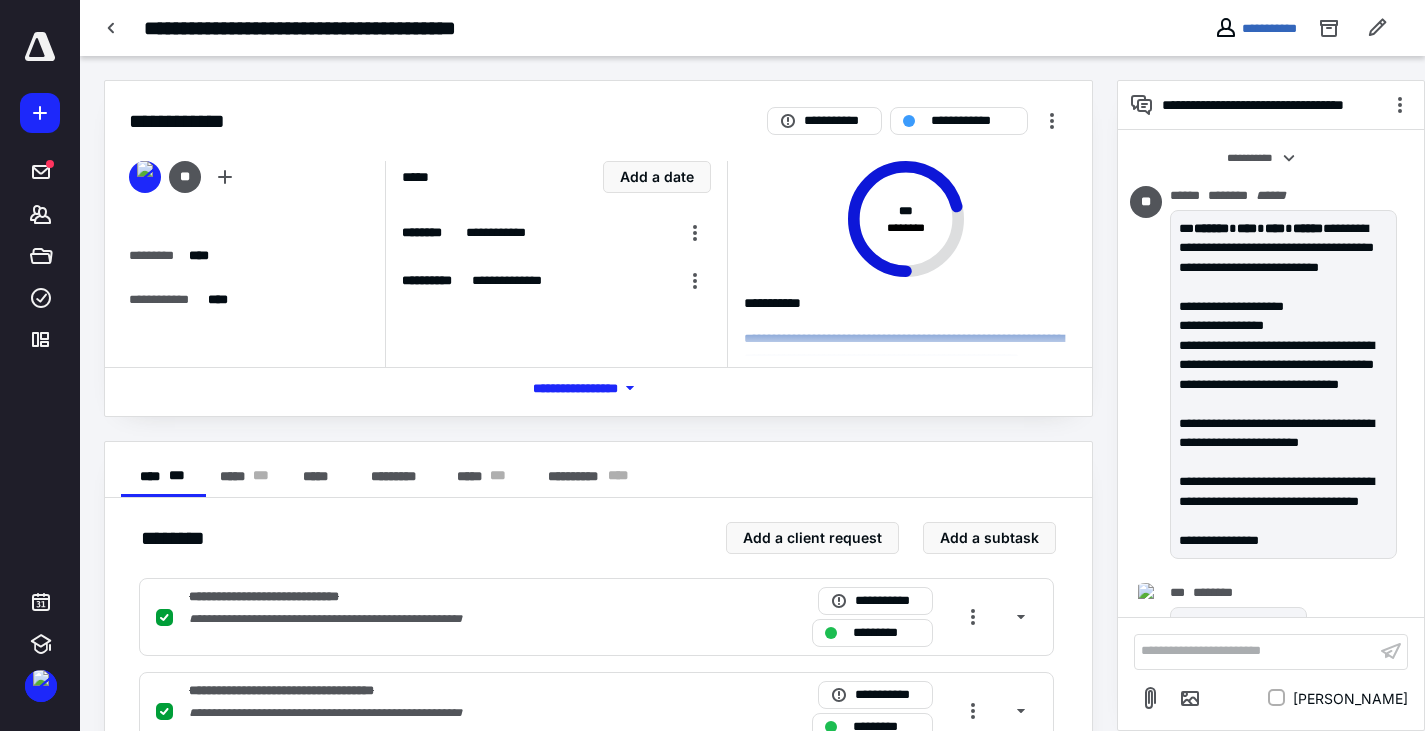 scroll, scrollTop: 484, scrollLeft: 0, axis: vertical 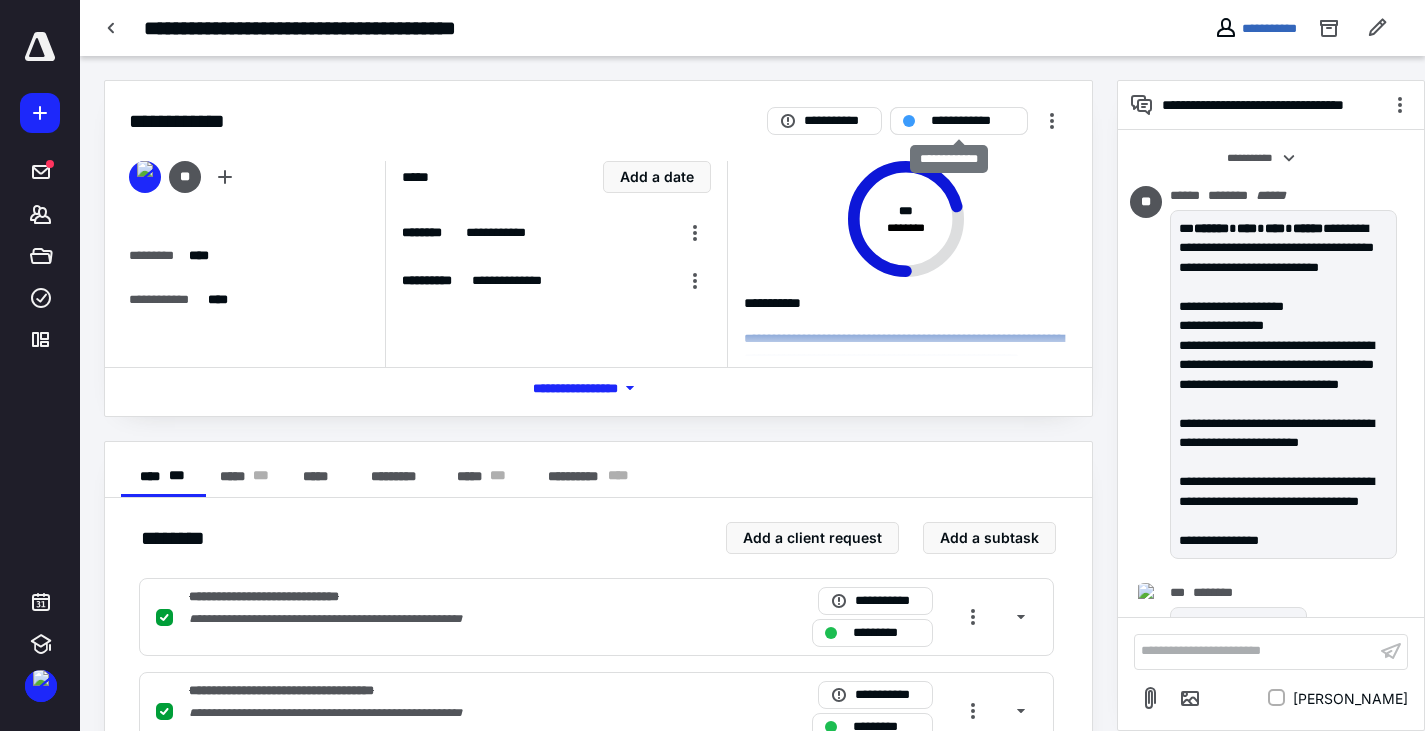 click on "**********" at bounding box center [973, 121] 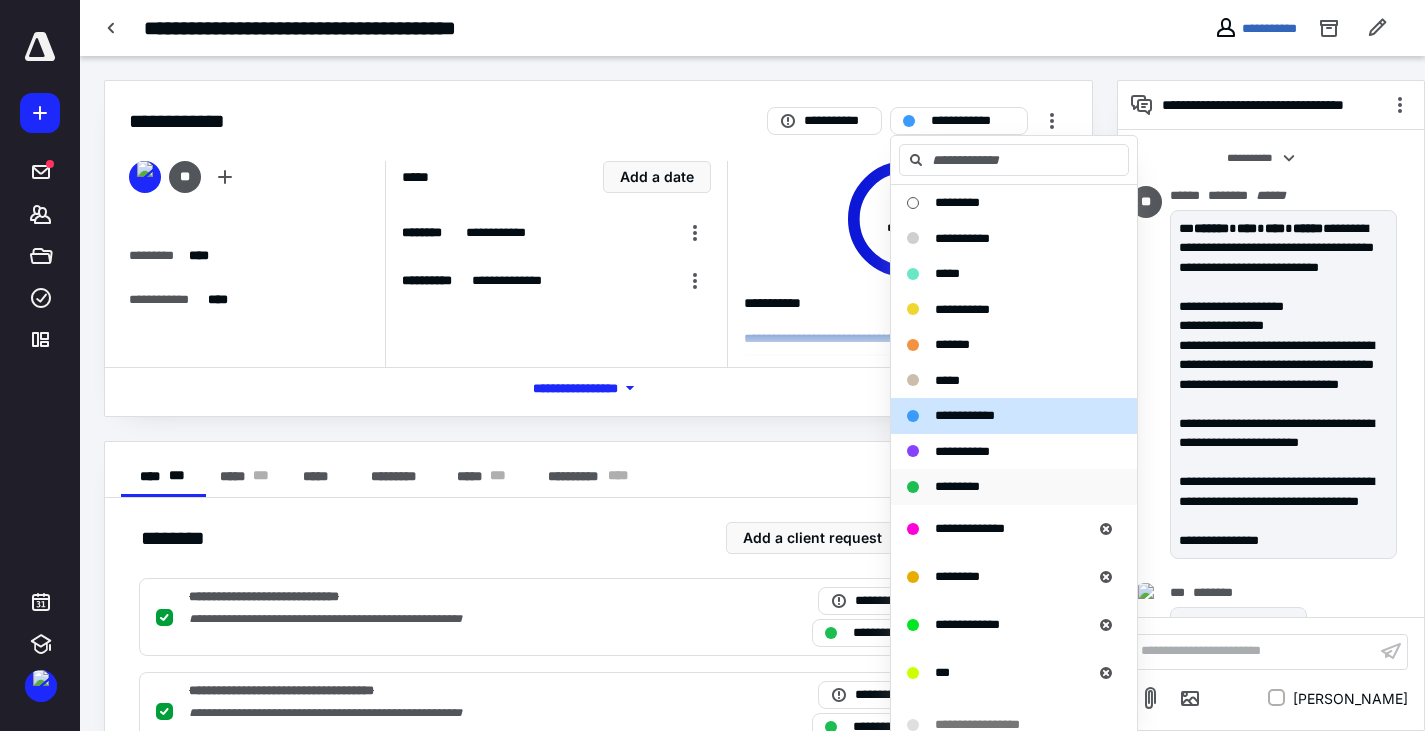 click on "*********" at bounding box center [1014, 487] 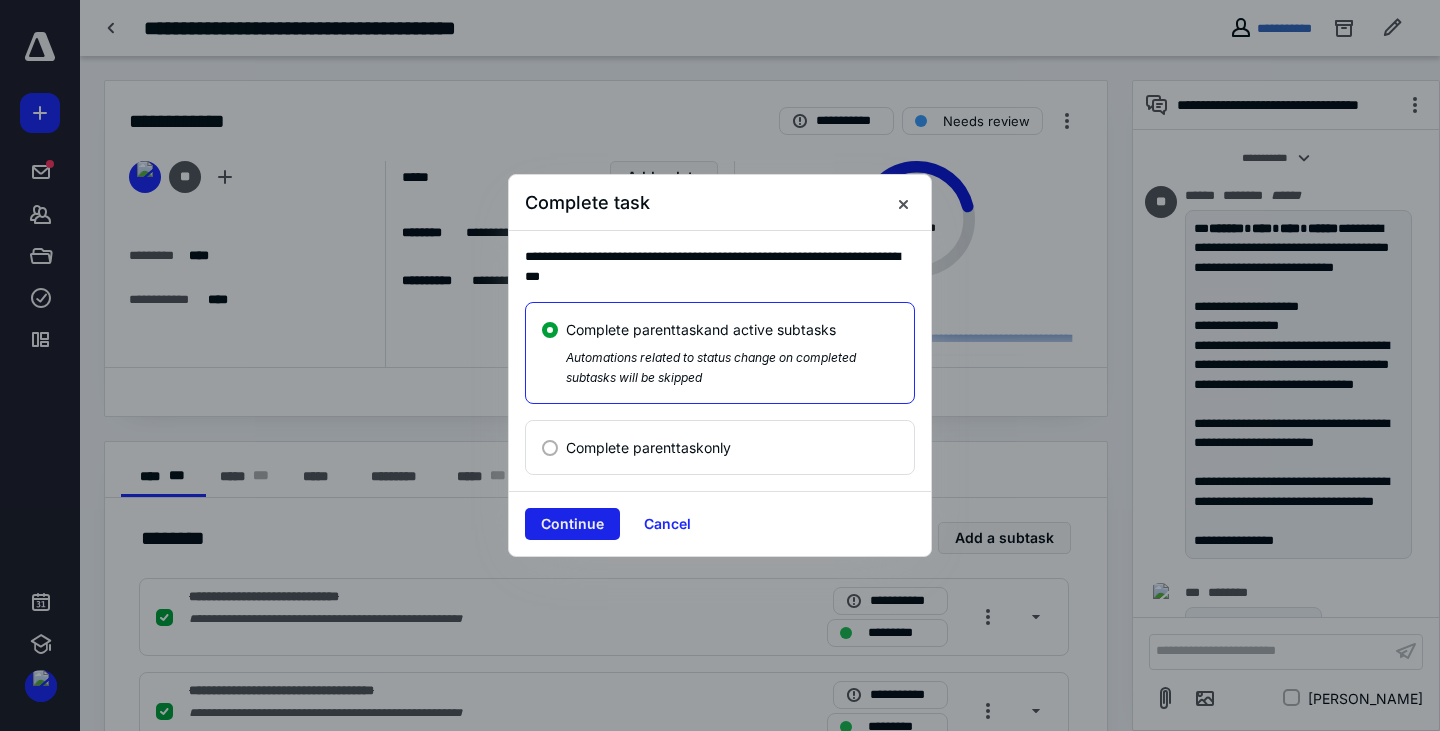 click on "Continue" at bounding box center (572, 524) 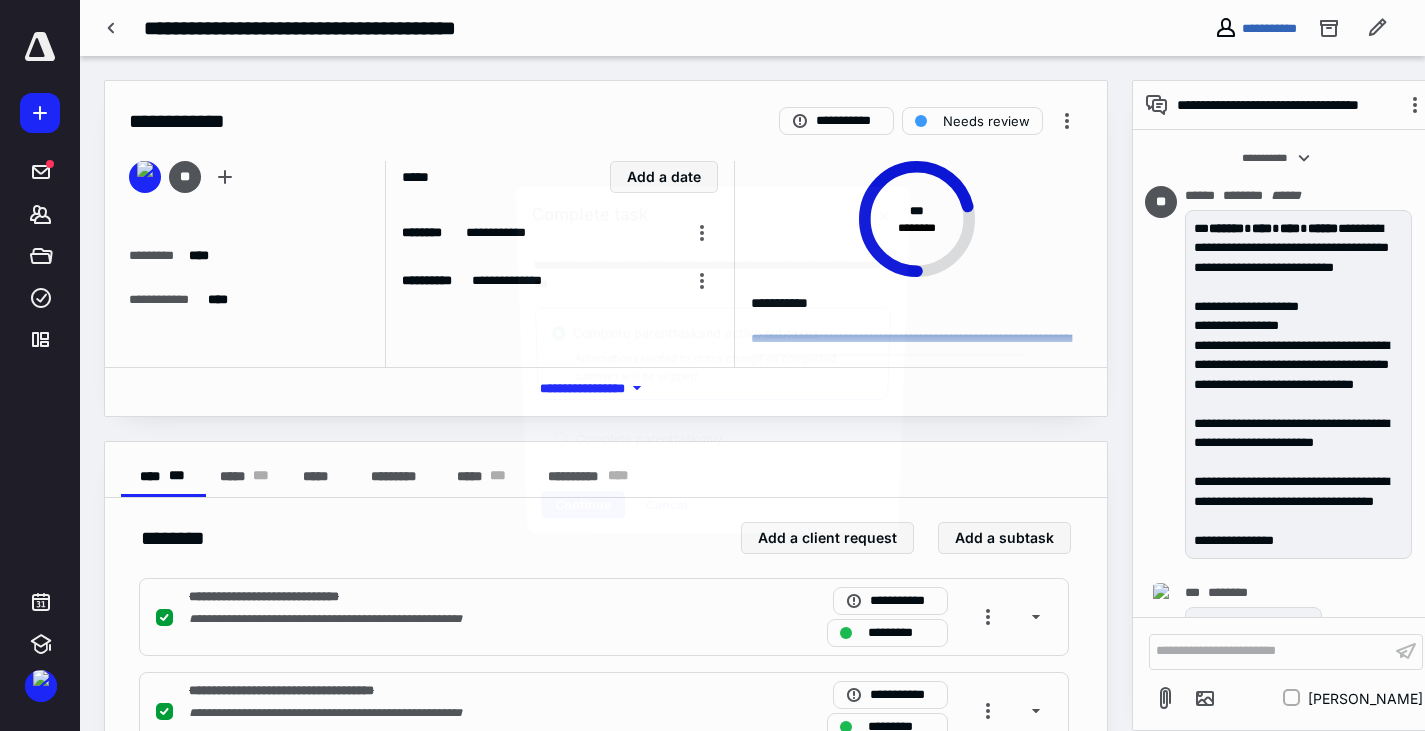 checkbox on "true" 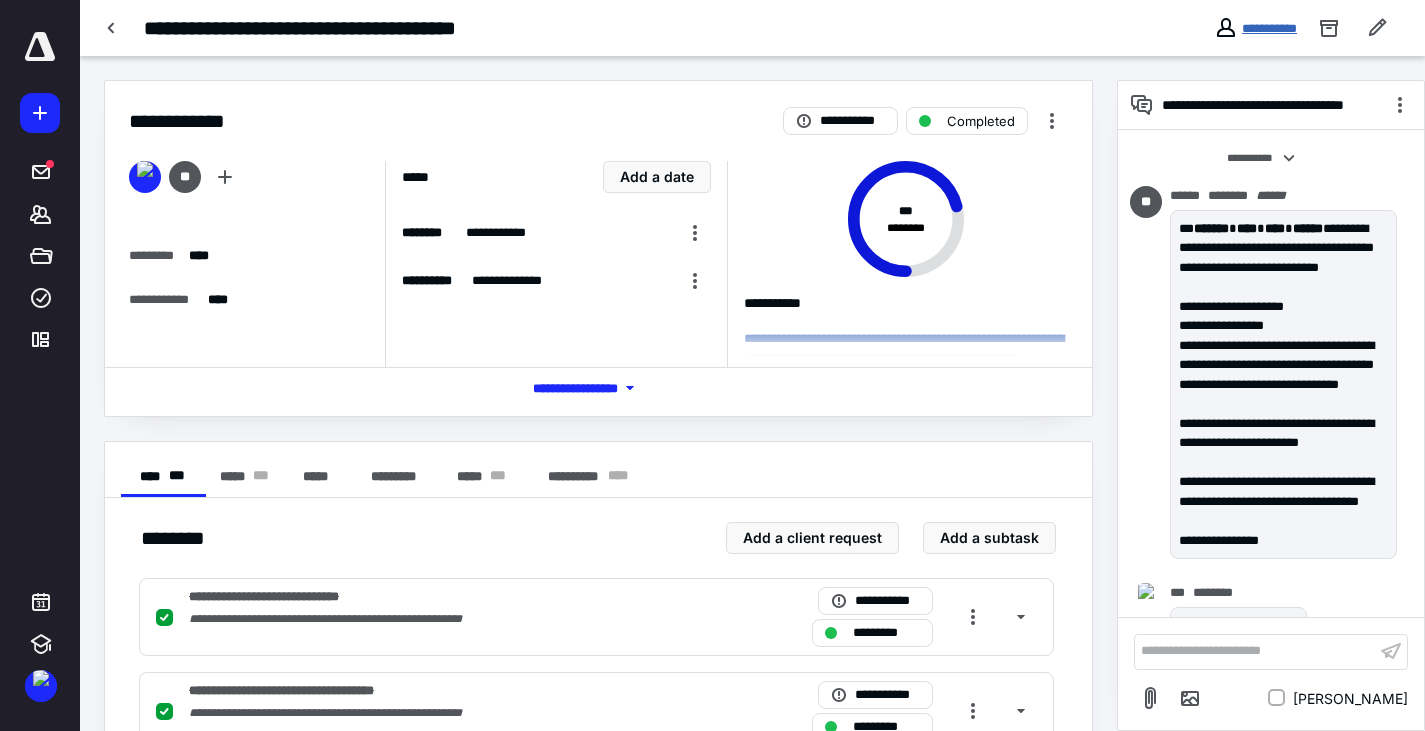 click on "**********" at bounding box center [1269, 28] 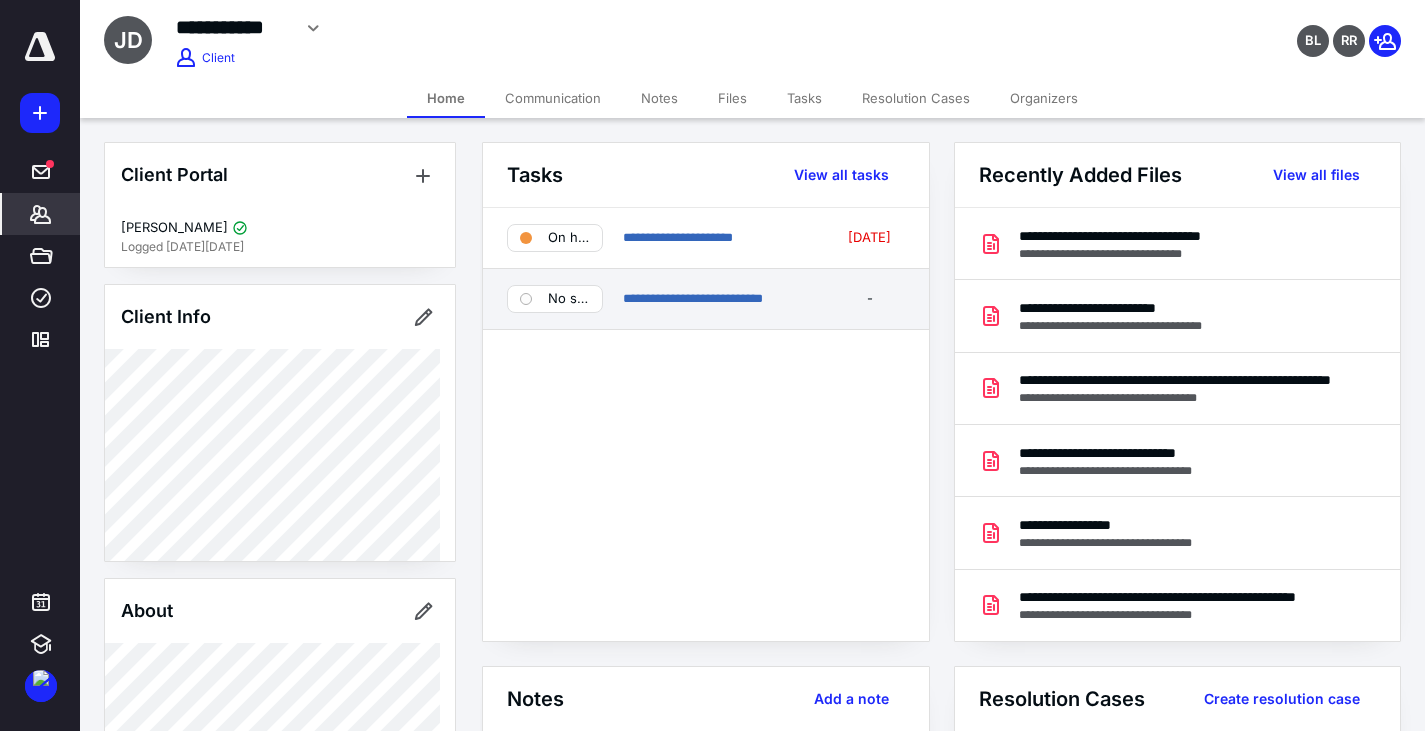 click on "No status" at bounding box center [569, 299] 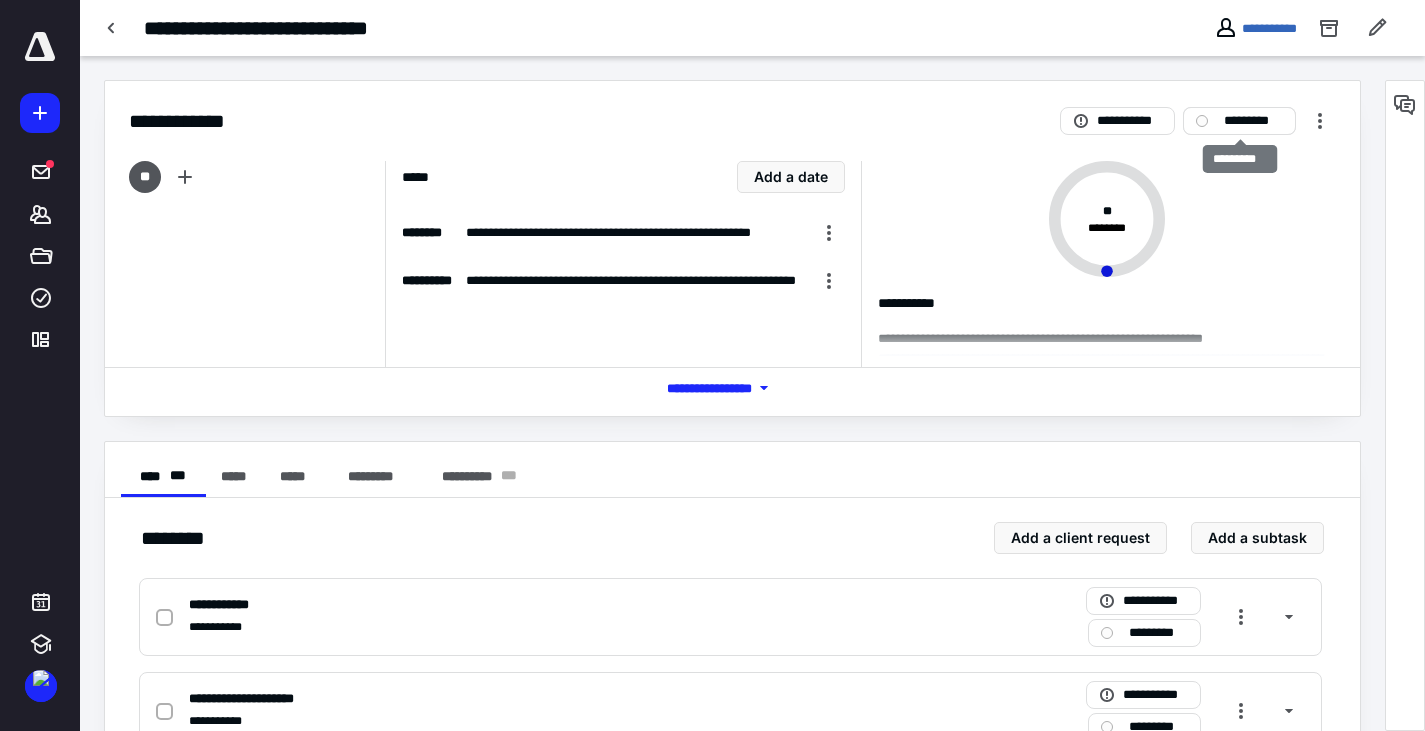 click on "*********" at bounding box center [1253, 121] 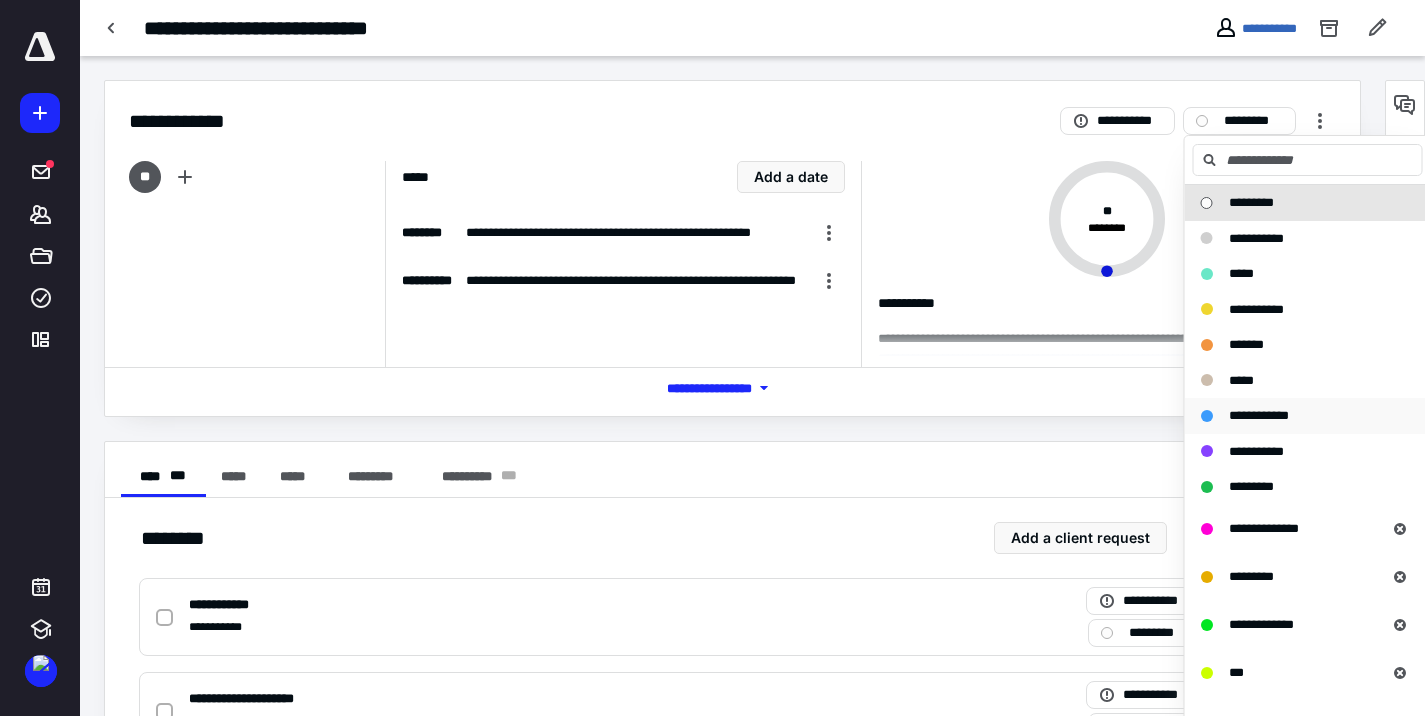 click on "**********" at bounding box center [1259, 415] 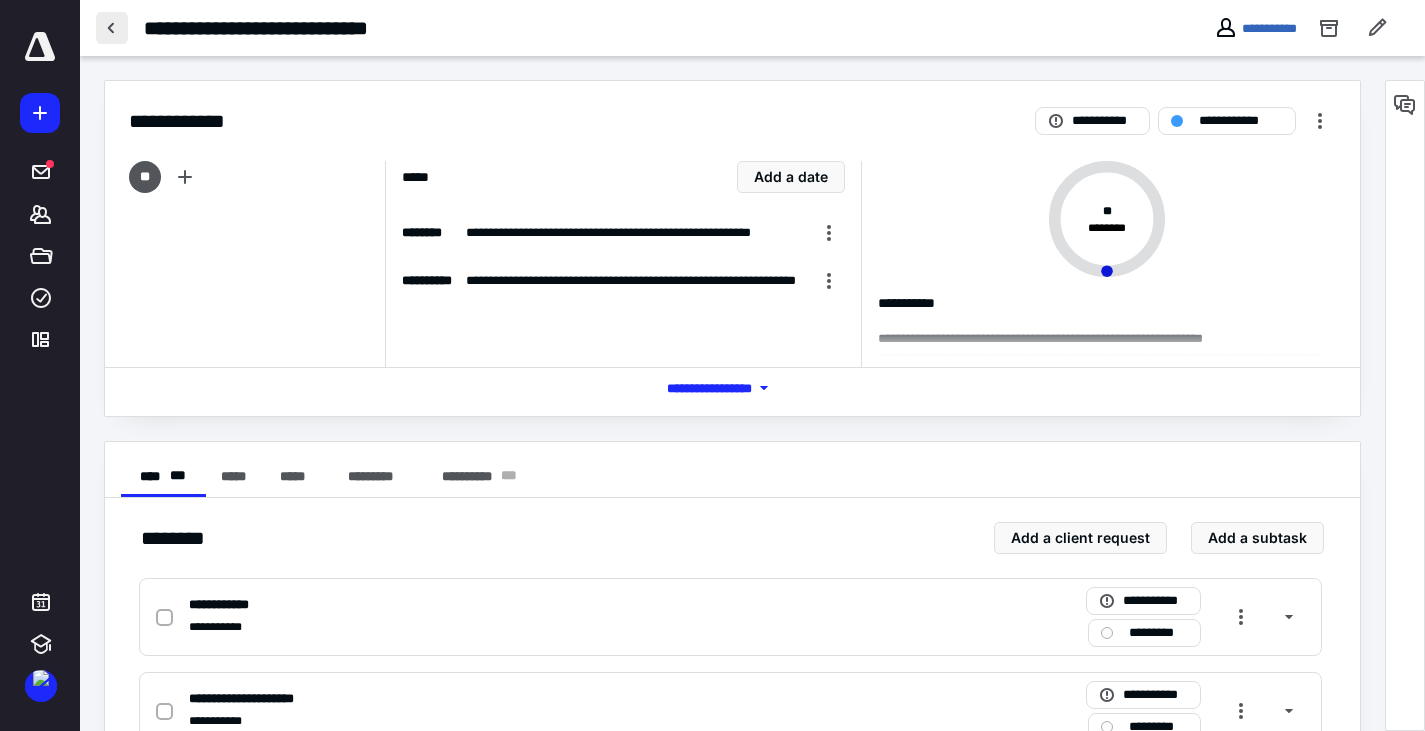 click at bounding box center (112, 28) 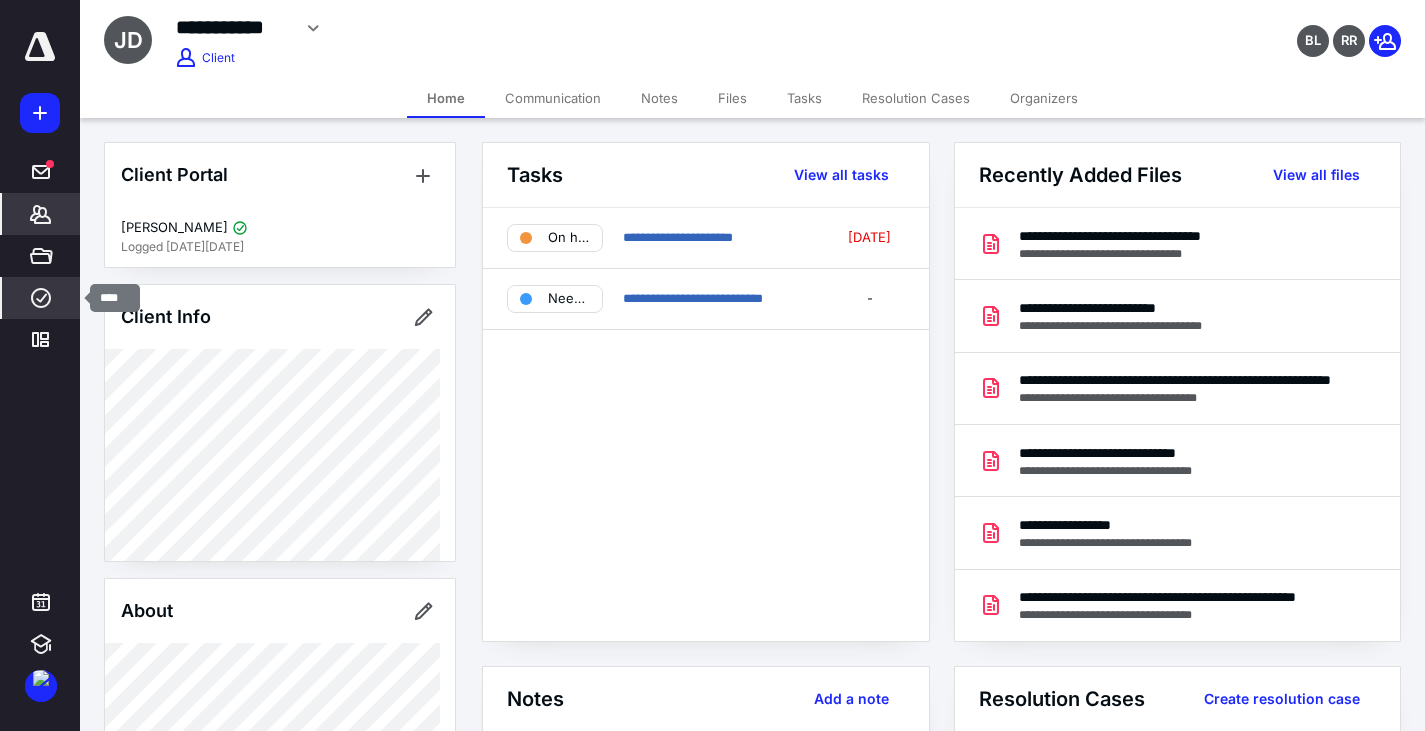 click 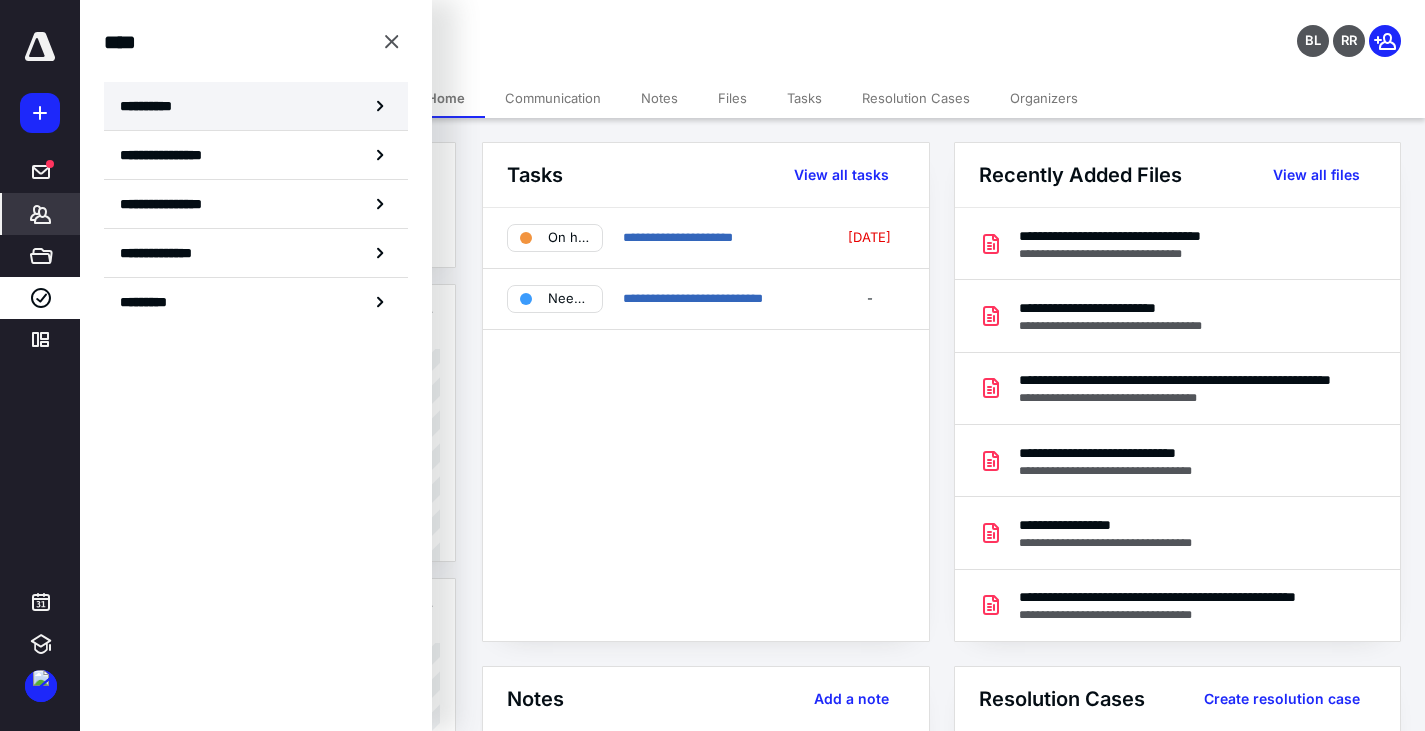 click on "**********" at bounding box center [153, 106] 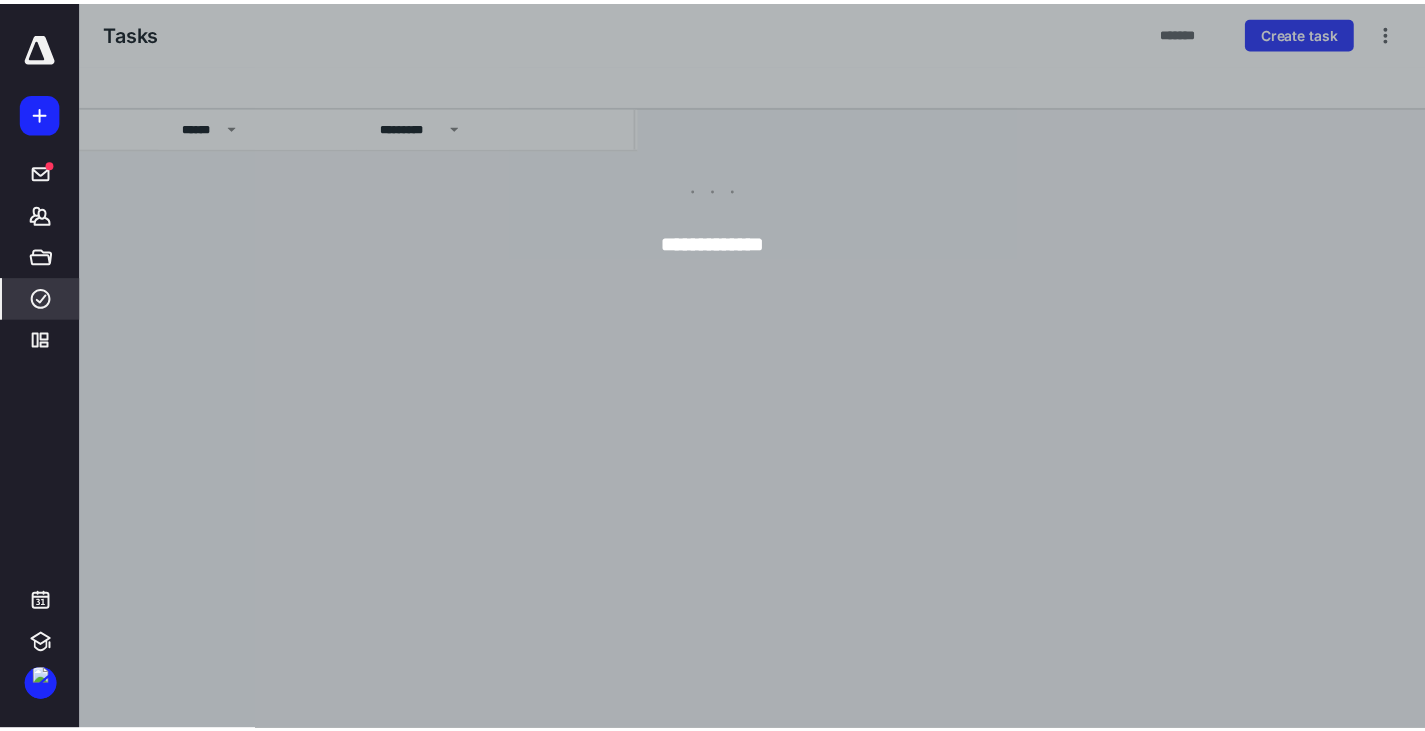 scroll, scrollTop: 0, scrollLeft: 0, axis: both 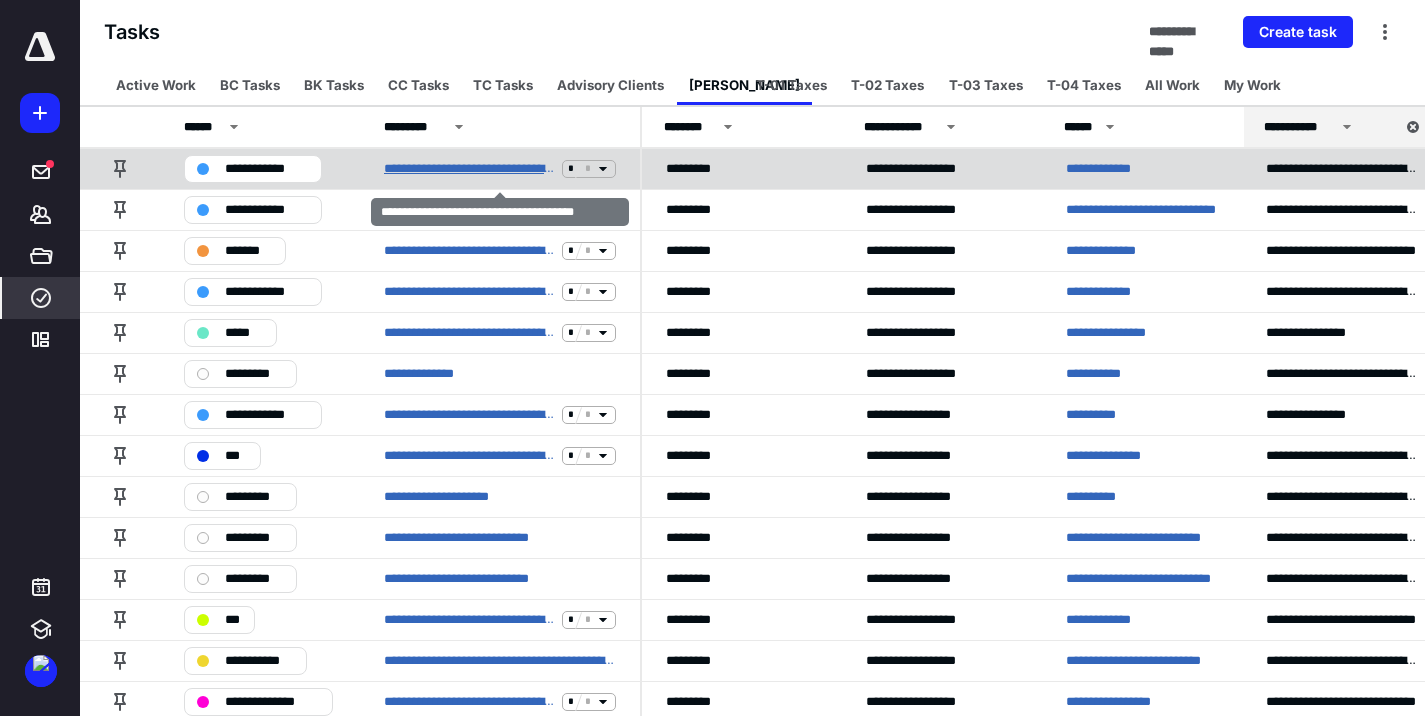 click on "**********" at bounding box center (469, 169) 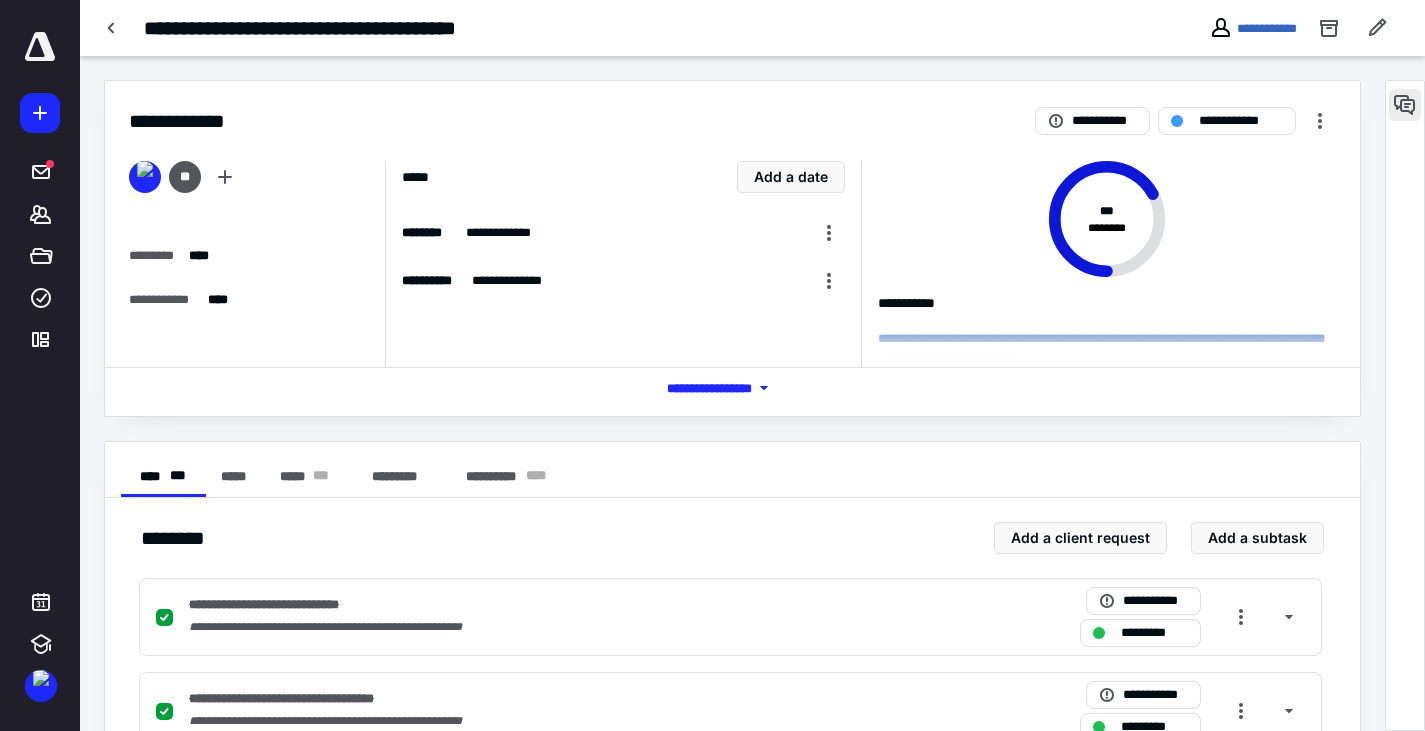 click at bounding box center (1405, 105) 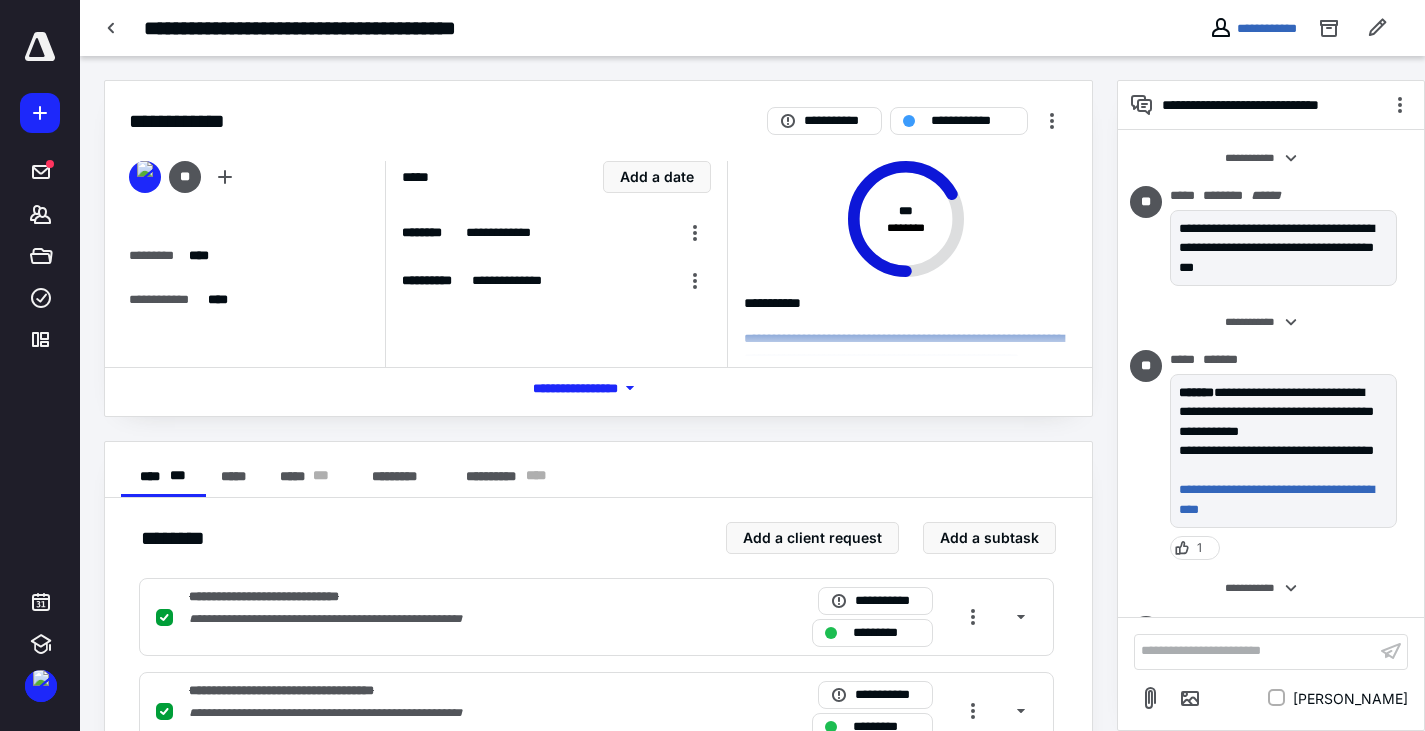 scroll, scrollTop: 130, scrollLeft: 0, axis: vertical 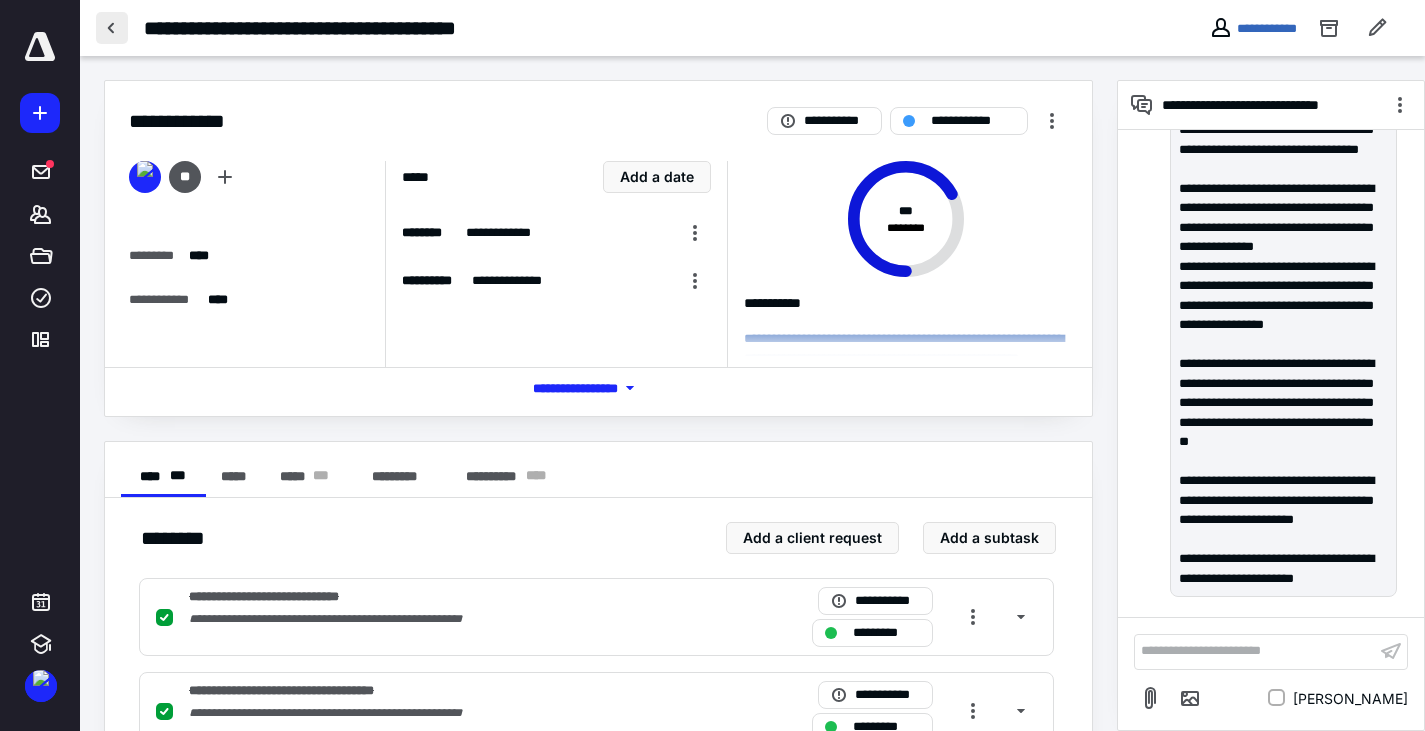 click at bounding box center [112, 28] 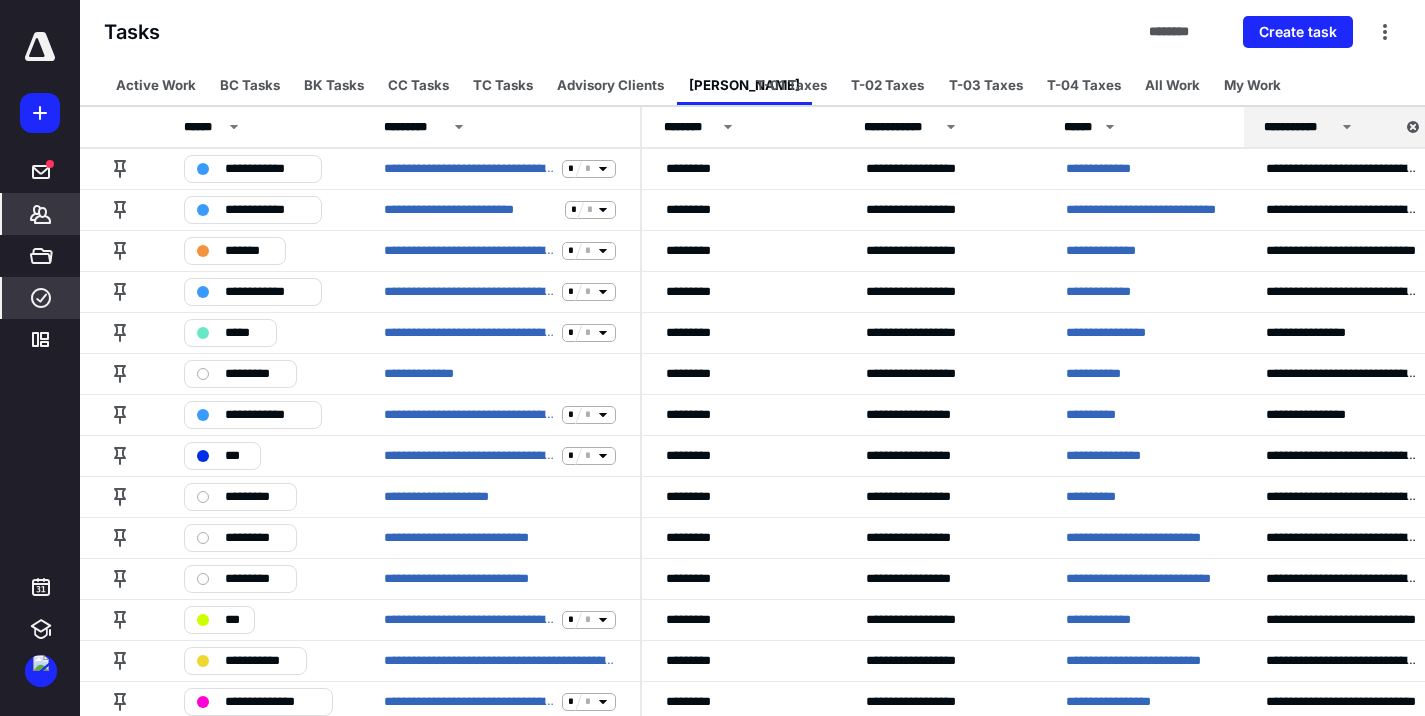 click 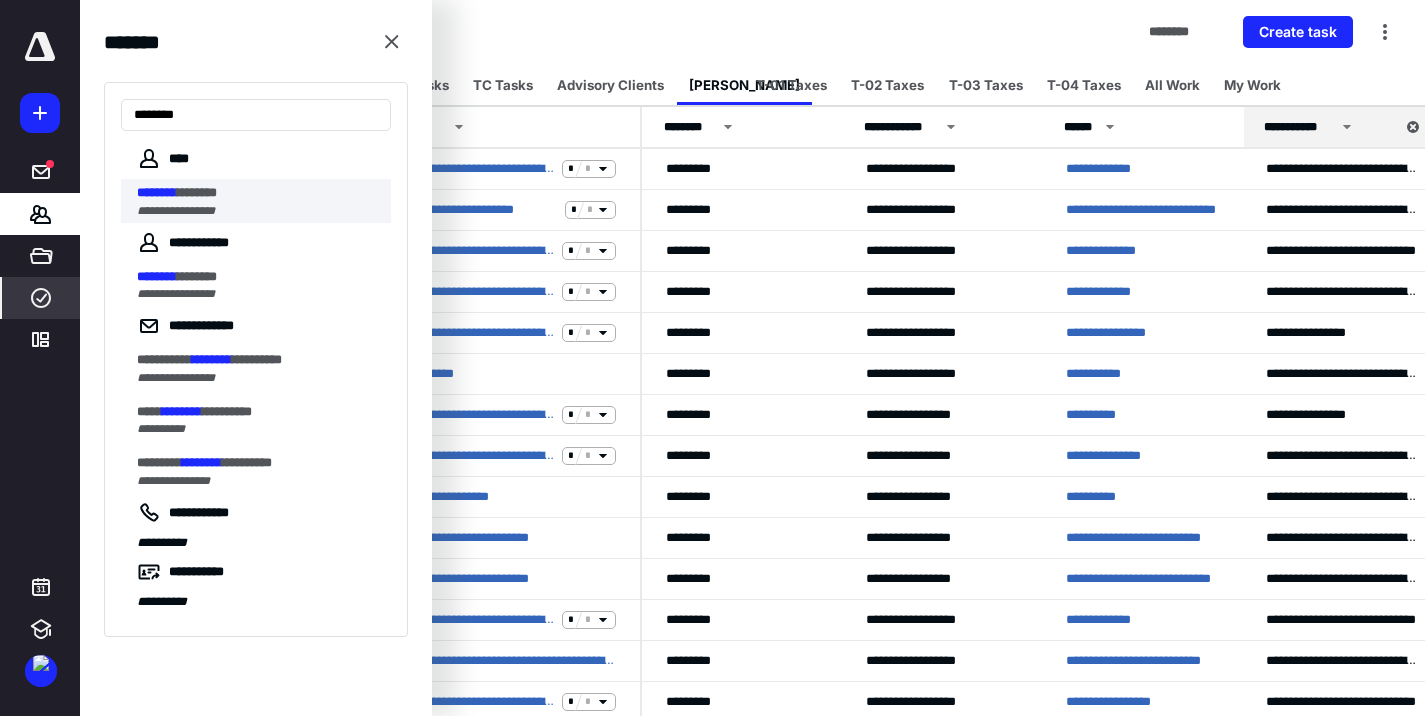 type on "********" 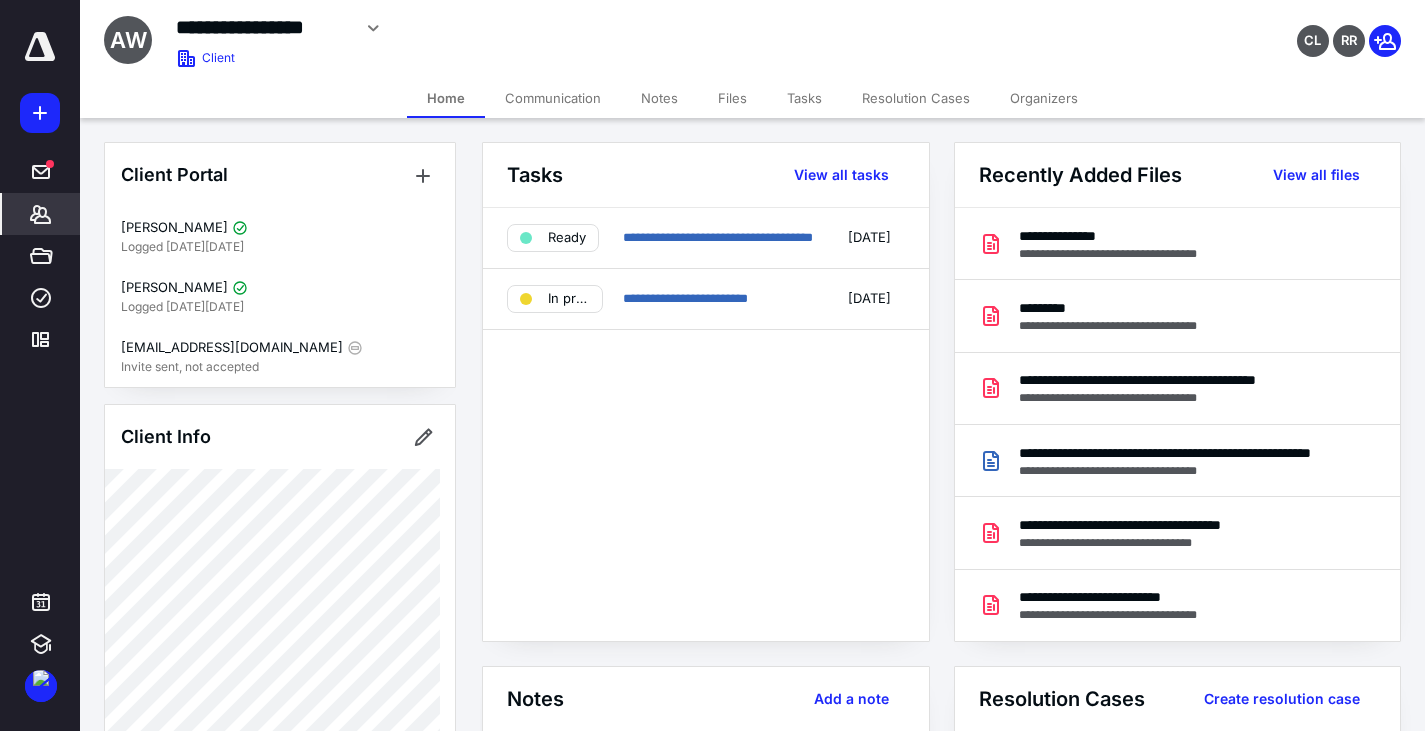 click on "Files" at bounding box center [732, 98] 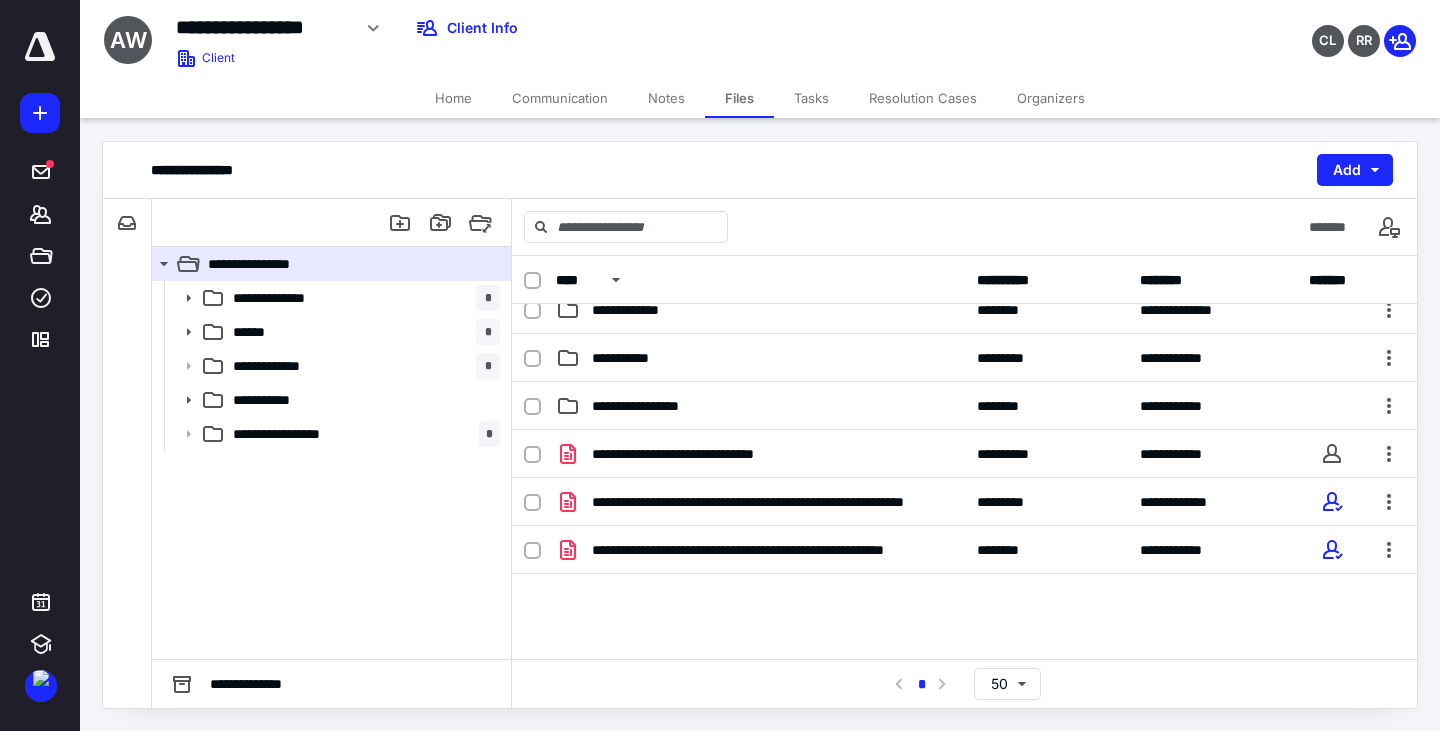 scroll, scrollTop: 0, scrollLeft: 0, axis: both 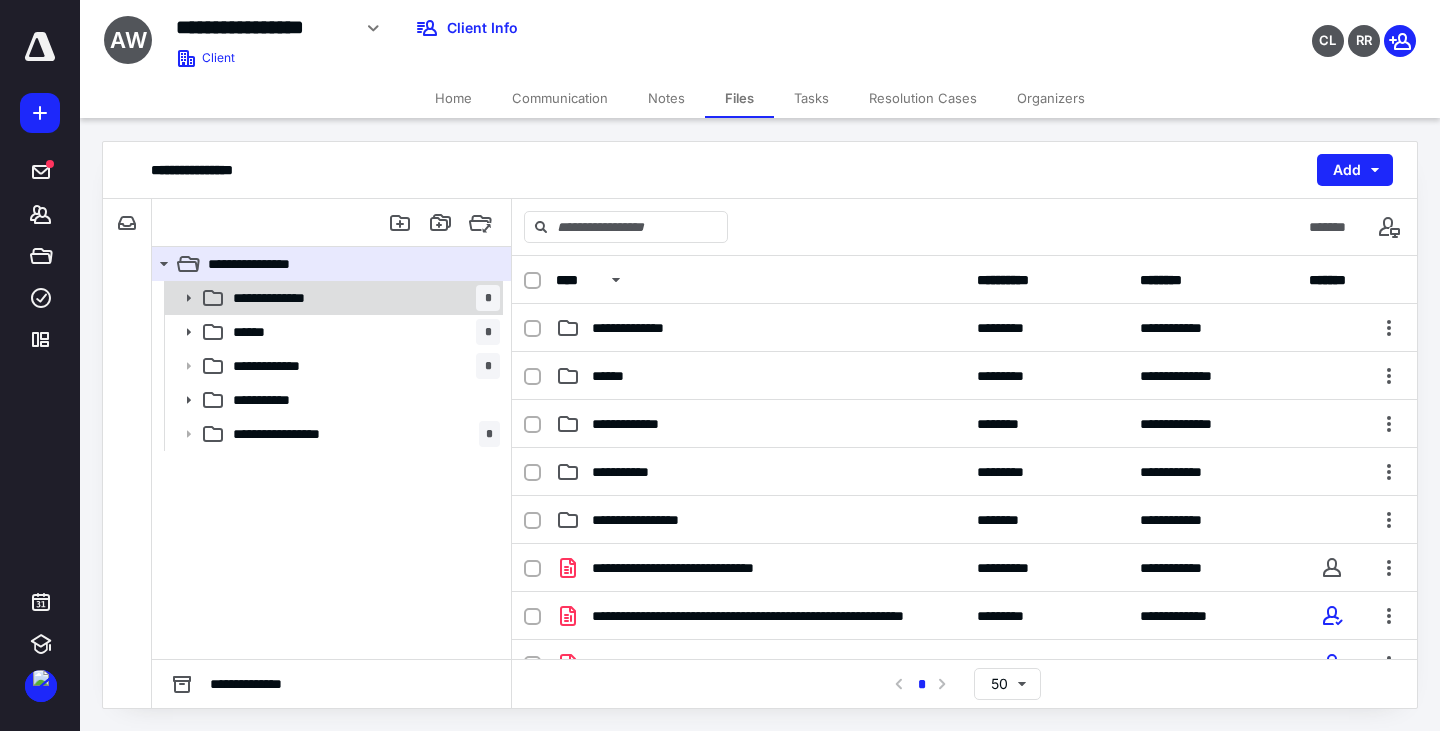 click 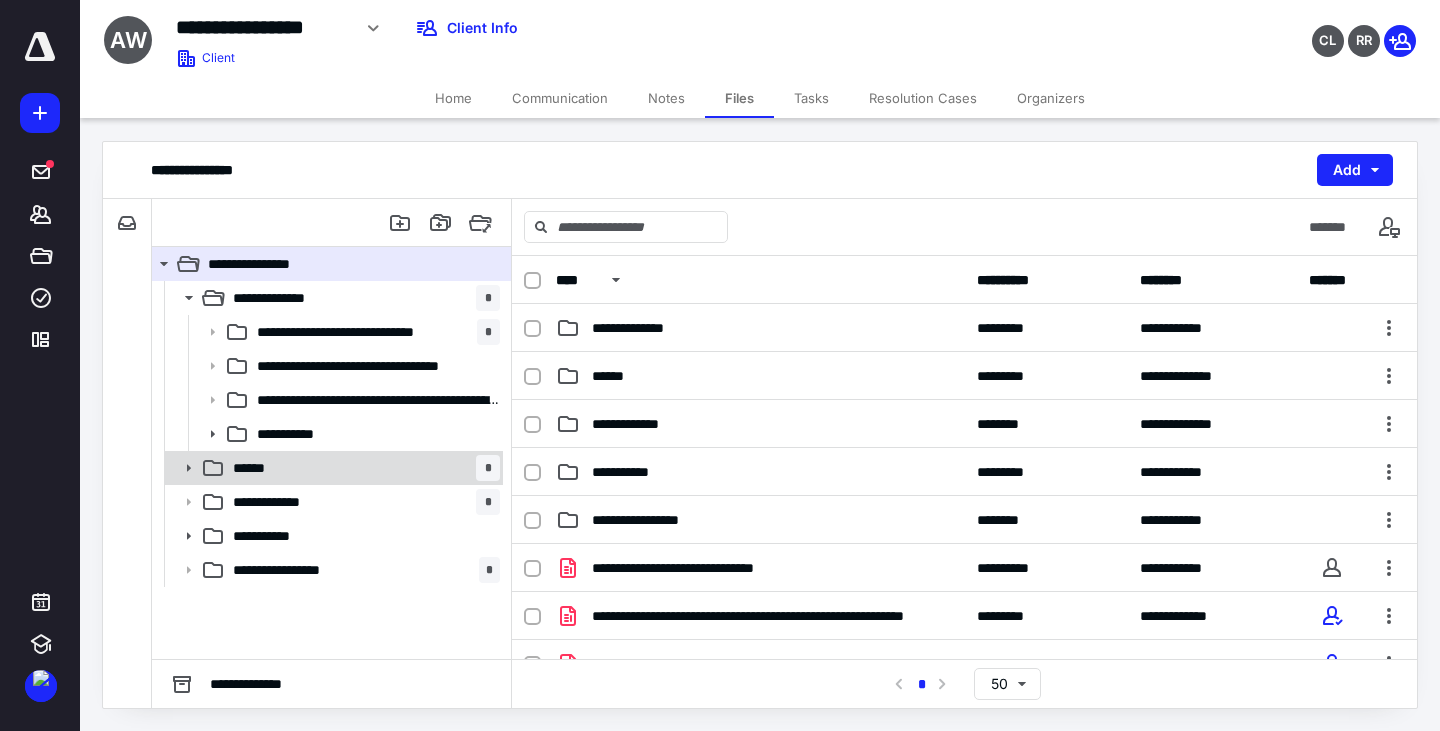 click 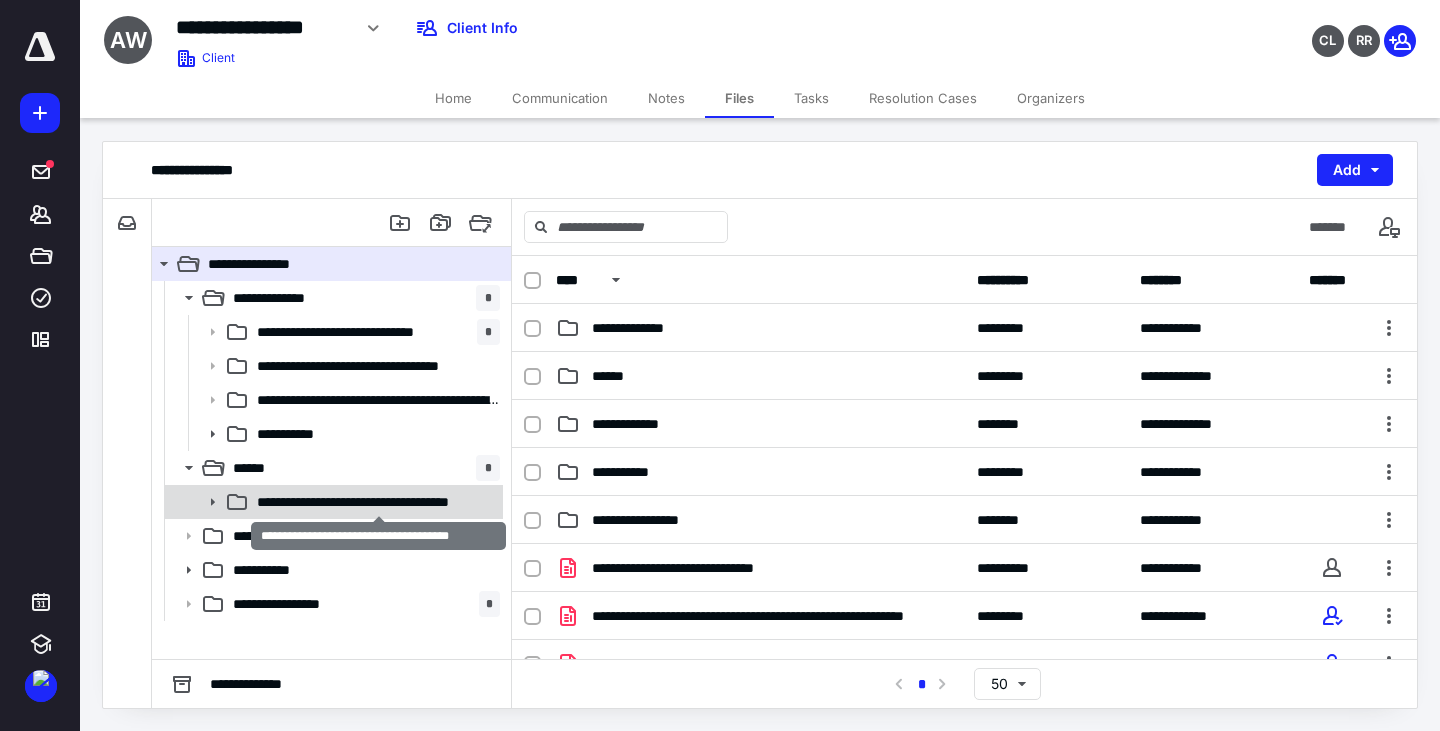 click on "**********" at bounding box center (378, 502) 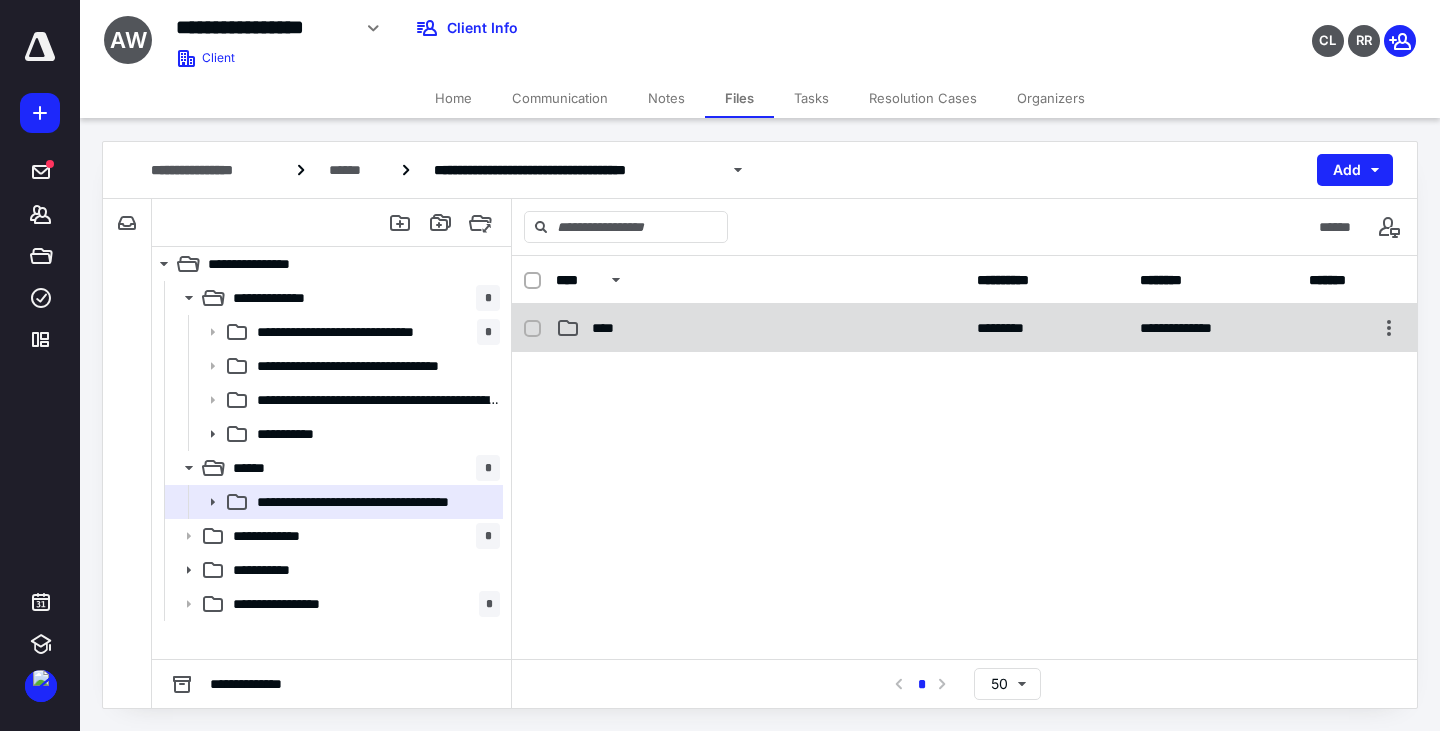 click on "****" at bounding box center [610, 328] 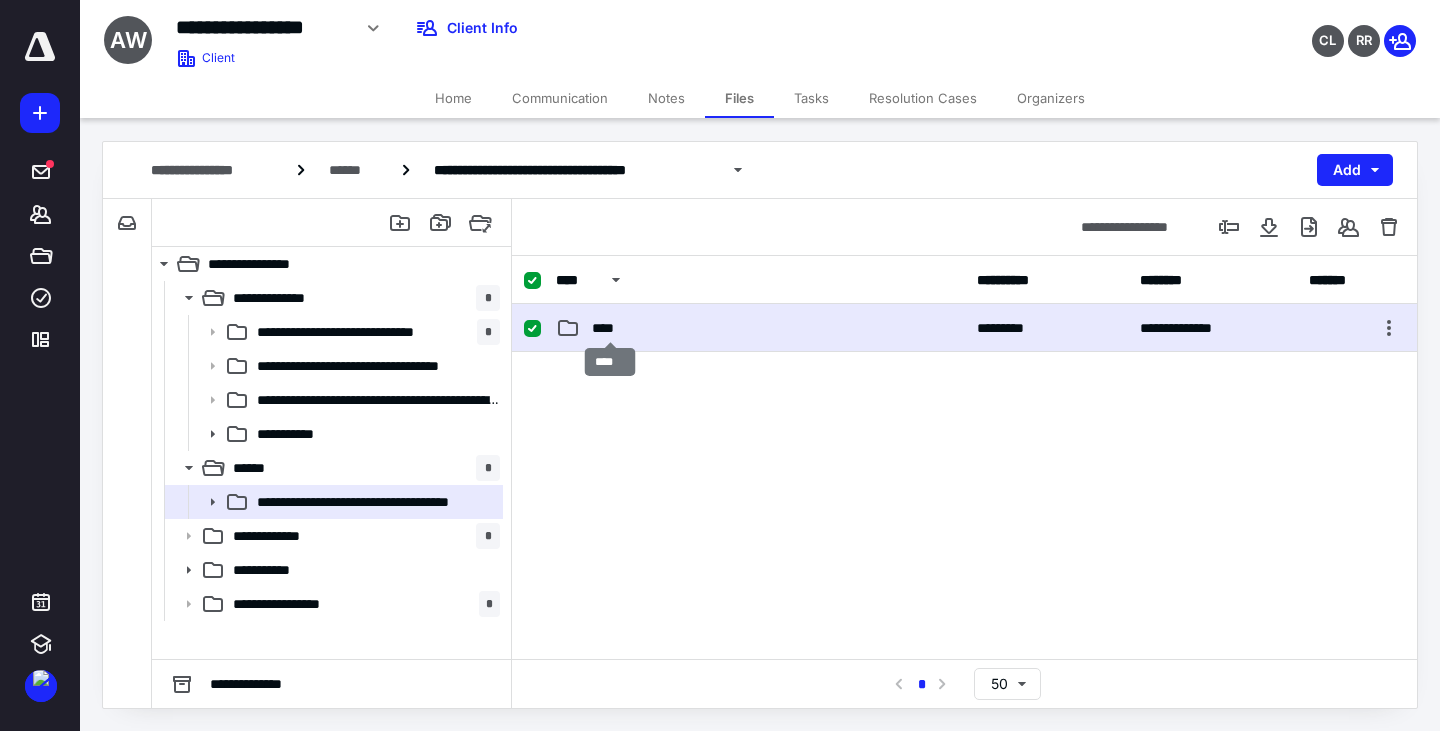 click on "****" at bounding box center [610, 328] 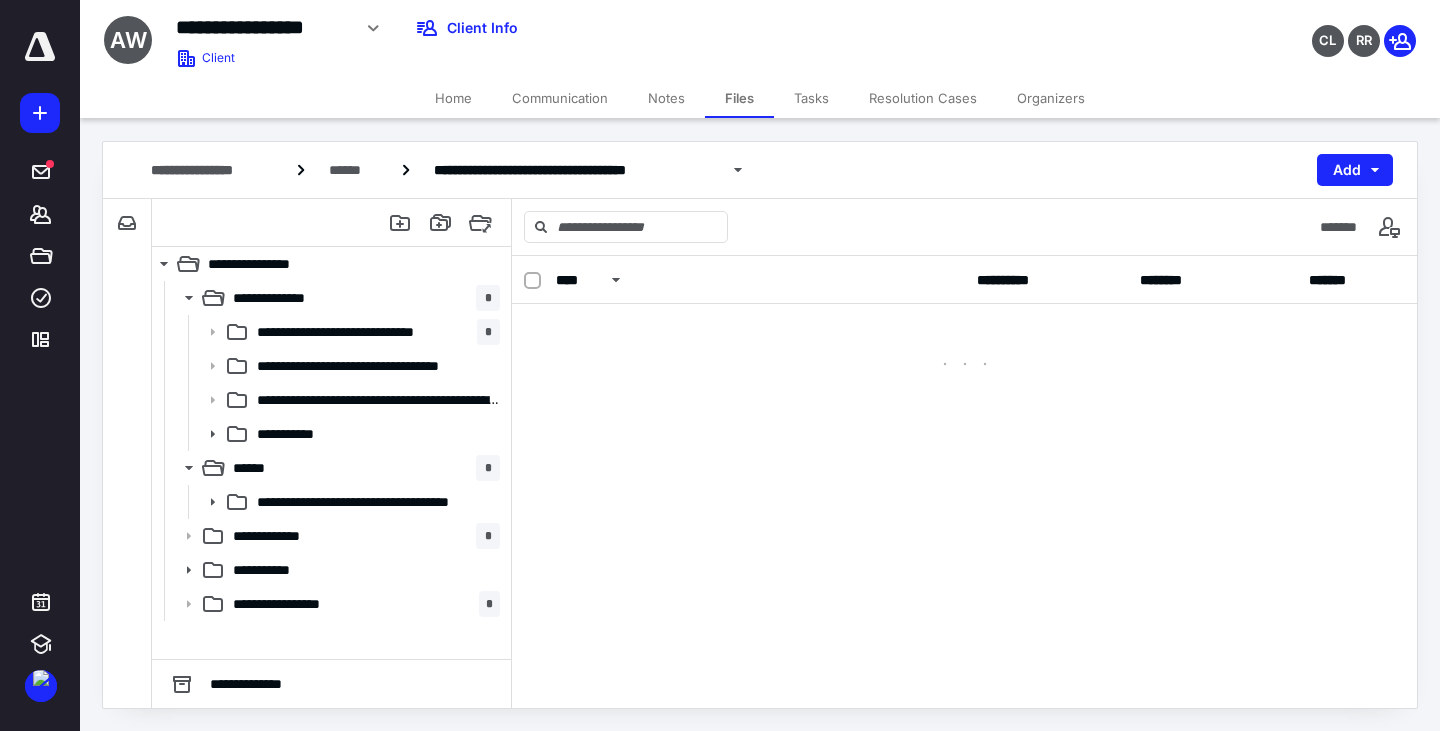 checkbox on "false" 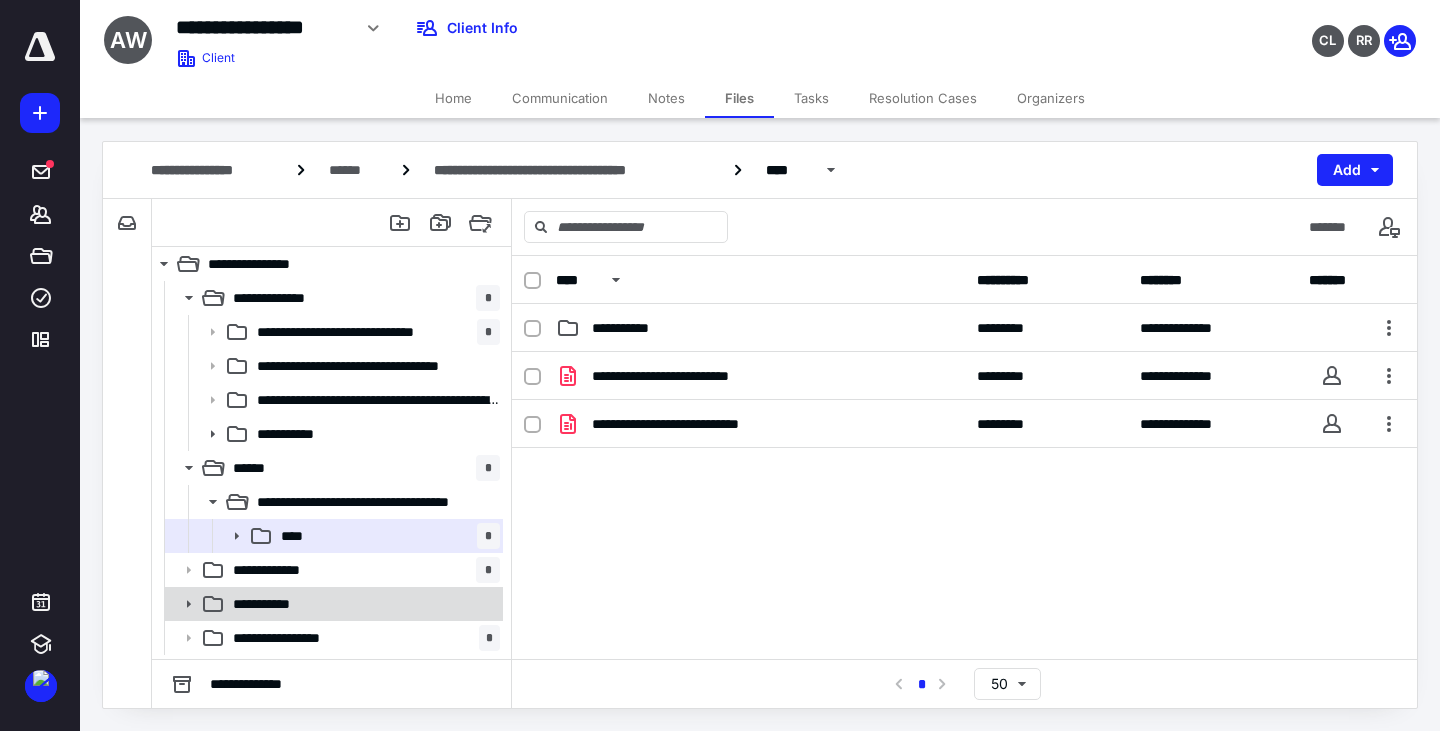 click 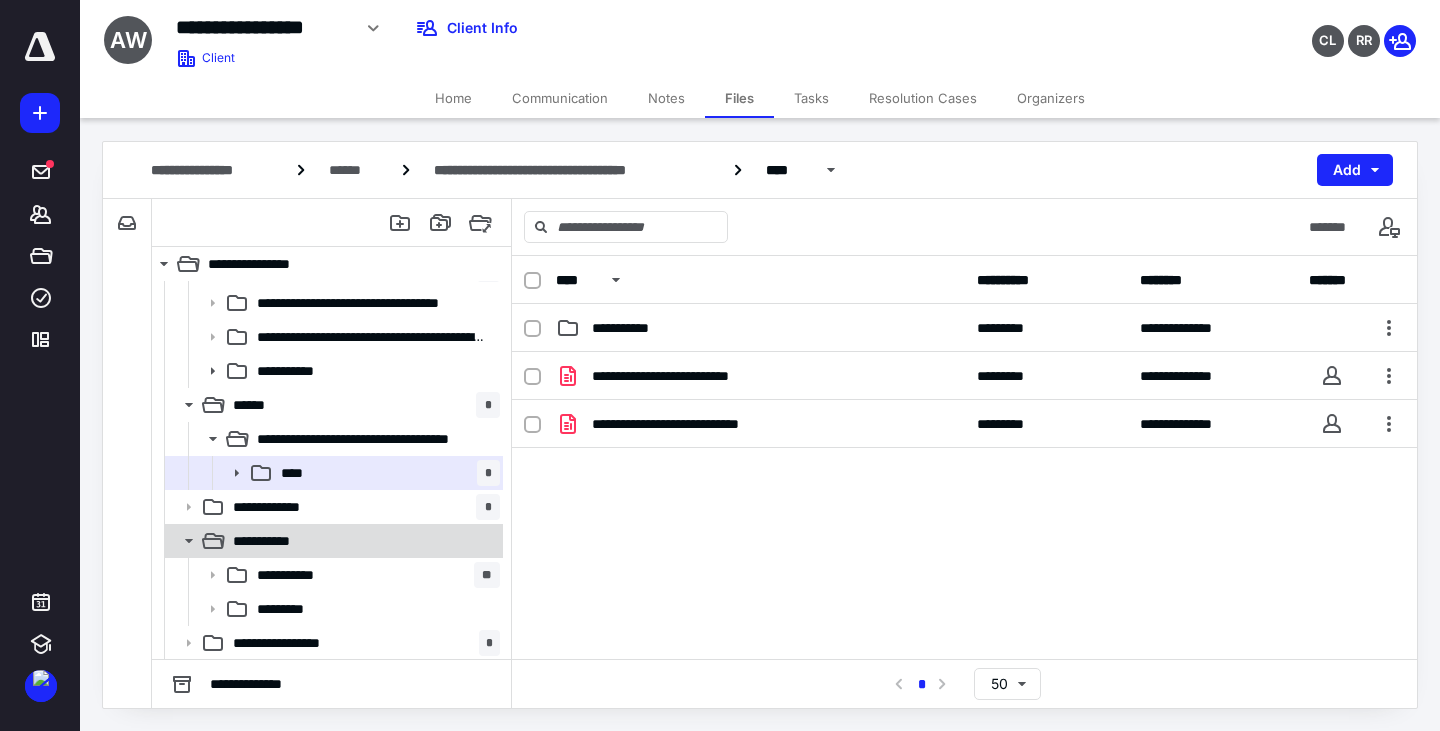 scroll, scrollTop: 64, scrollLeft: 0, axis: vertical 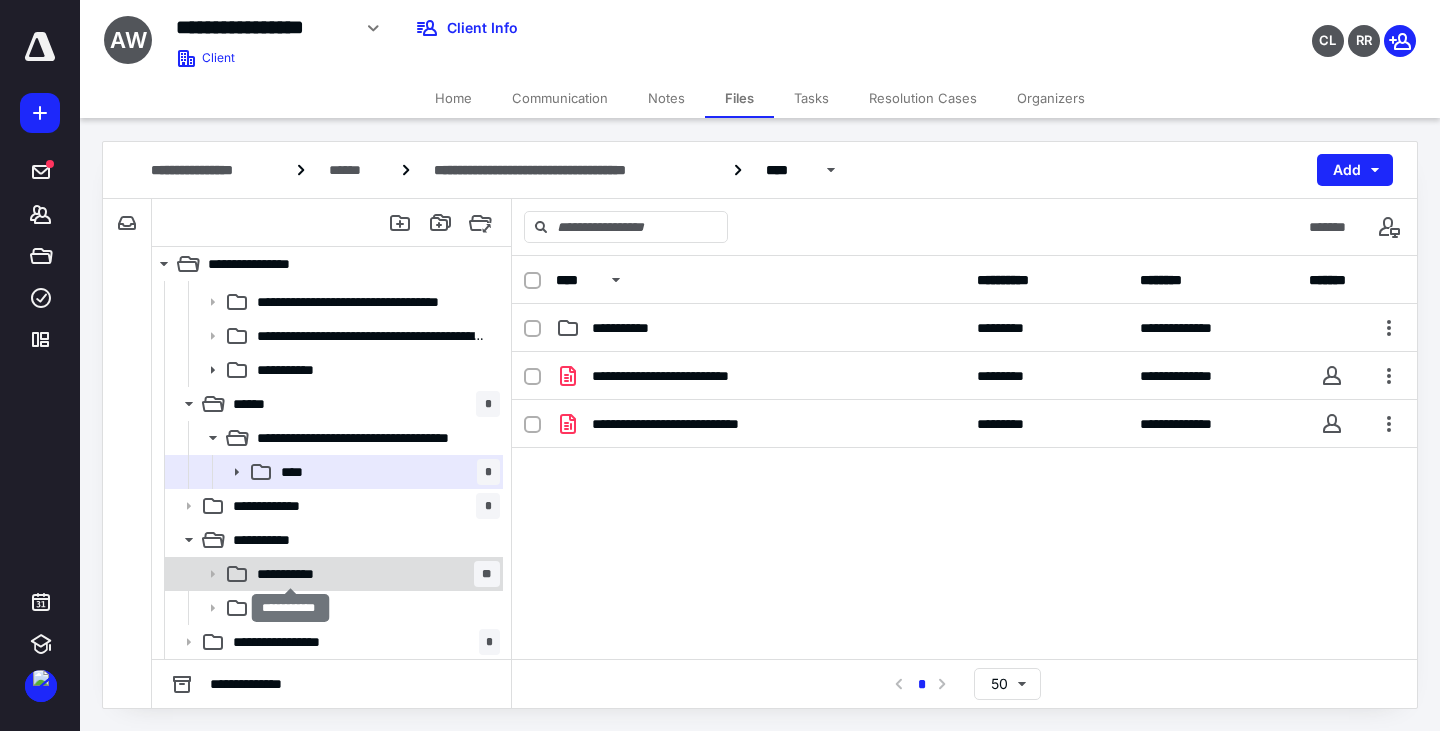 click on "**********" at bounding box center [290, 574] 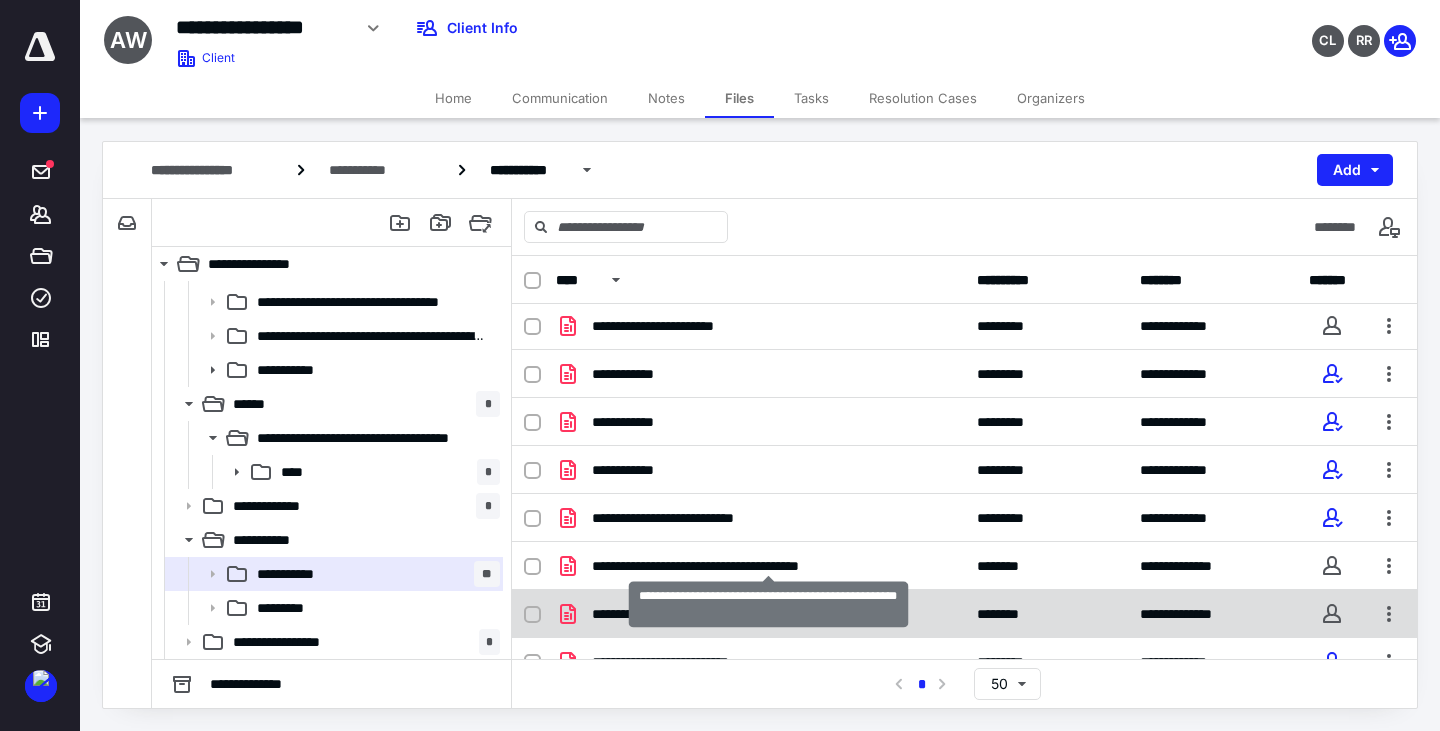 scroll, scrollTop: 0, scrollLeft: 0, axis: both 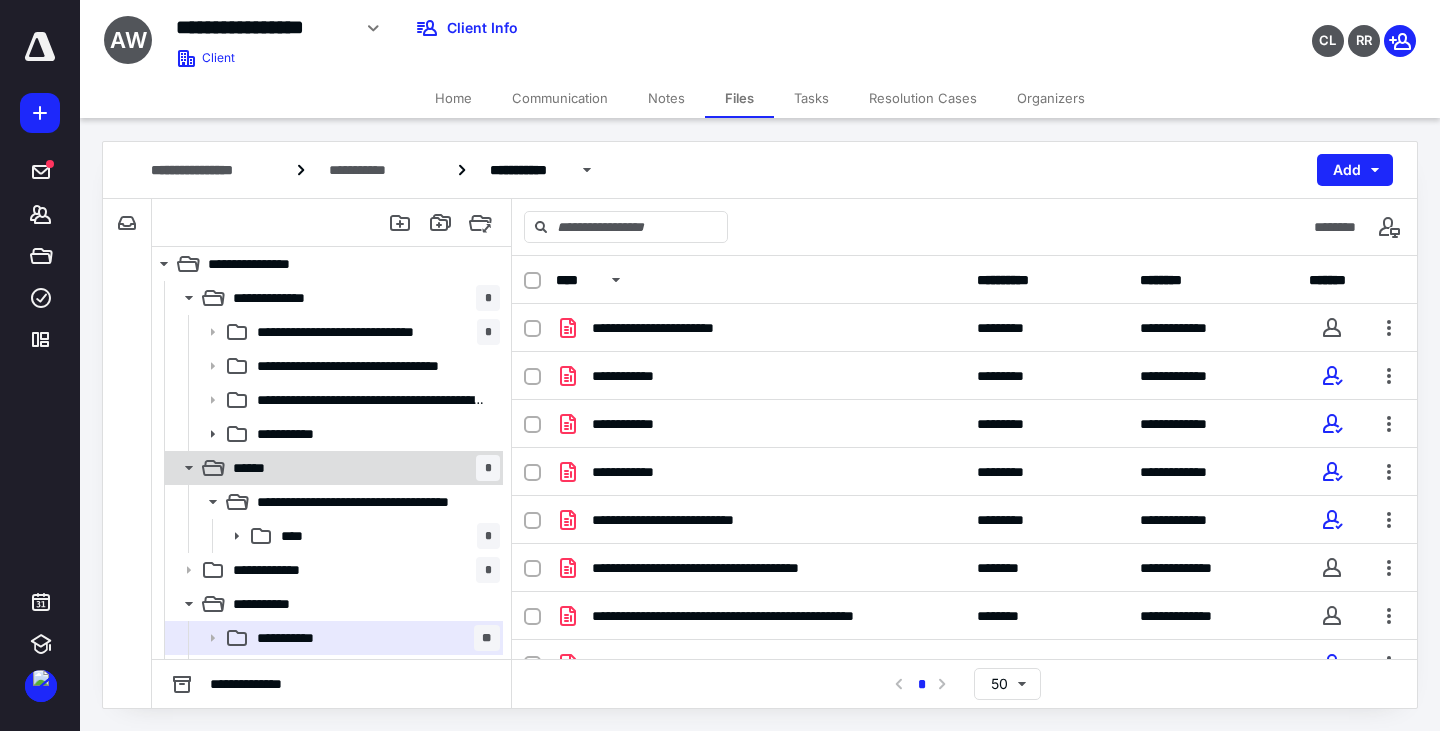 click on "******" at bounding box center (257, 468) 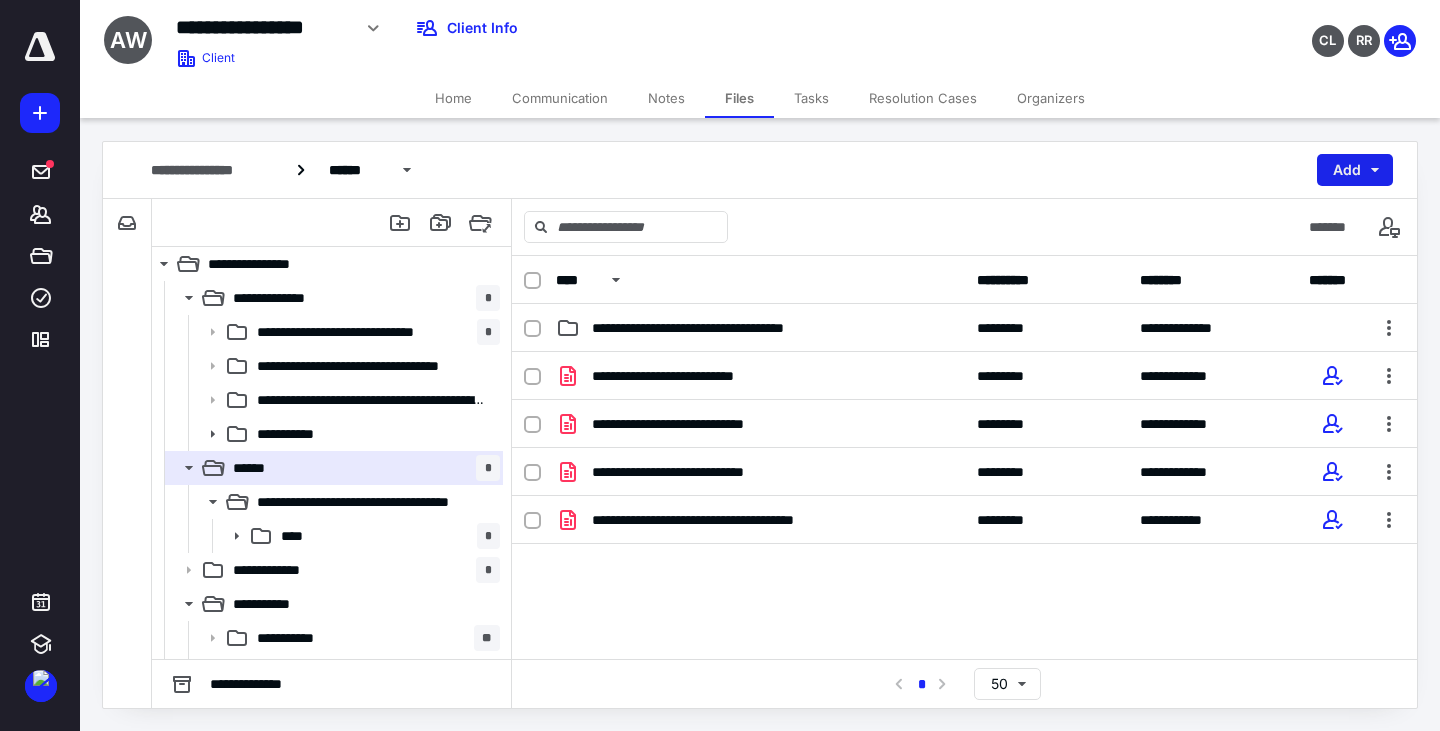 click on "Add" at bounding box center (1355, 170) 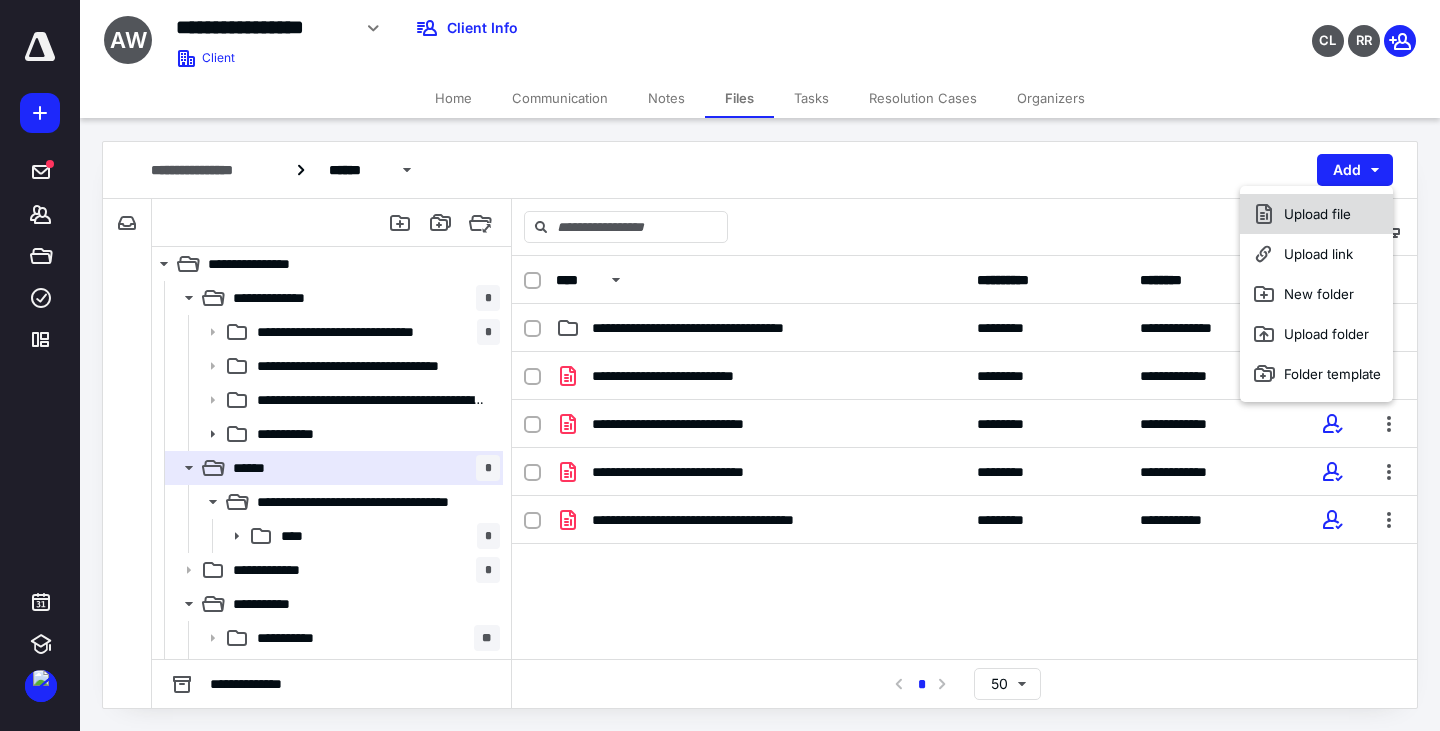 click on "Upload file" at bounding box center (1316, 214) 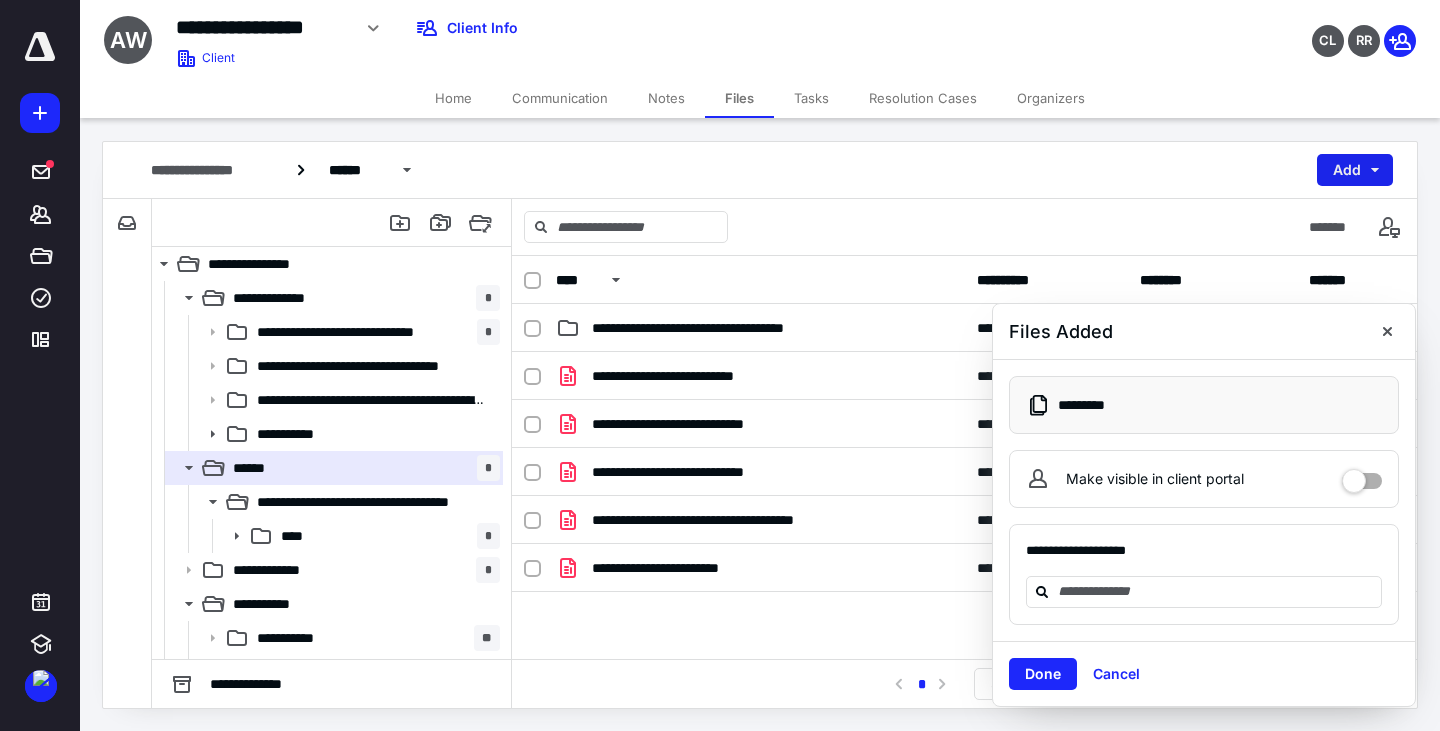 click on "Add" at bounding box center (1355, 170) 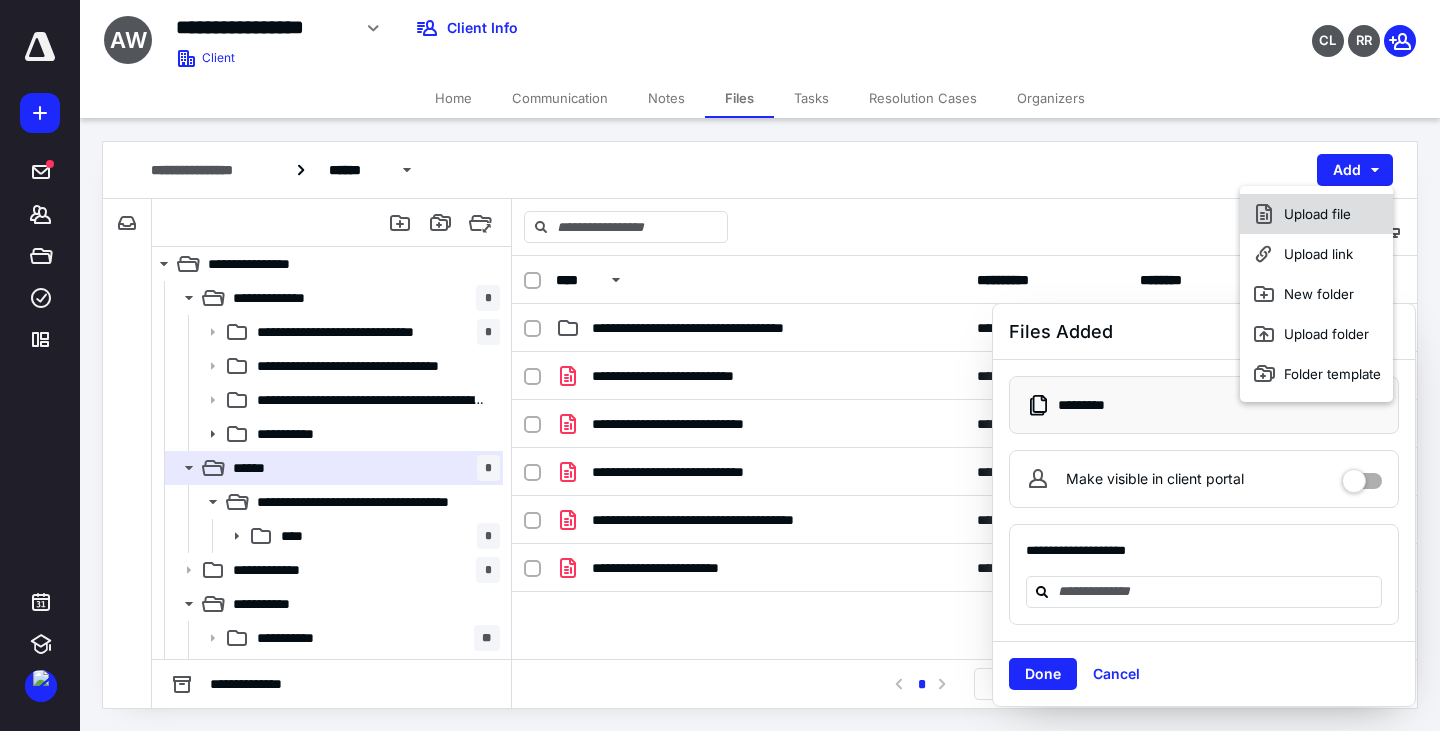 click on "Upload file" at bounding box center (1316, 214) 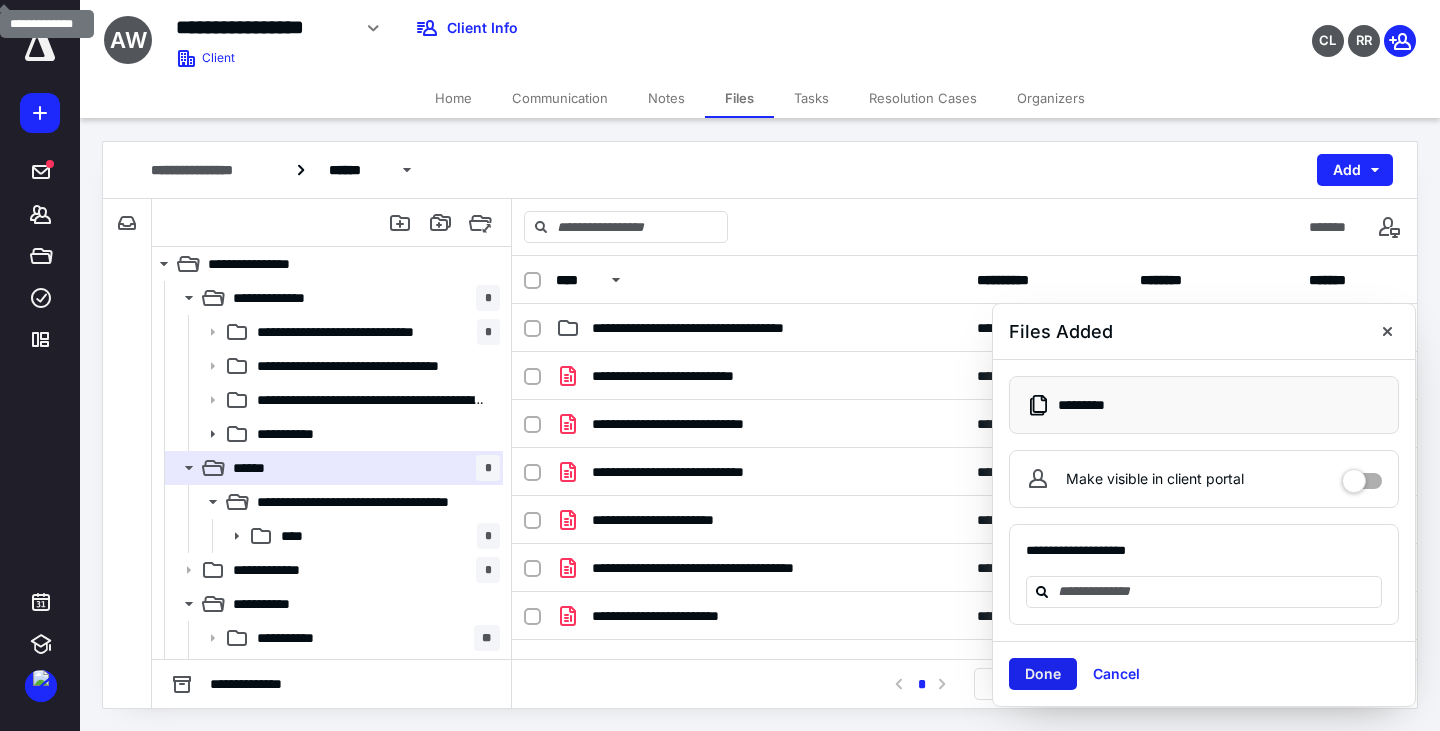 click on "Done" at bounding box center [1043, 674] 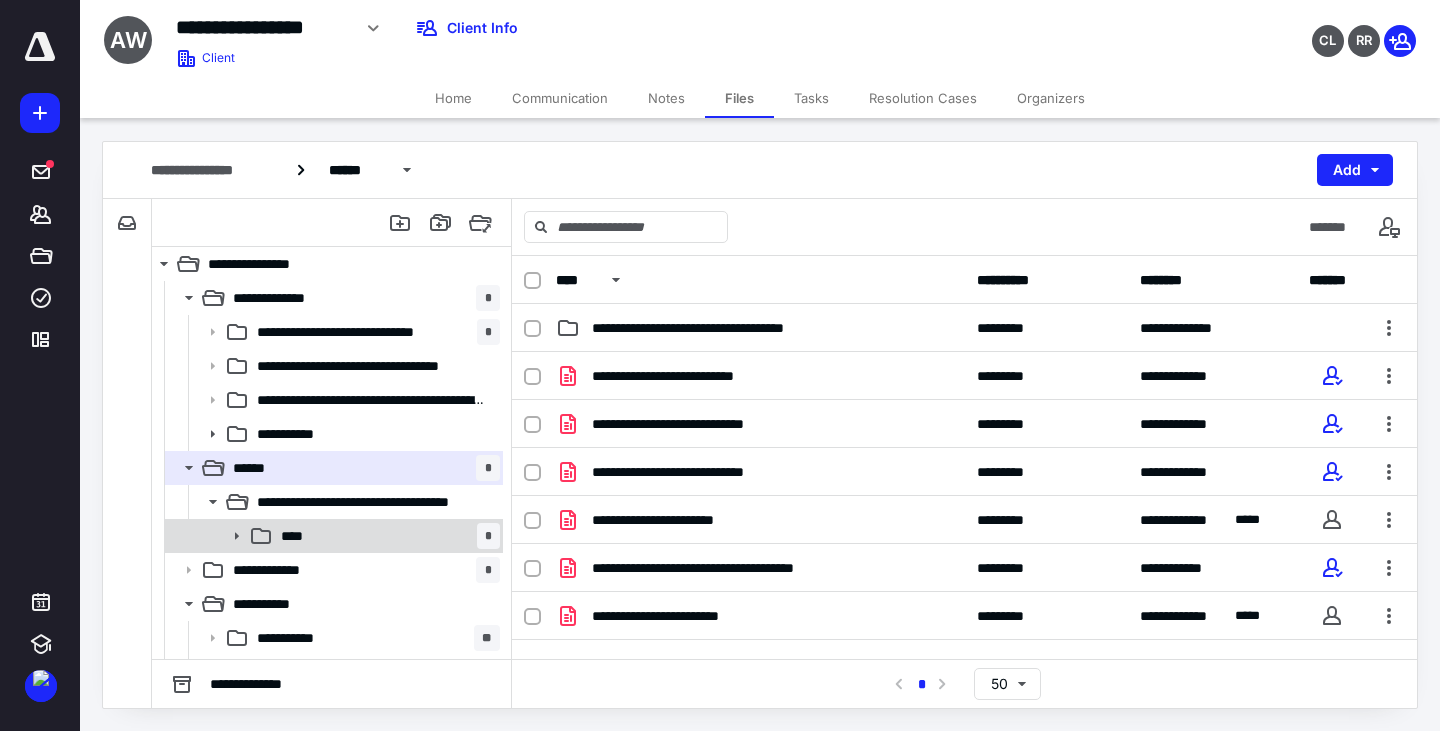 click on "****" at bounding box center [299, 536] 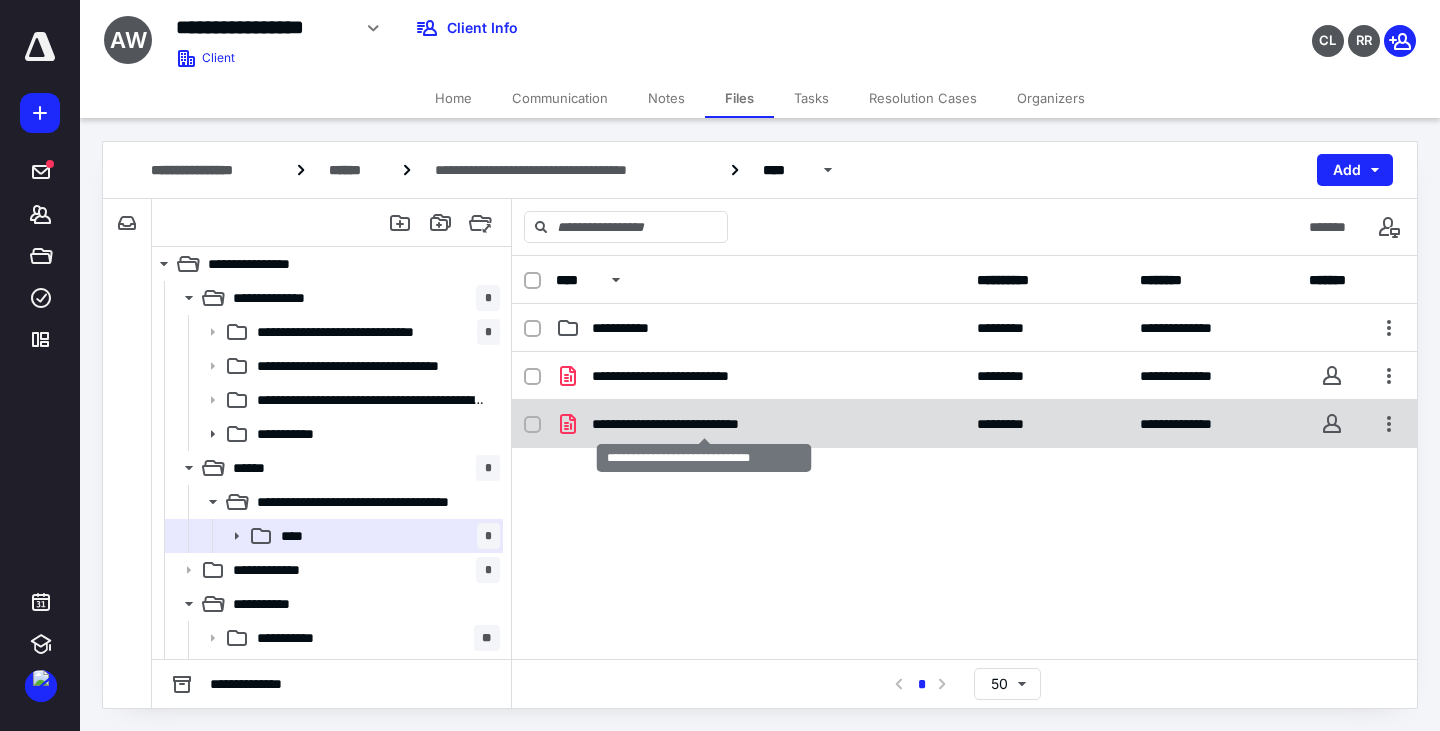 click on "**********" at bounding box center [703, 424] 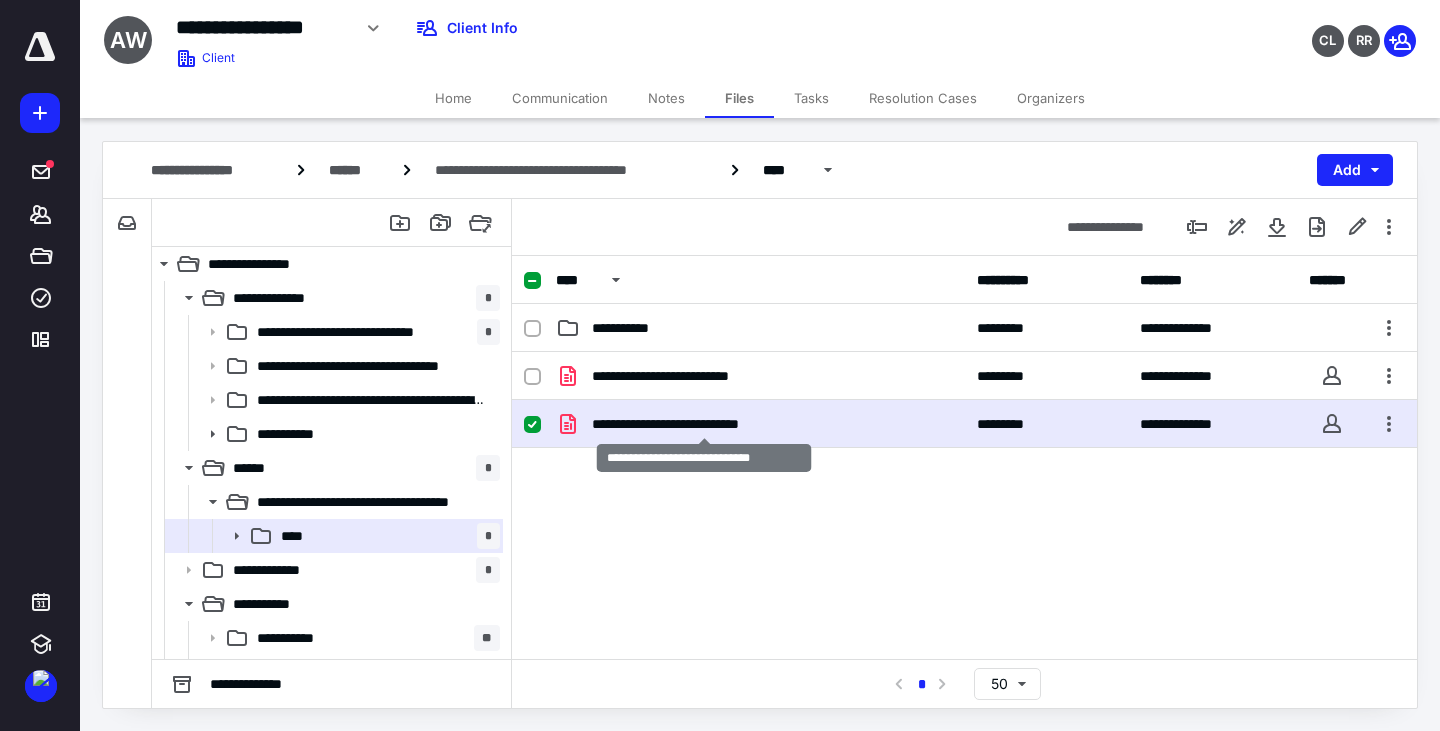 click on "**********" at bounding box center (703, 424) 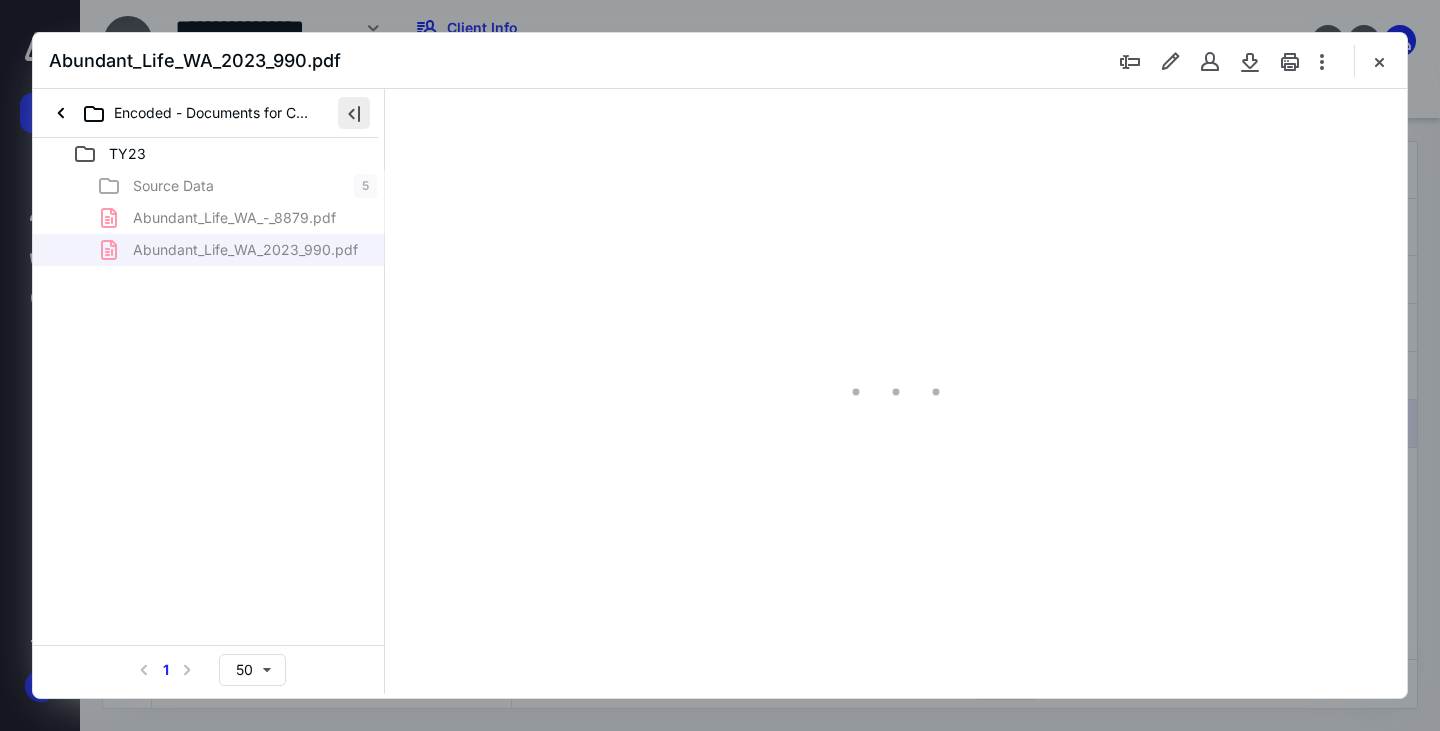scroll, scrollTop: 0, scrollLeft: 0, axis: both 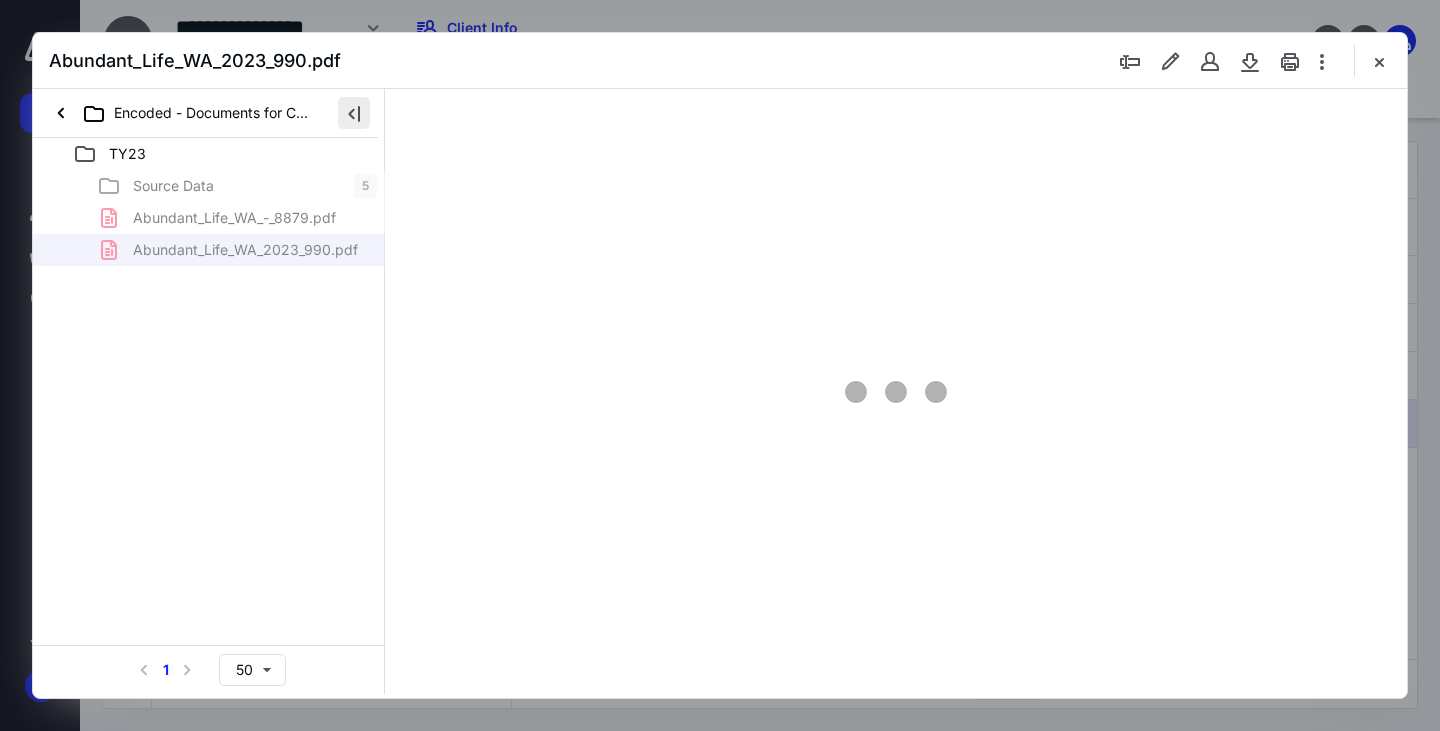 click at bounding box center [354, 113] 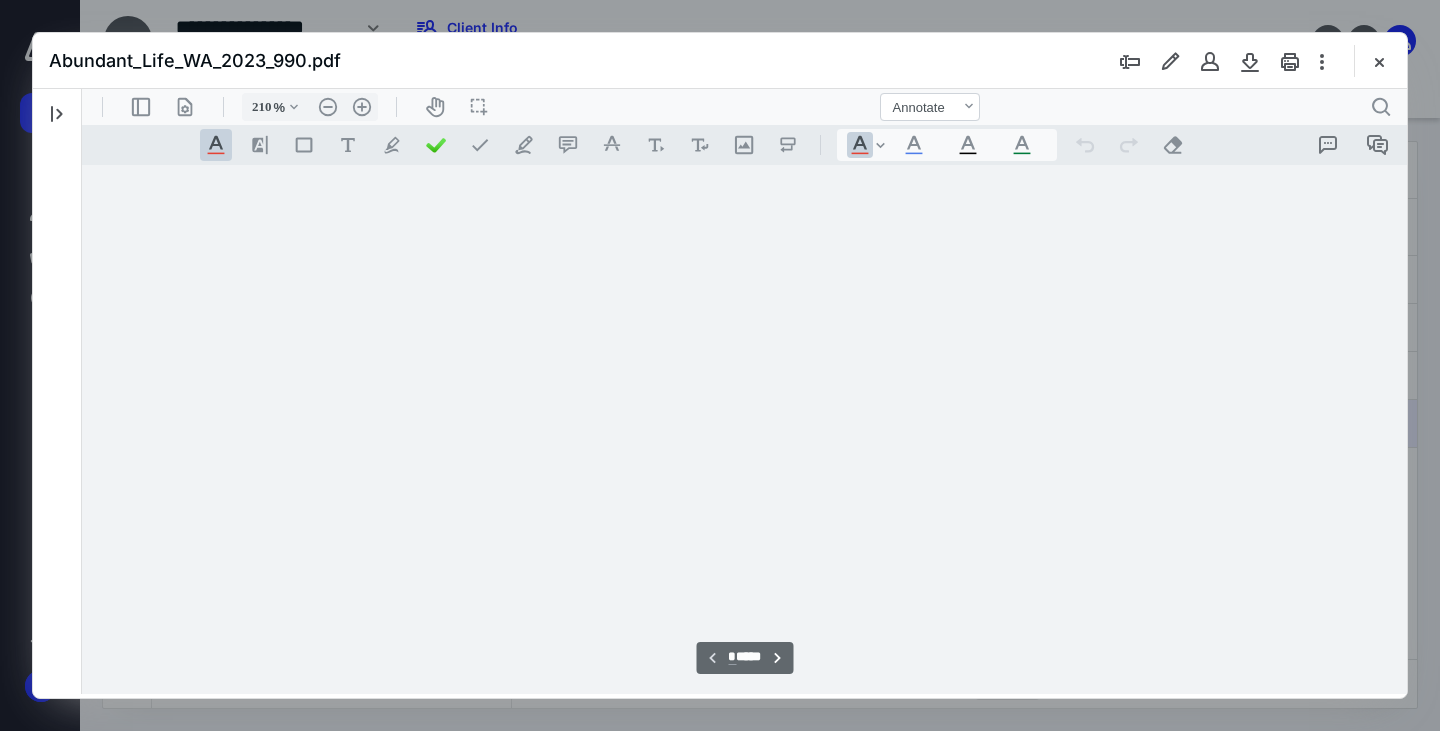 type on "211" 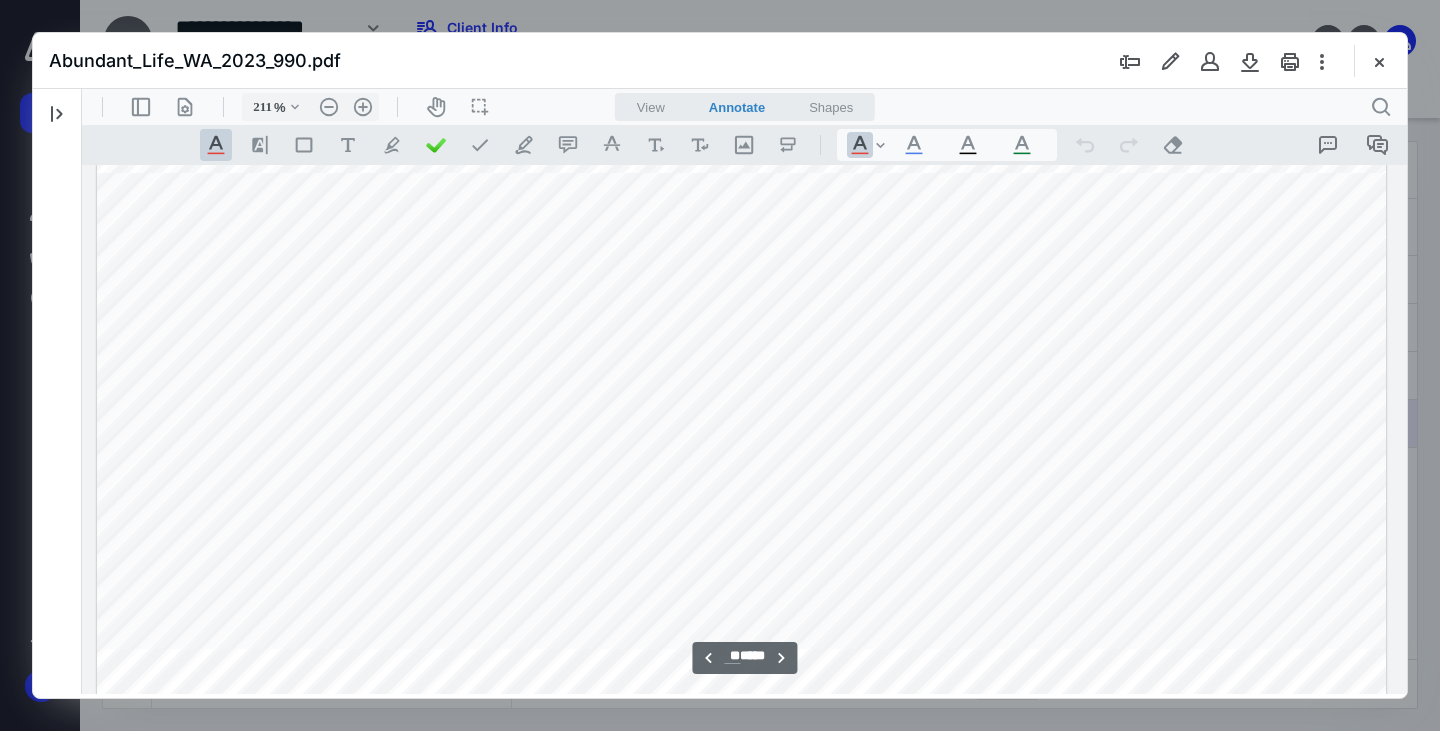 scroll, scrollTop: 24484, scrollLeft: 183, axis: both 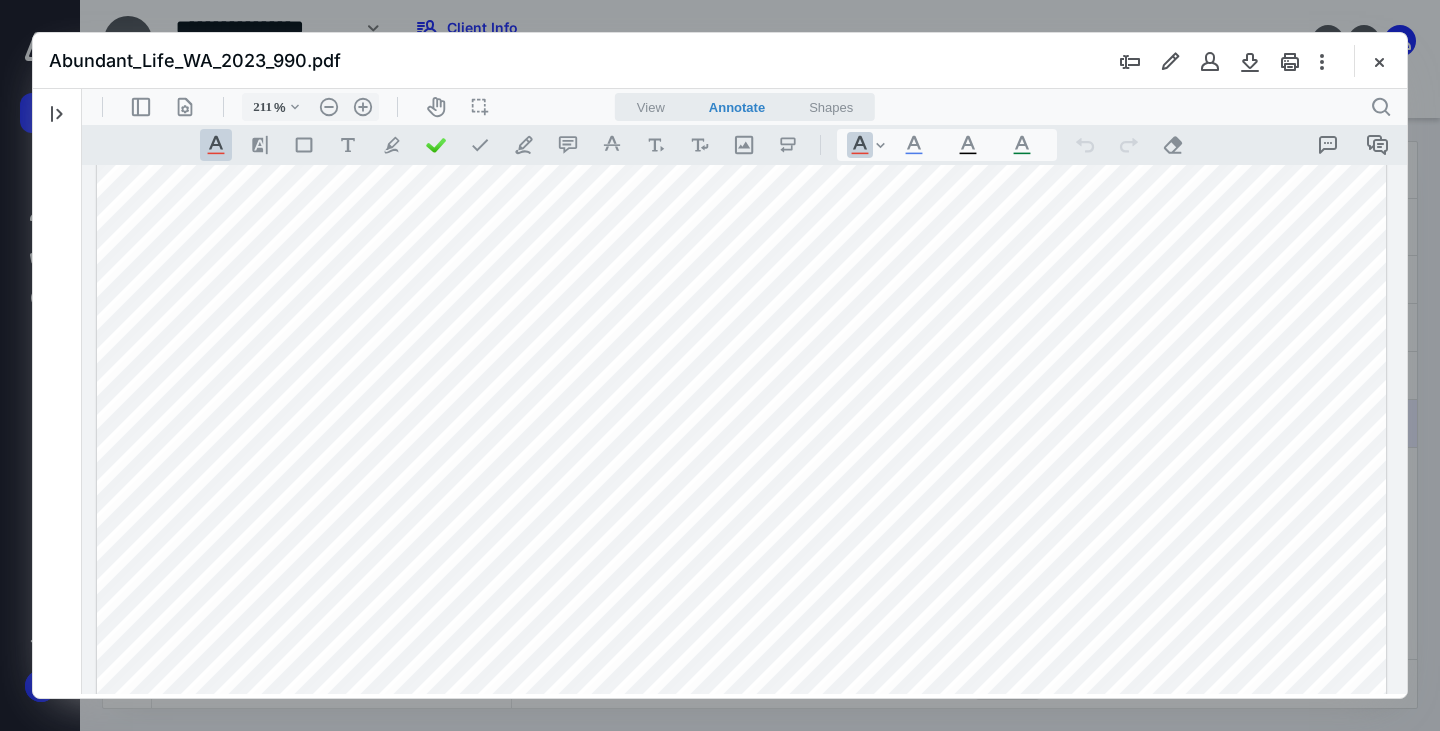 drag, startPoint x: 1200, startPoint y: 479, endPoint x: 1279, endPoint y: 471, distance: 79.40403 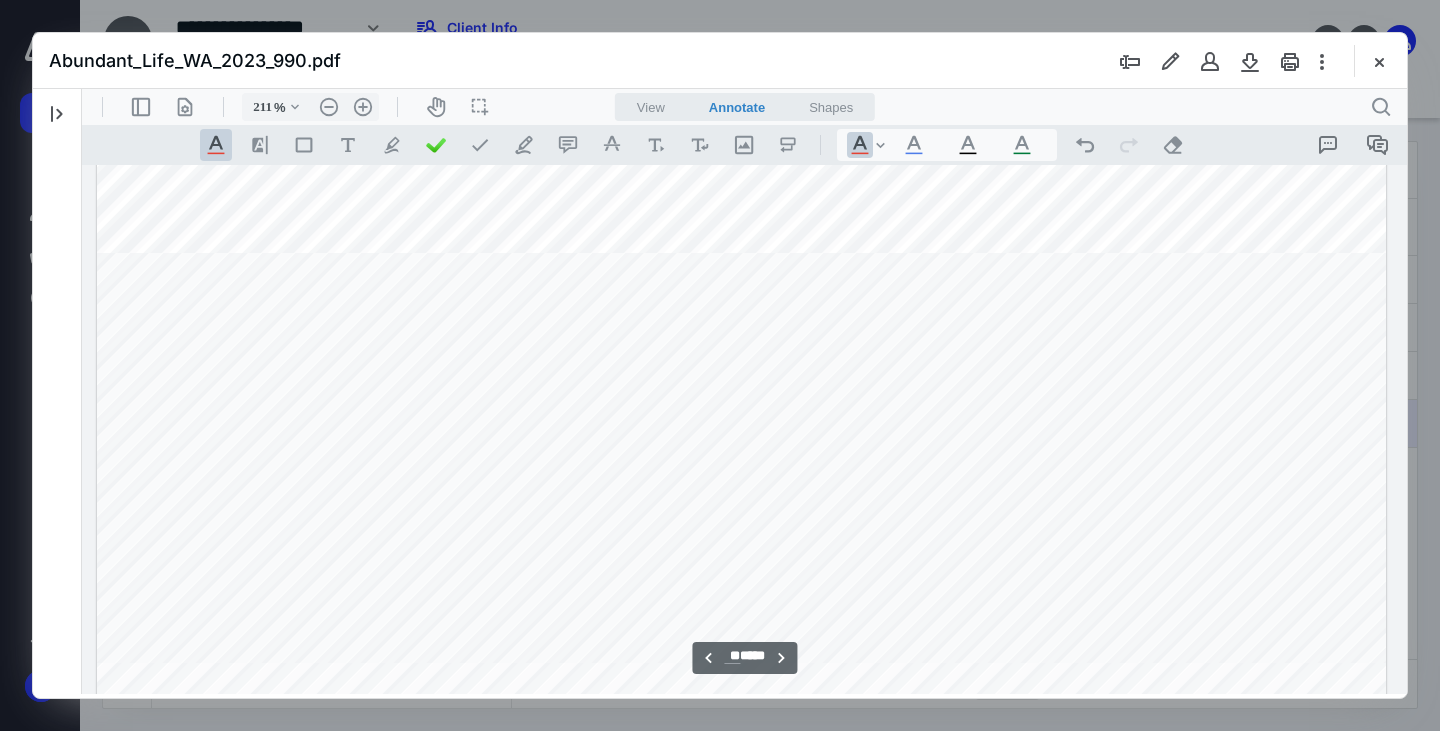scroll, scrollTop: 35684, scrollLeft: 183, axis: both 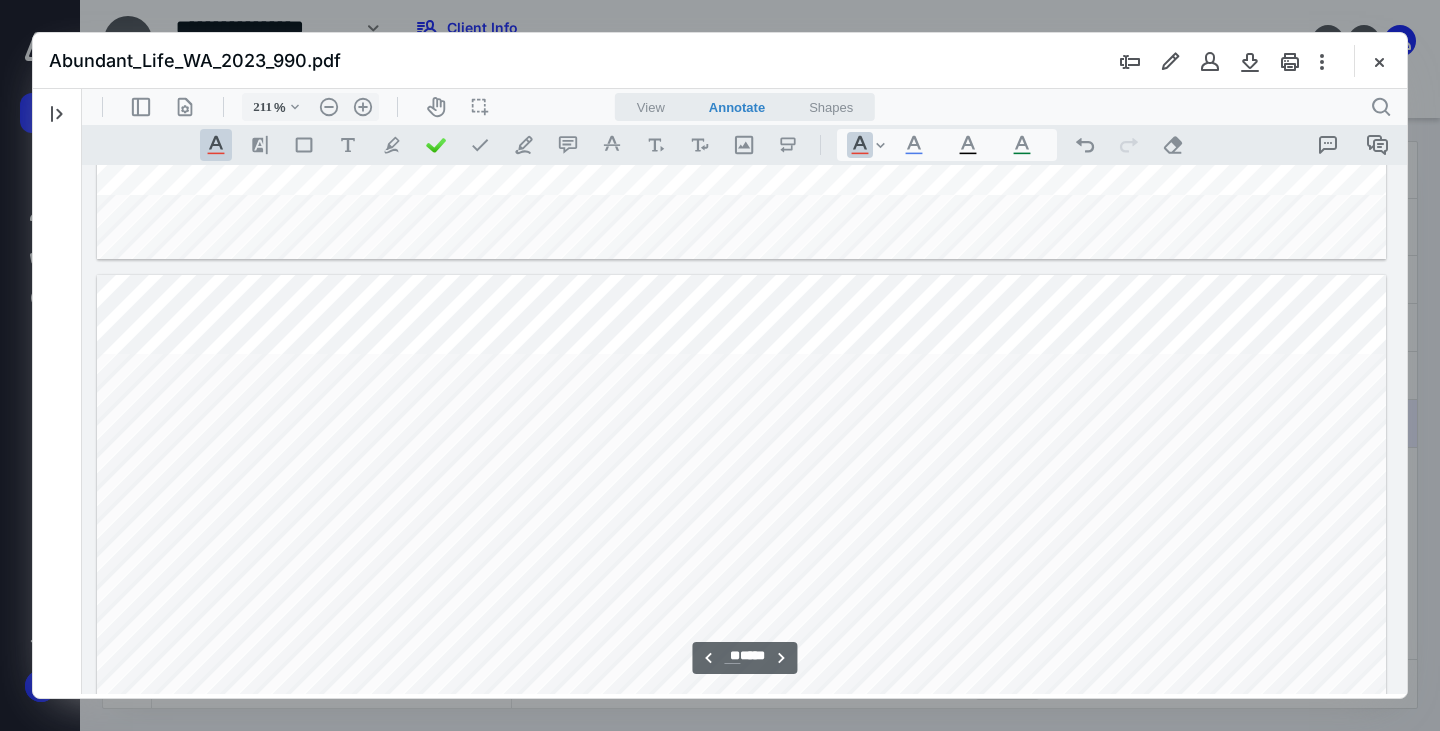 type on "**" 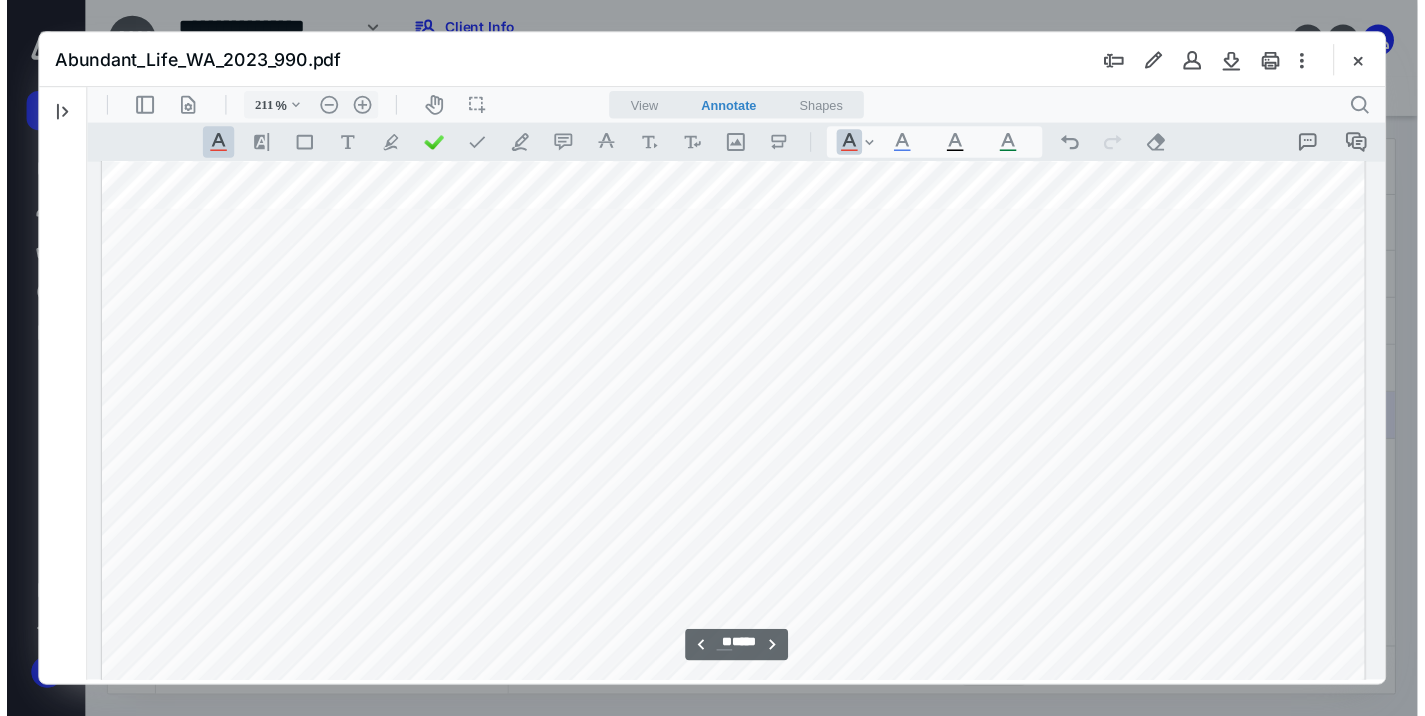 scroll, scrollTop: 24184, scrollLeft: 183, axis: both 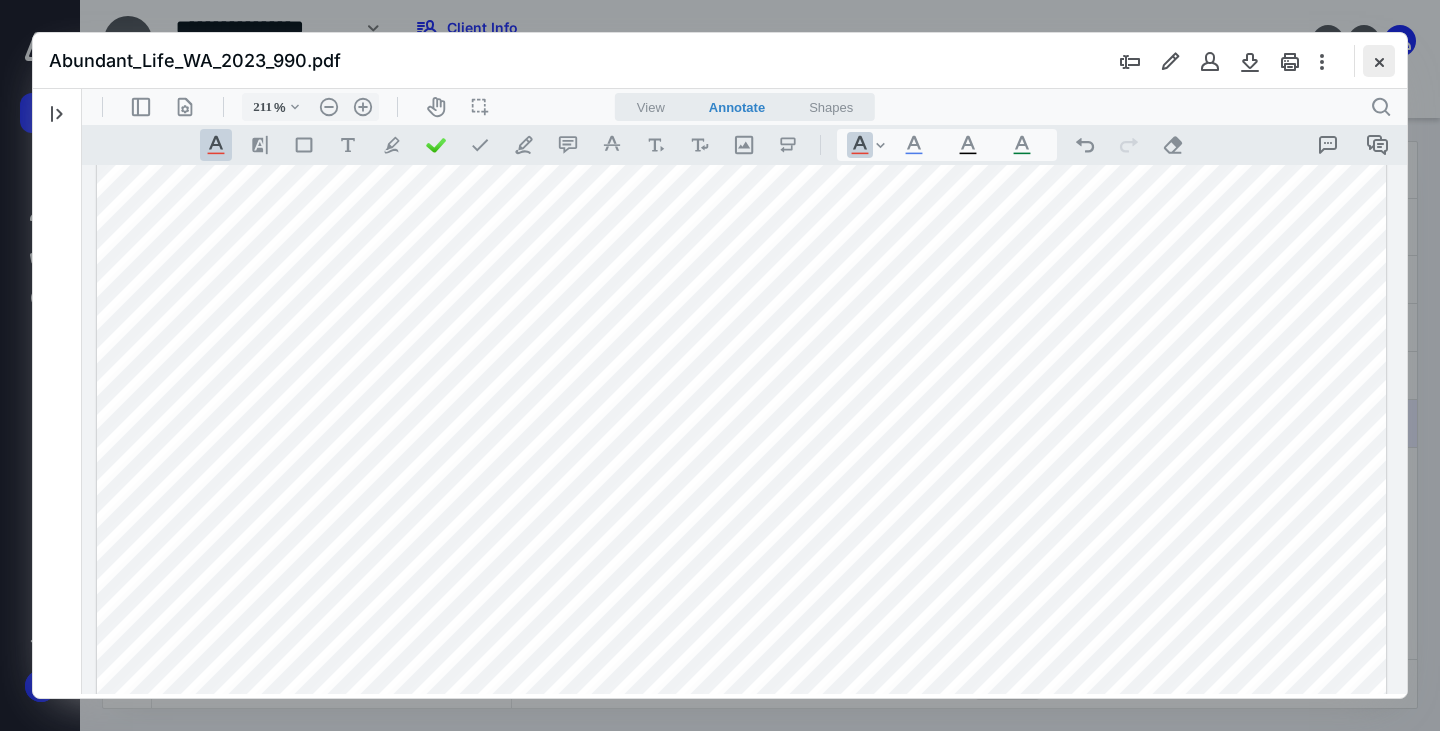 click at bounding box center [1379, 61] 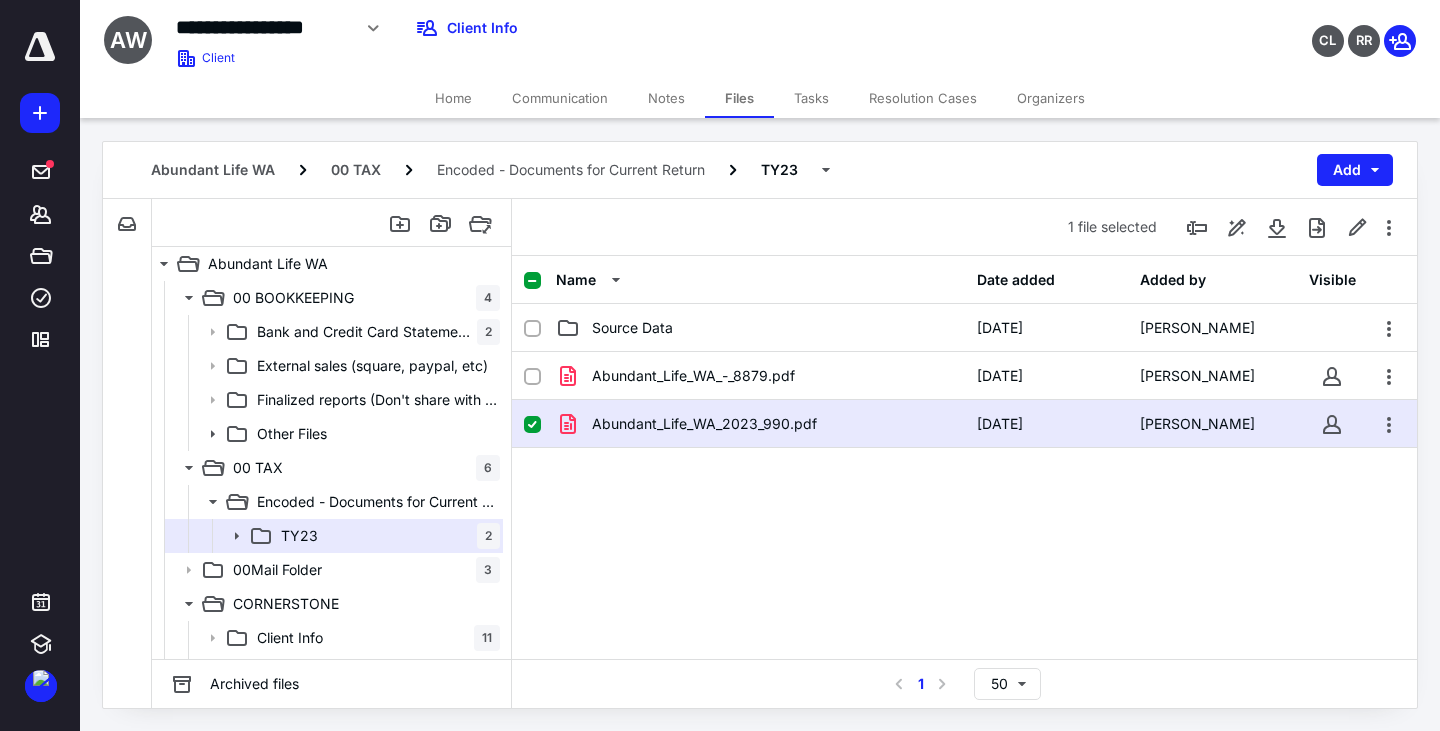 click 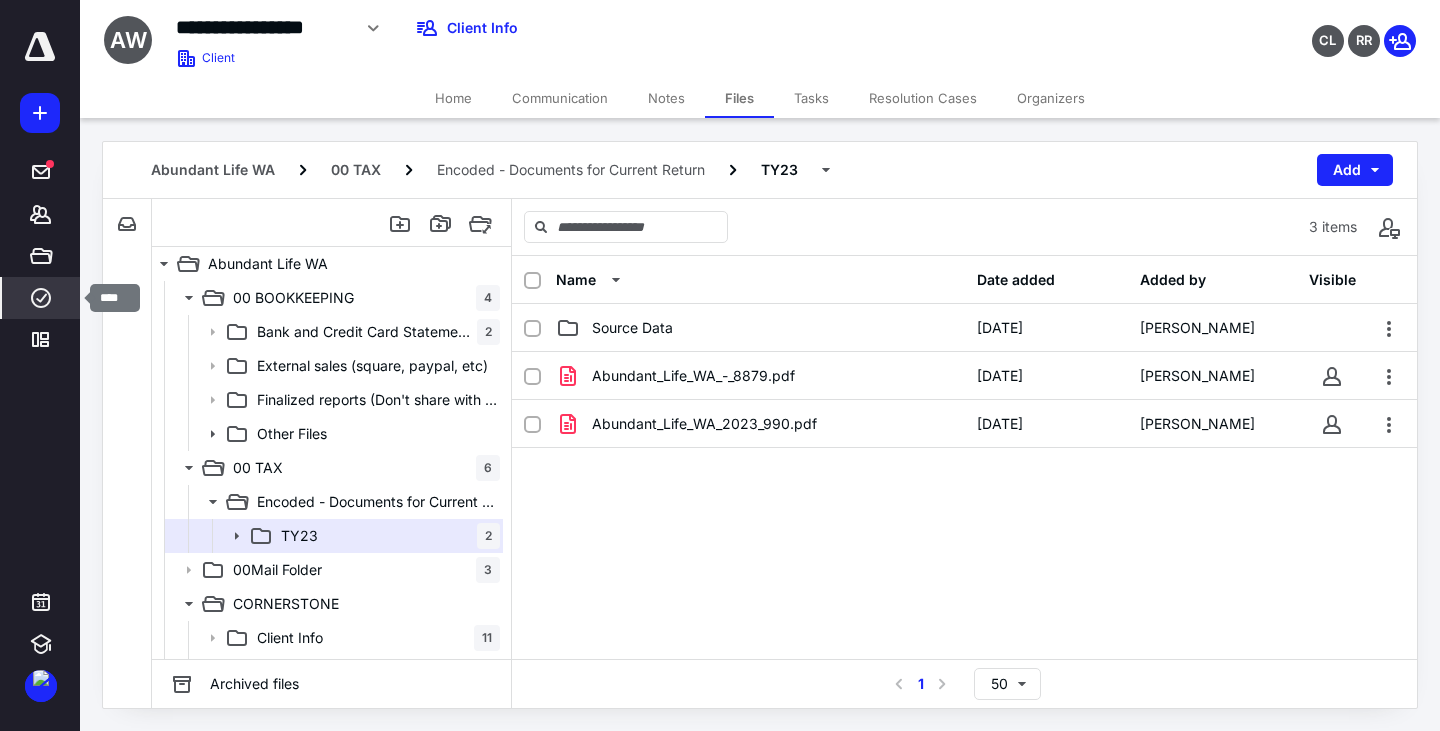 click 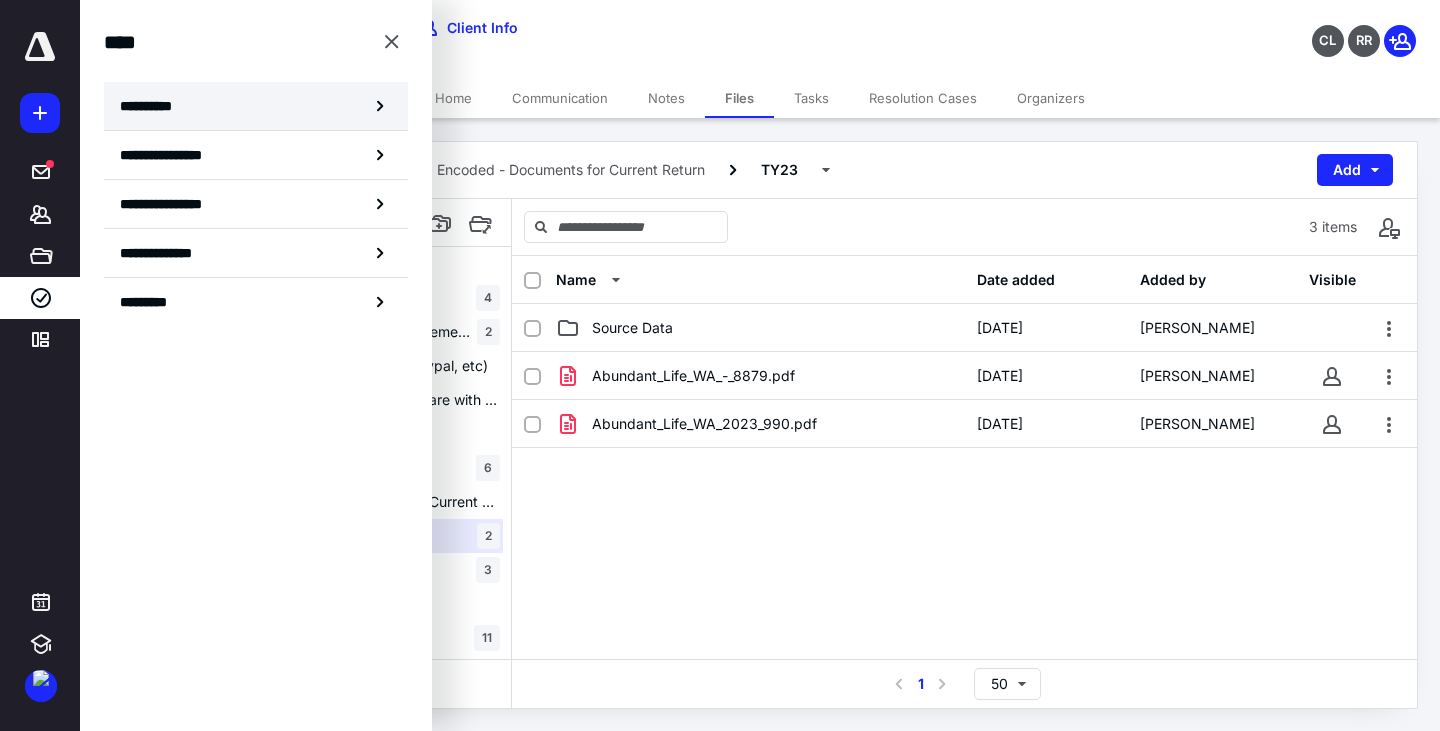click on "**********" at bounding box center (153, 106) 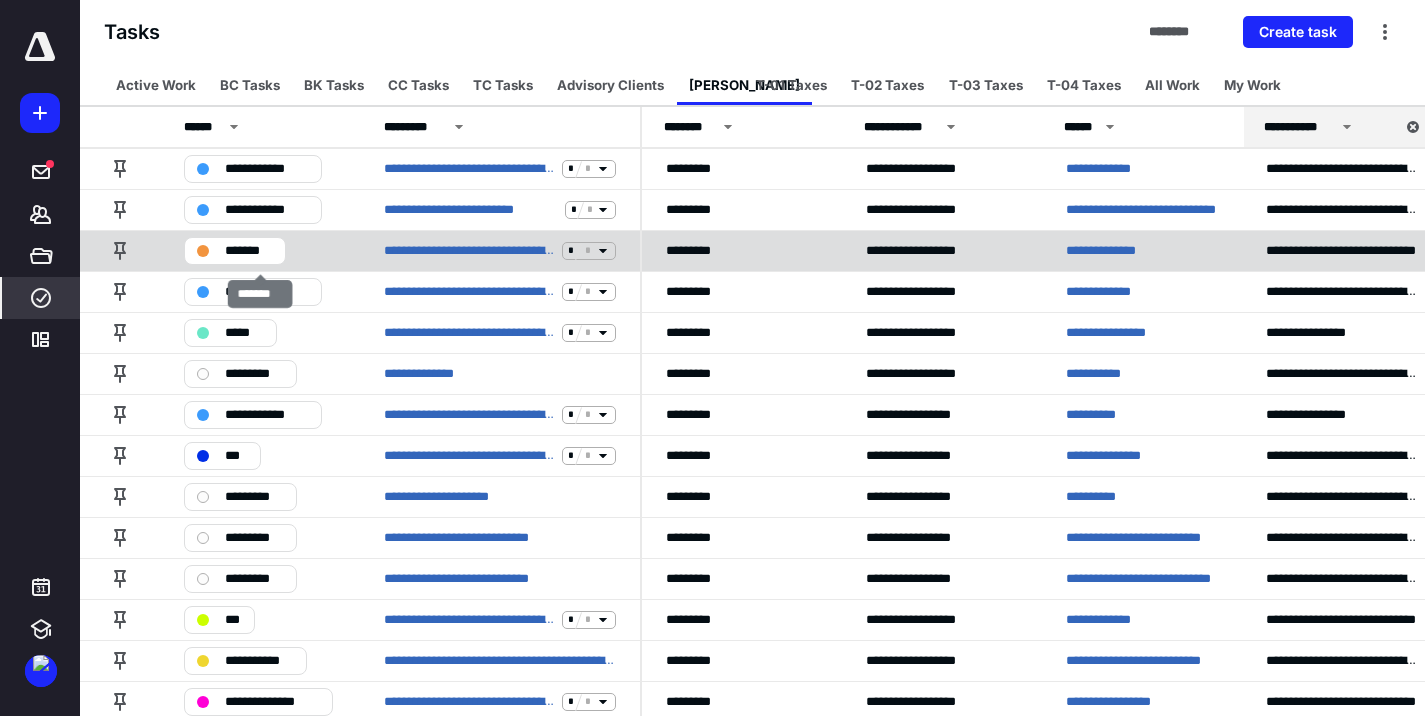 click on "*******" at bounding box center [249, 251] 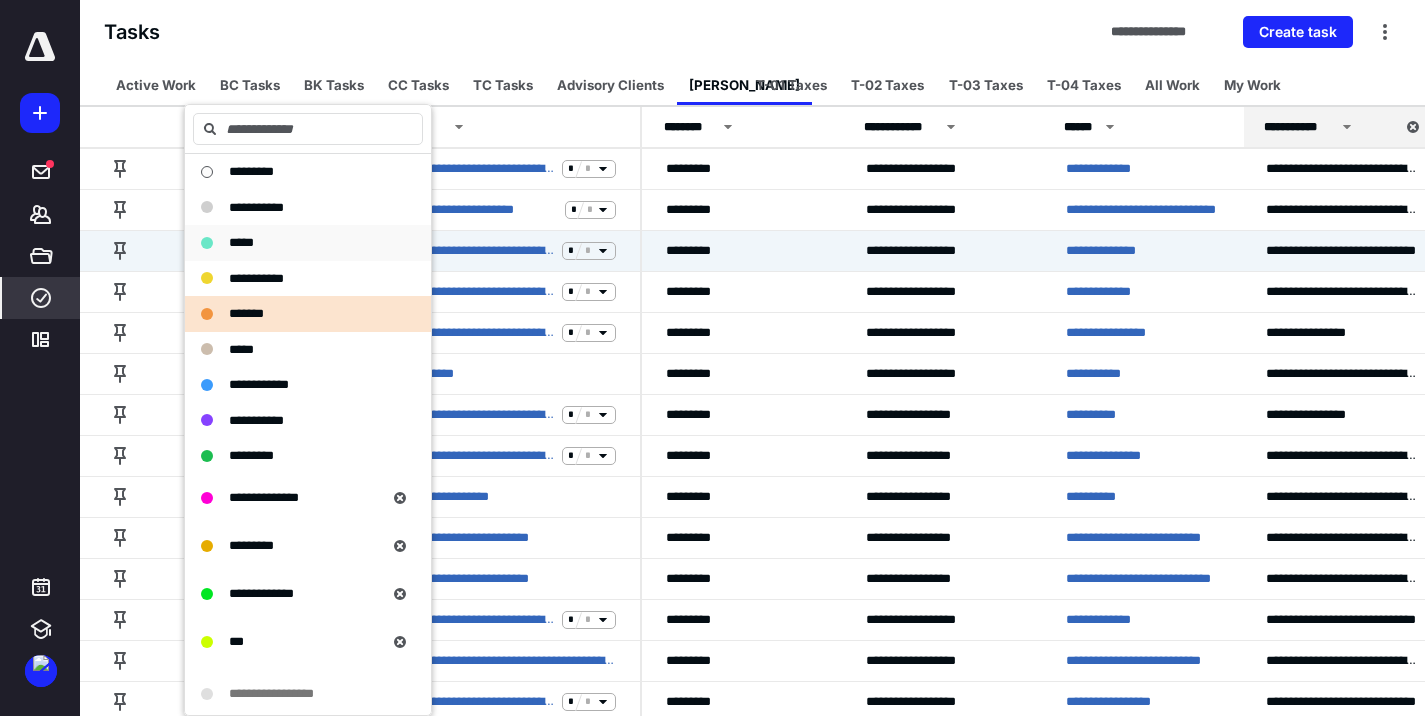 click on "*****" at bounding box center (296, 243) 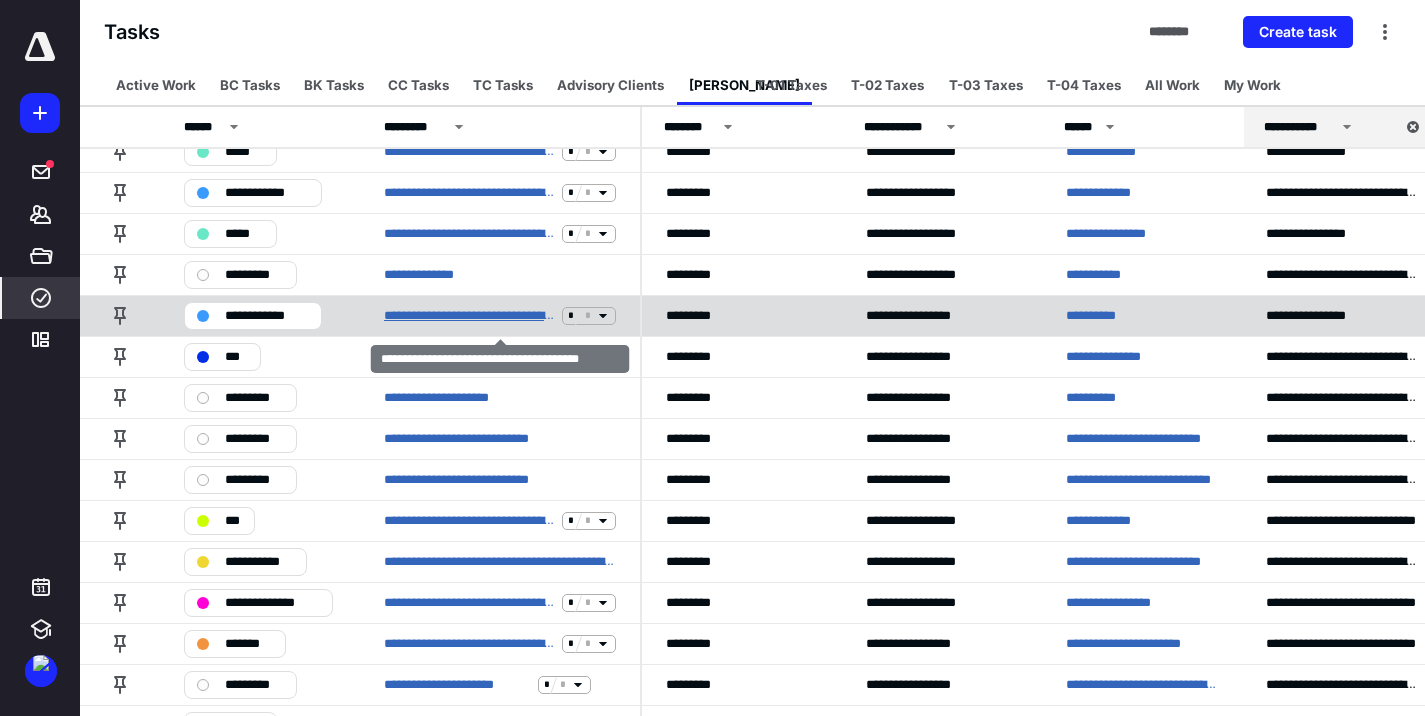 scroll, scrollTop: 100, scrollLeft: 0, axis: vertical 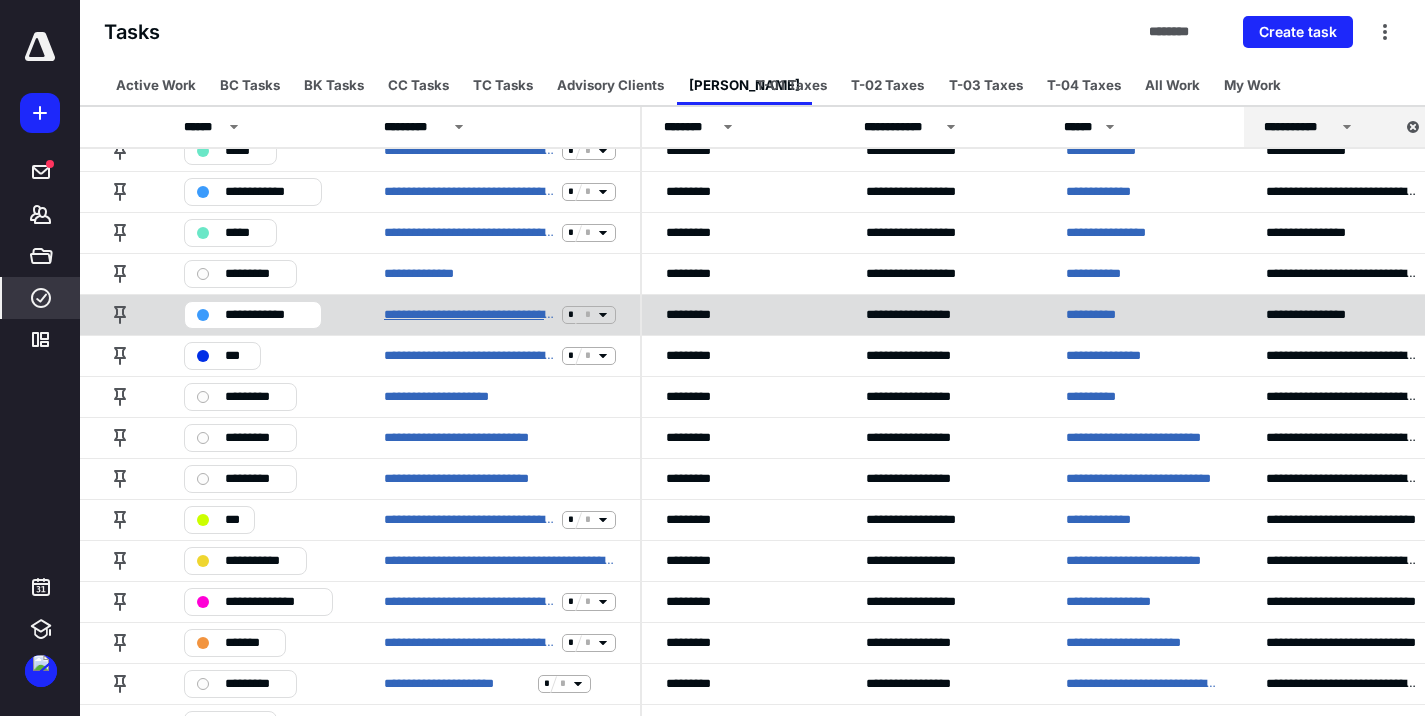 click on "**********" at bounding box center [469, 315] 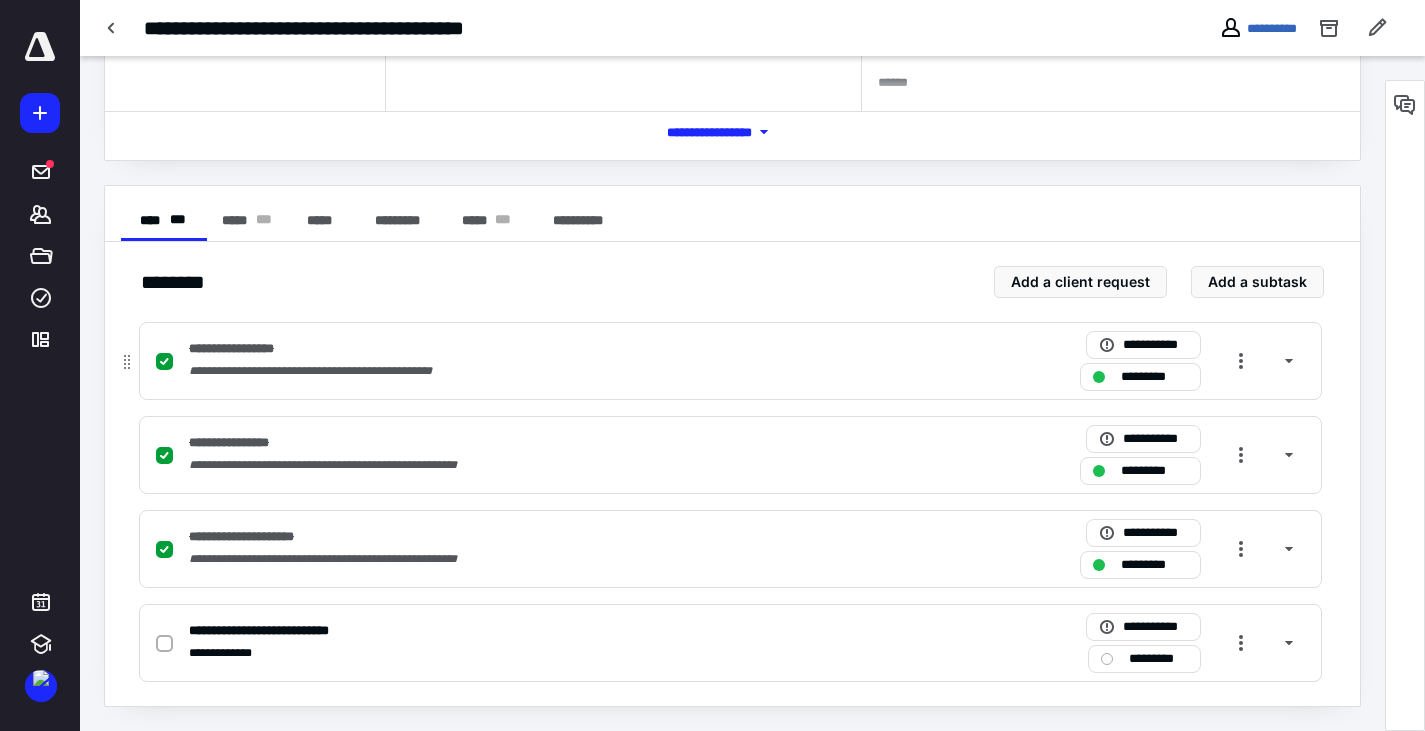 scroll, scrollTop: 0, scrollLeft: 0, axis: both 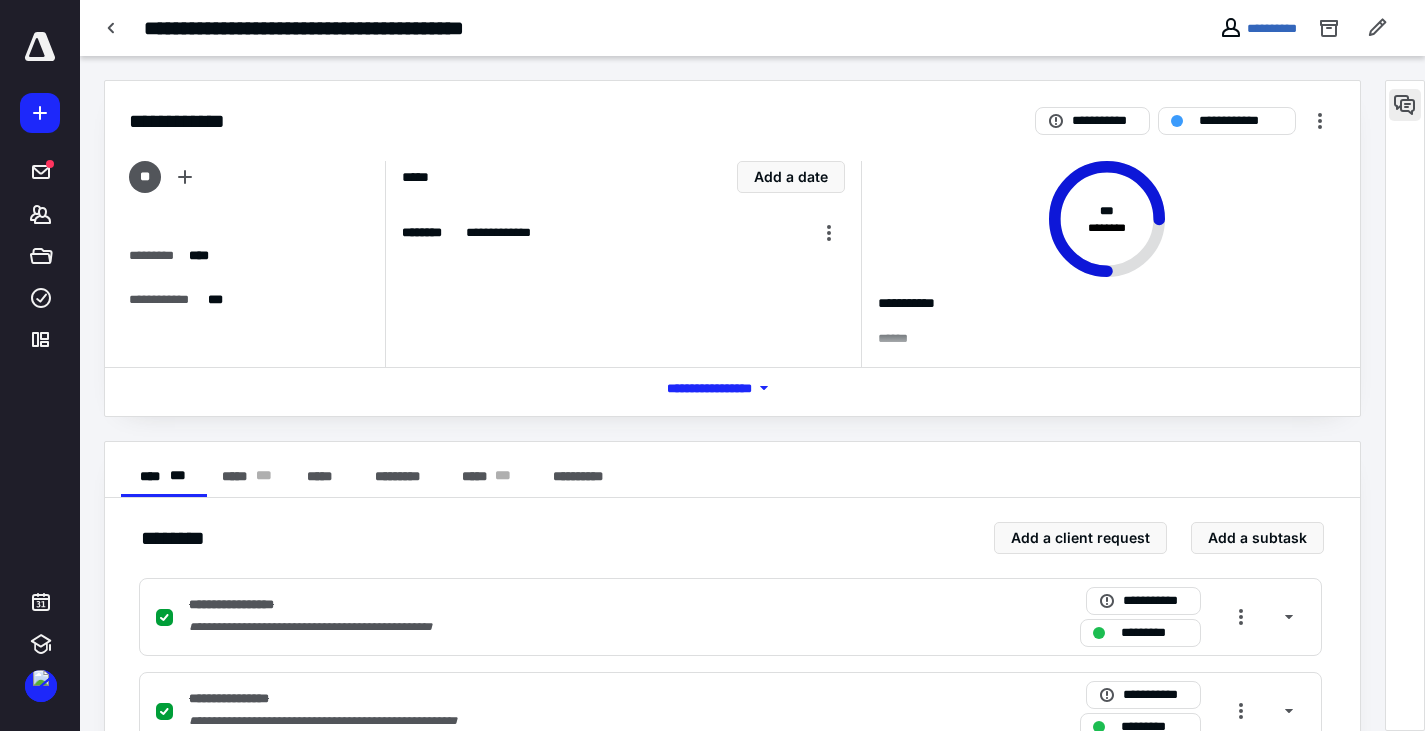 click at bounding box center (1405, 105) 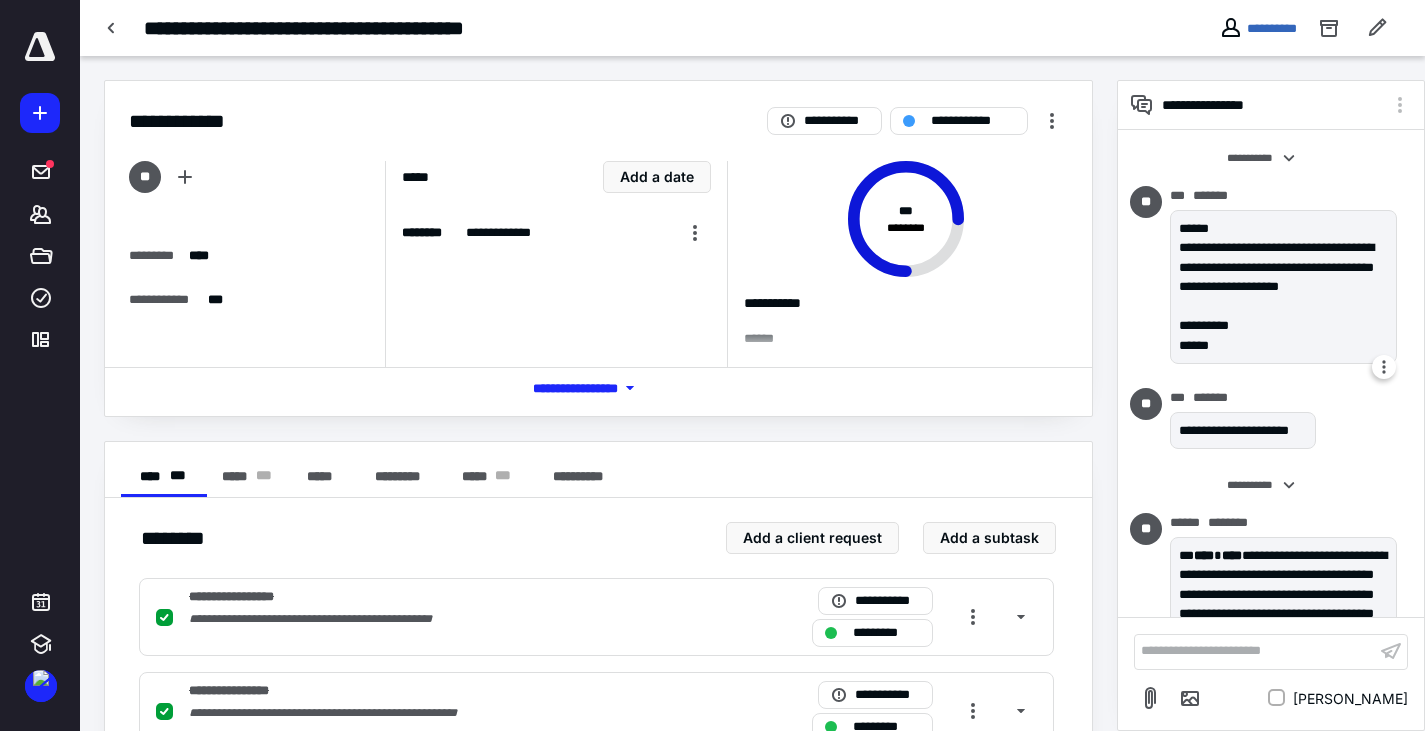 scroll, scrollTop: 211, scrollLeft: 0, axis: vertical 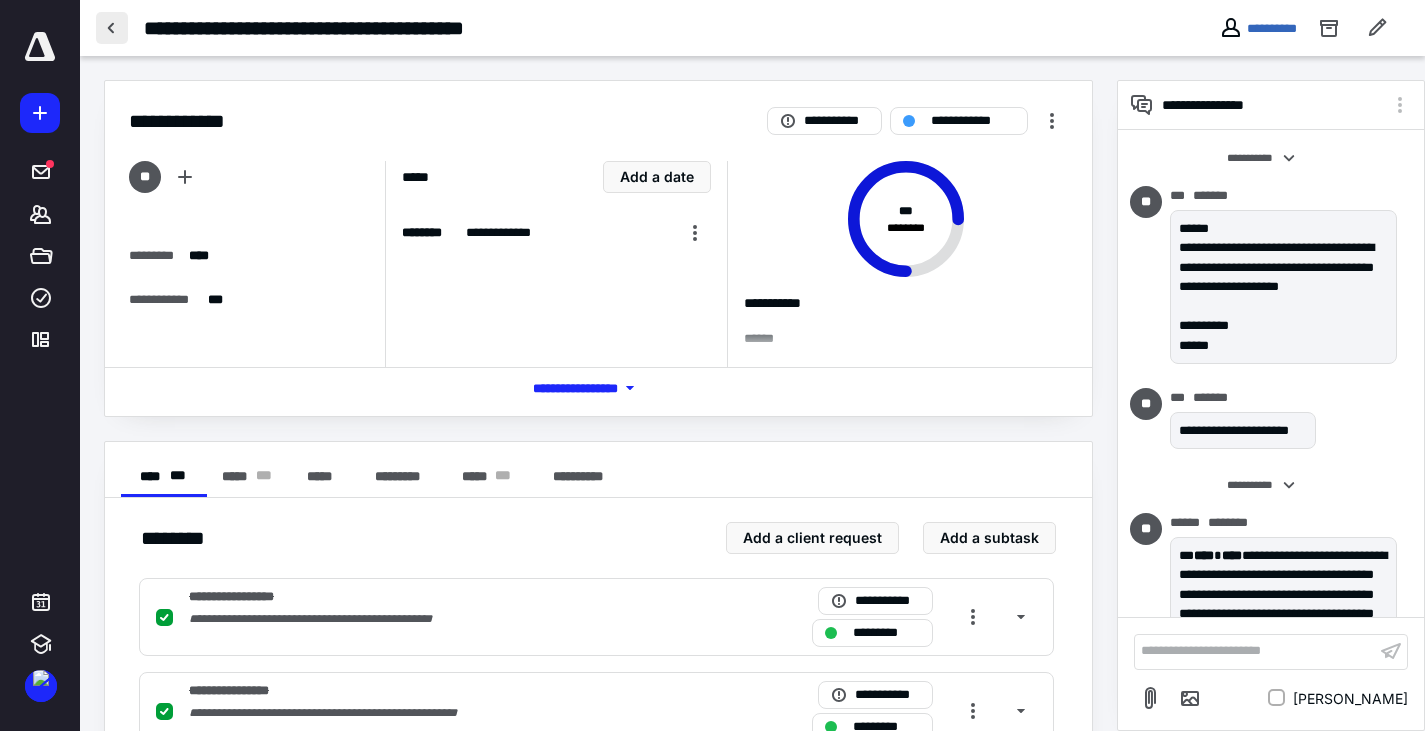 click at bounding box center (112, 28) 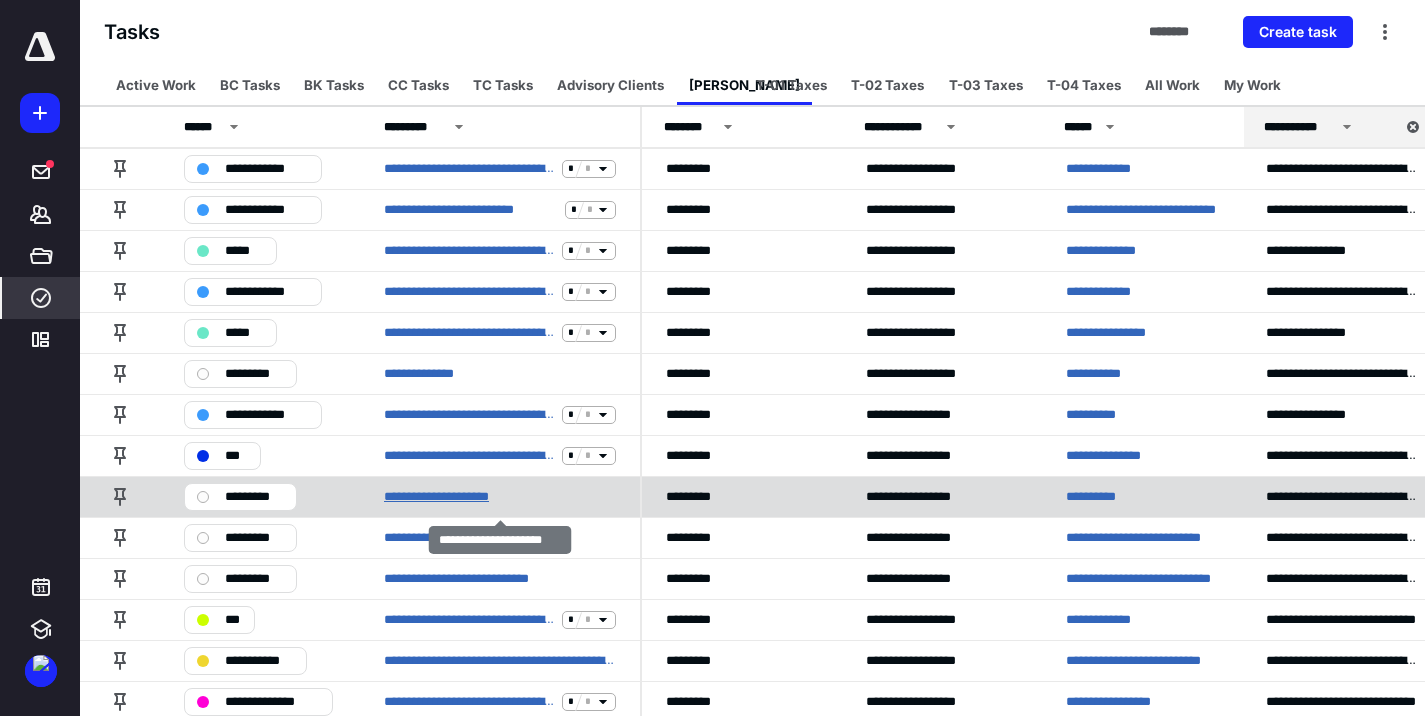 click on "**********" at bounding box center (450, 497) 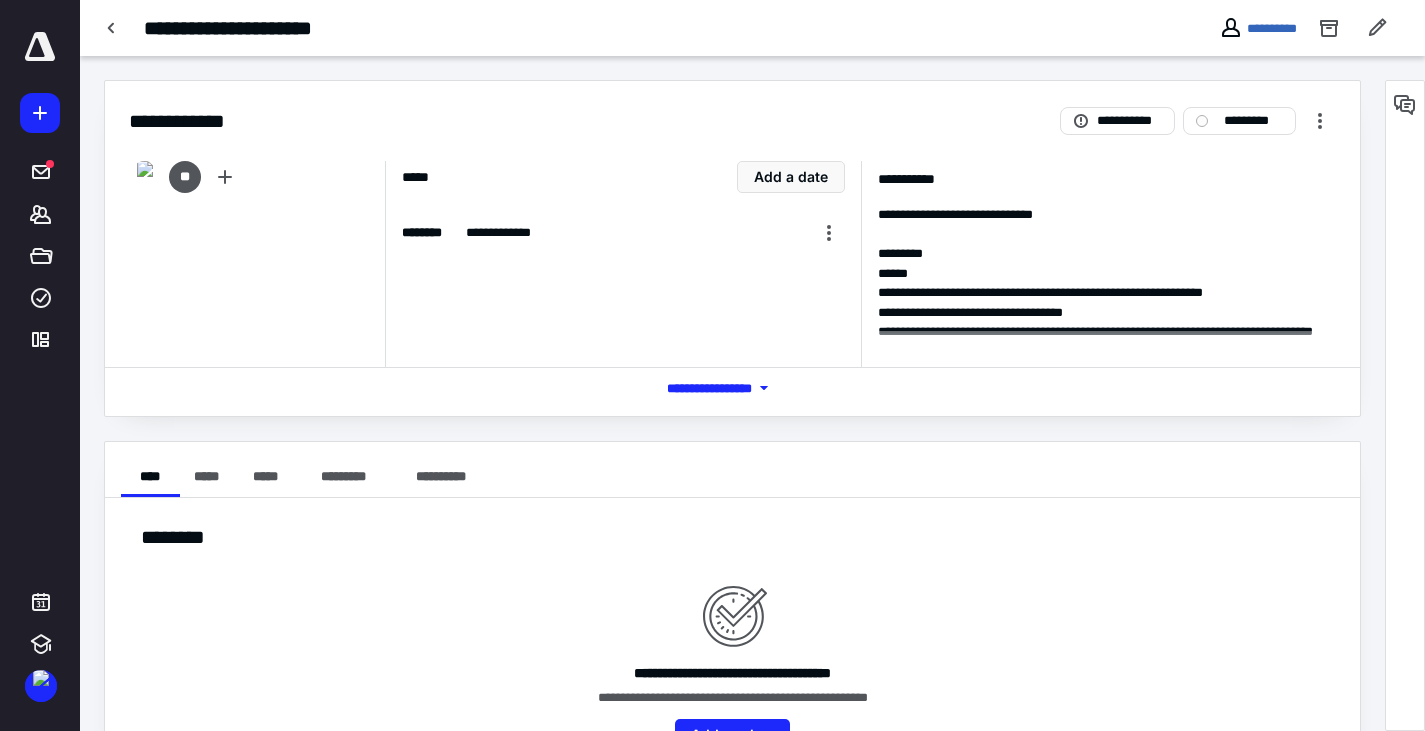 click on "*** **** *******" at bounding box center (733, 388) 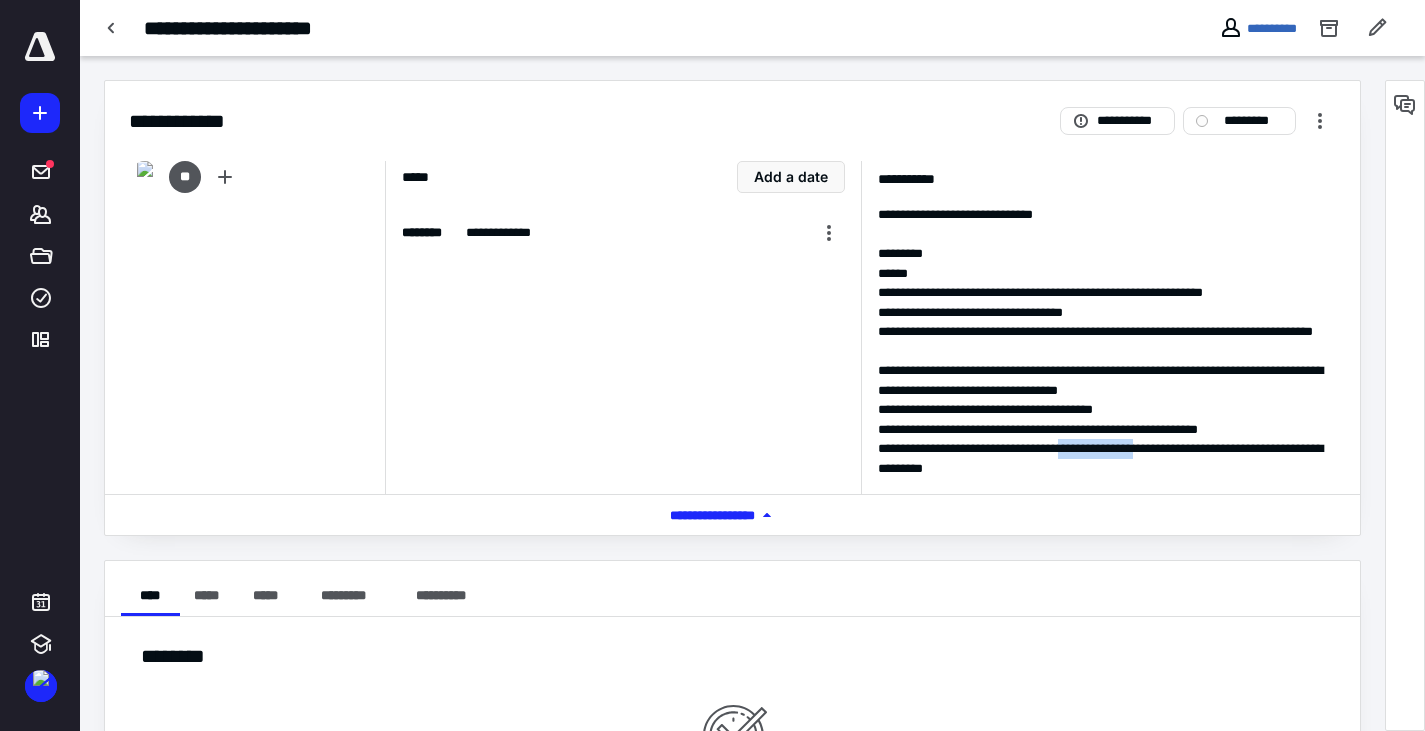 drag, startPoint x: 1080, startPoint y: 451, endPoint x: 1164, endPoint y: 445, distance: 84.21401 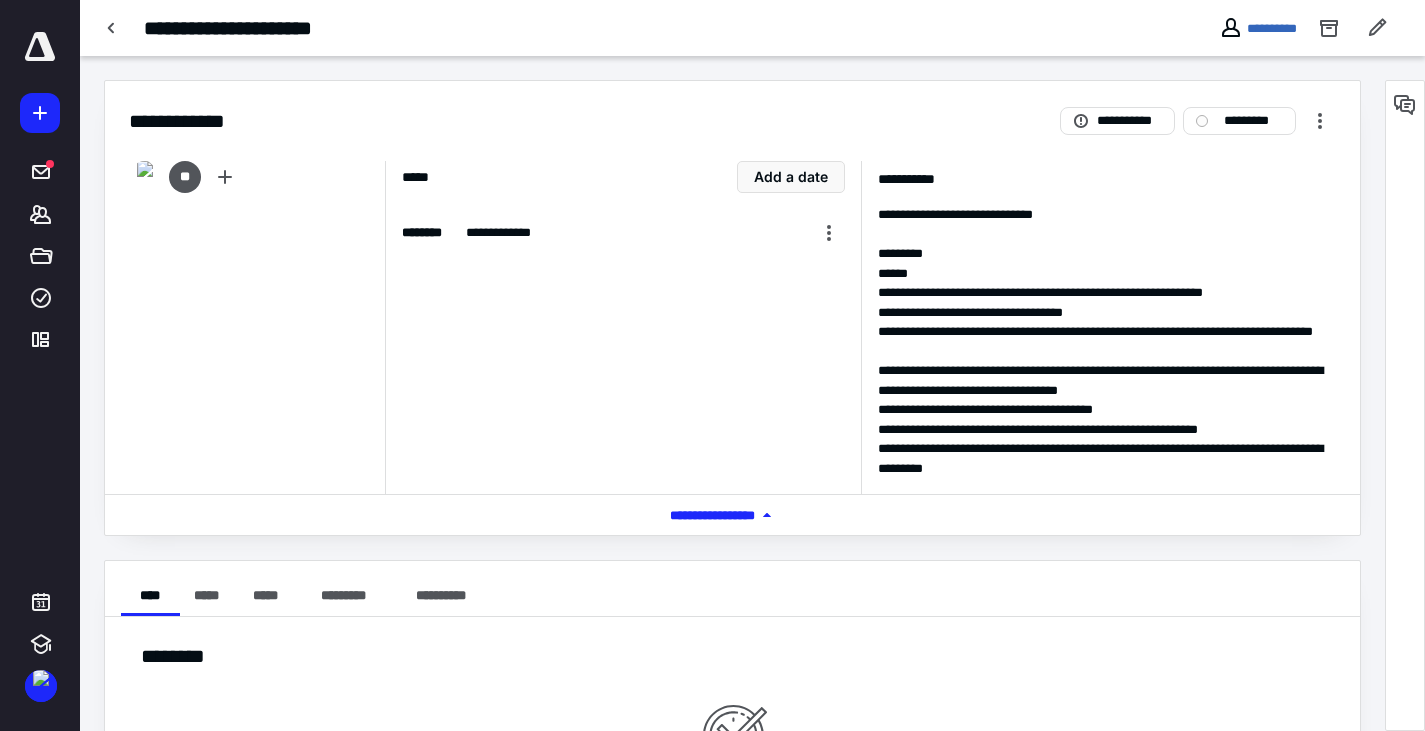 click on "**********" at bounding box center (1107, 458) 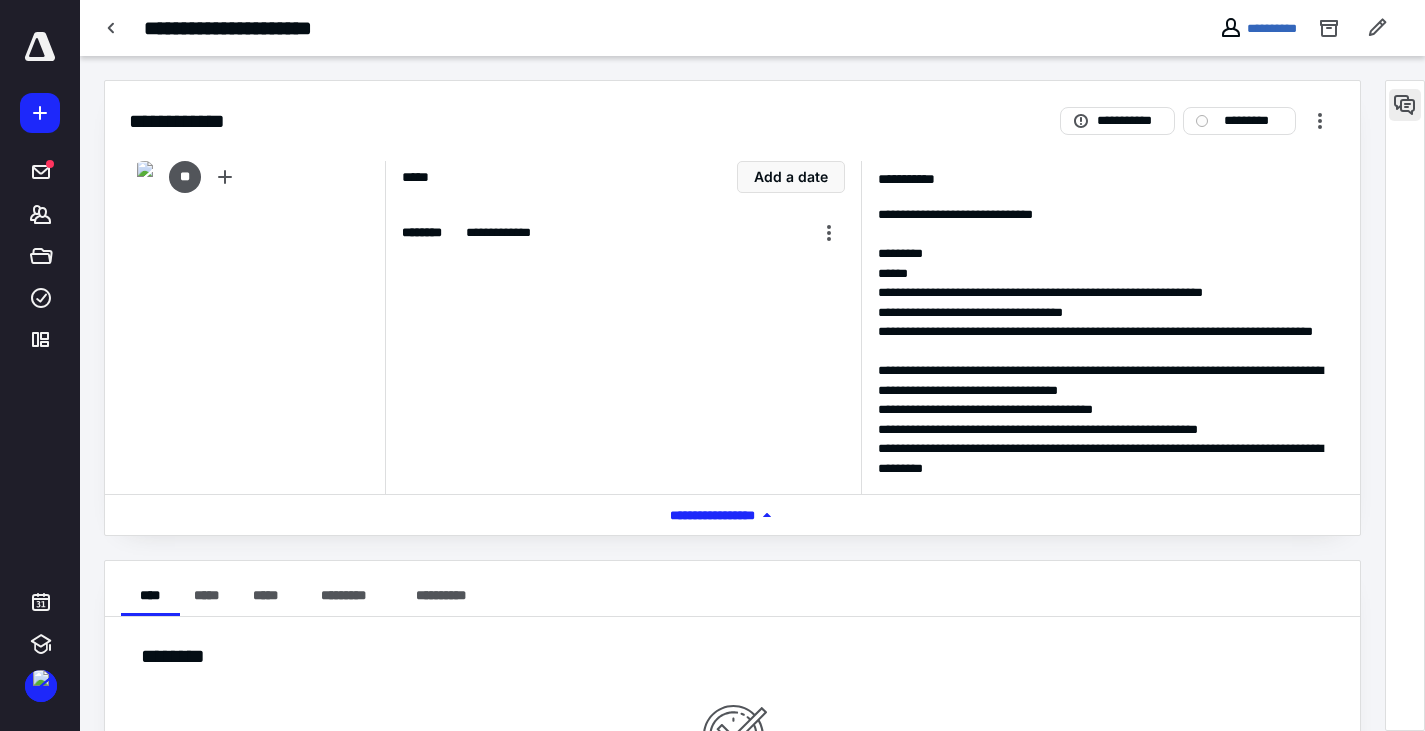 click at bounding box center [1405, 105] 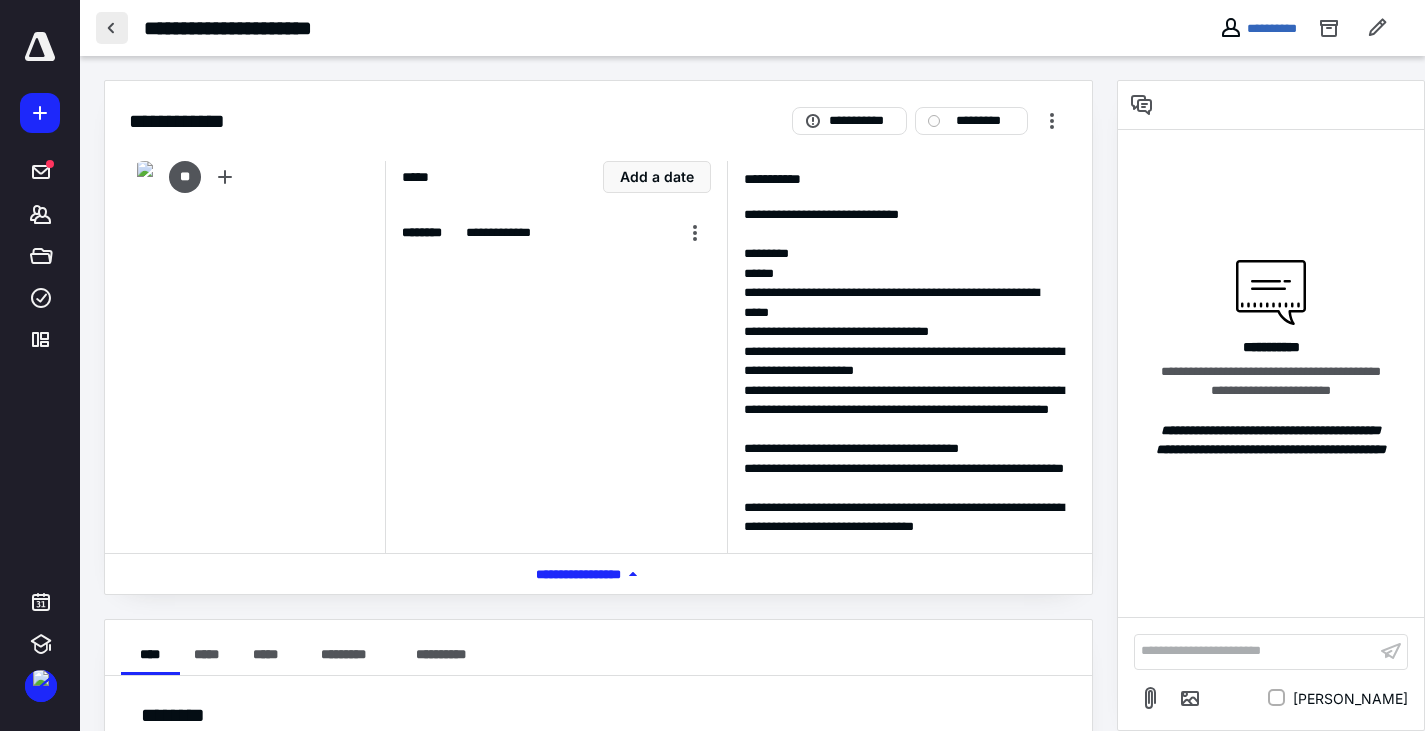 click at bounding box center [112, 28] 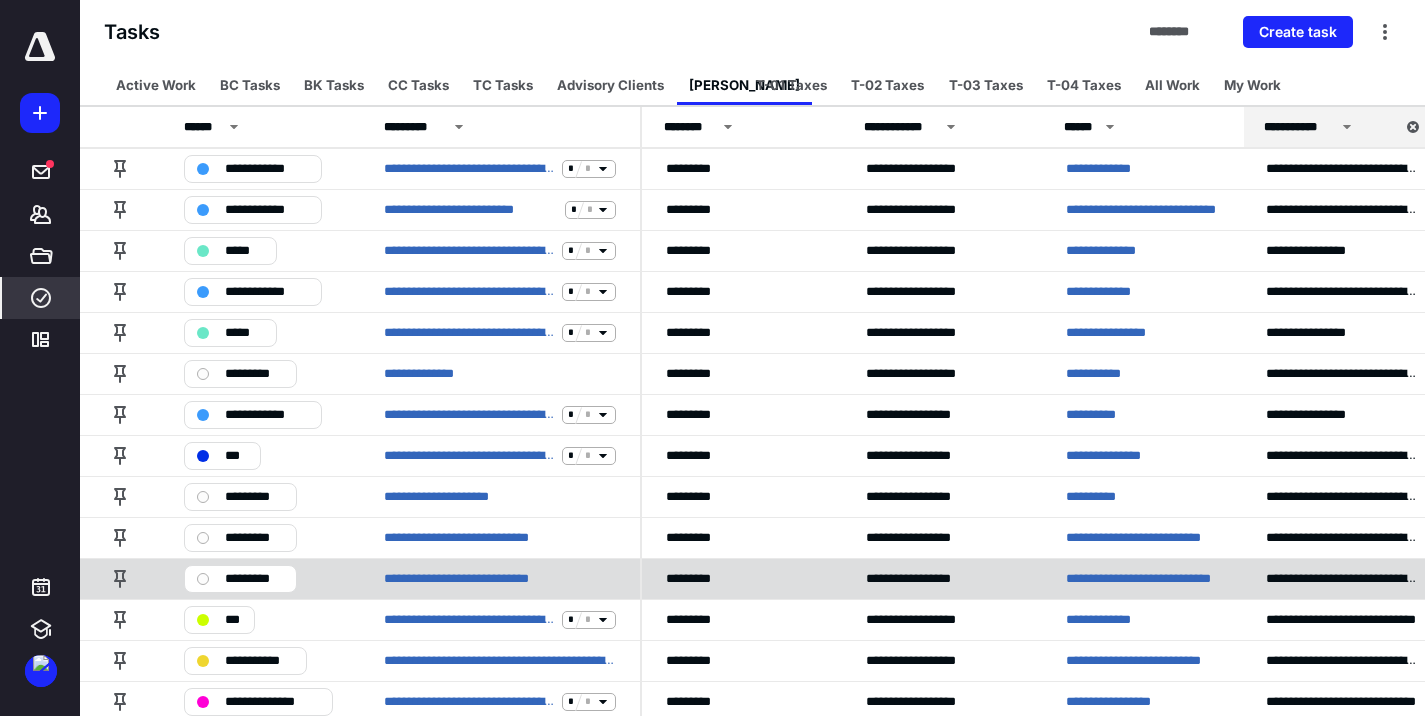 scroll, scrollTop: 0, scrollLeft: 0, axis: both 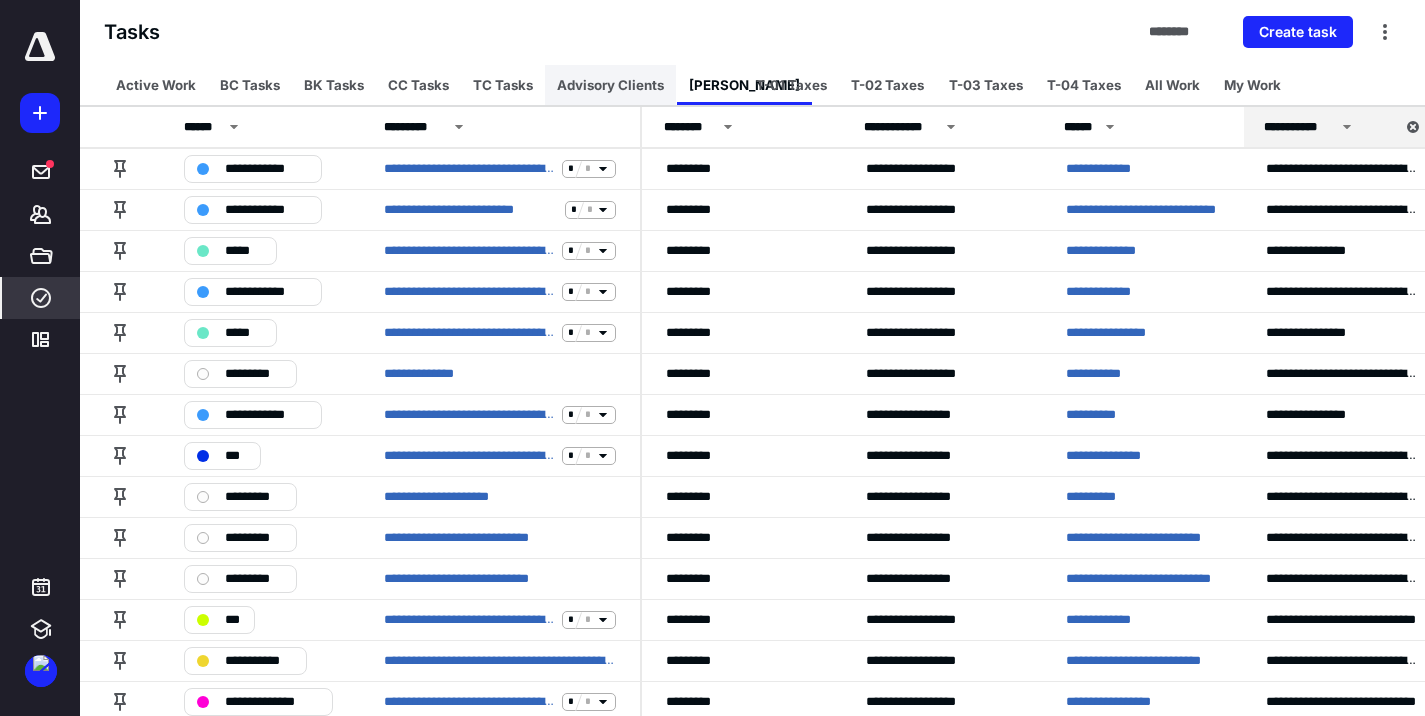 click on "Advisory Clients" at bounding box center [610, 85] 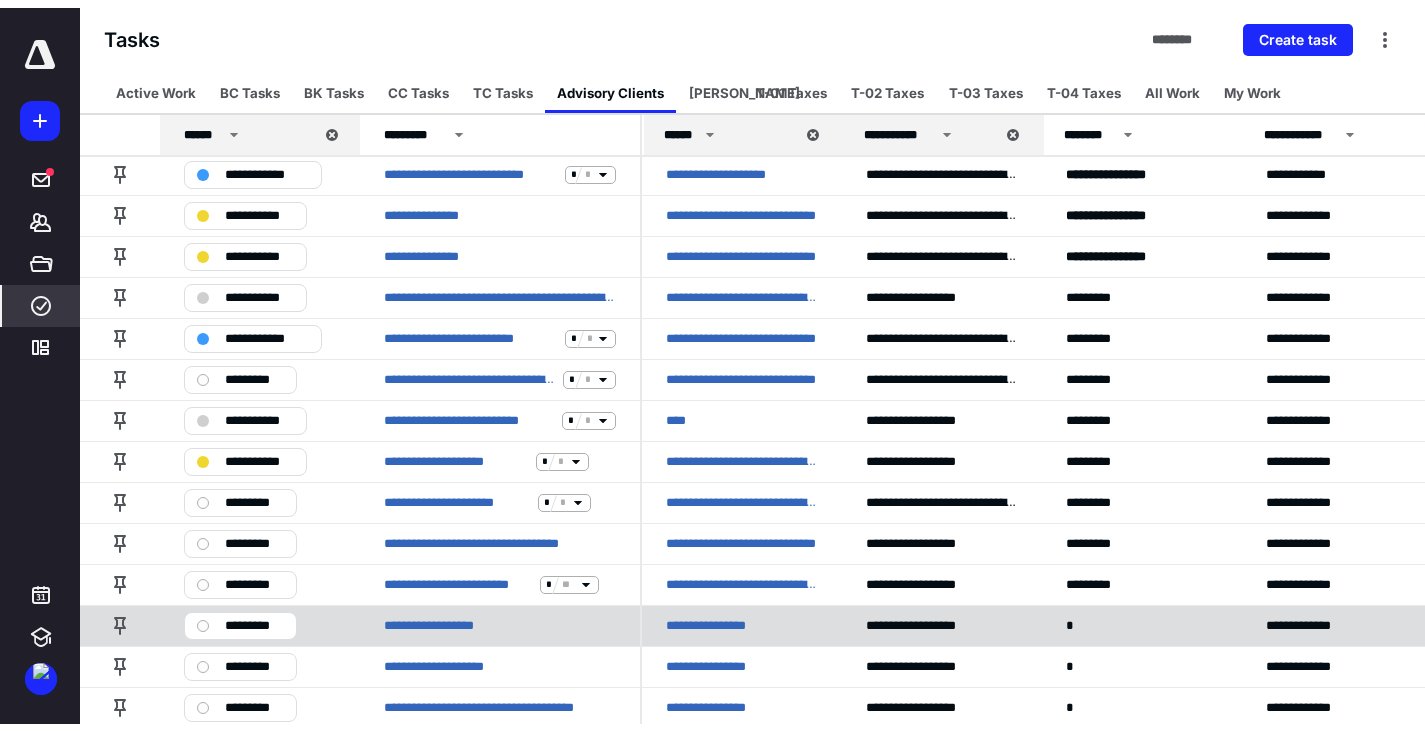 scroll, scrollTop: 0, scrollLeft: 0, axis: both 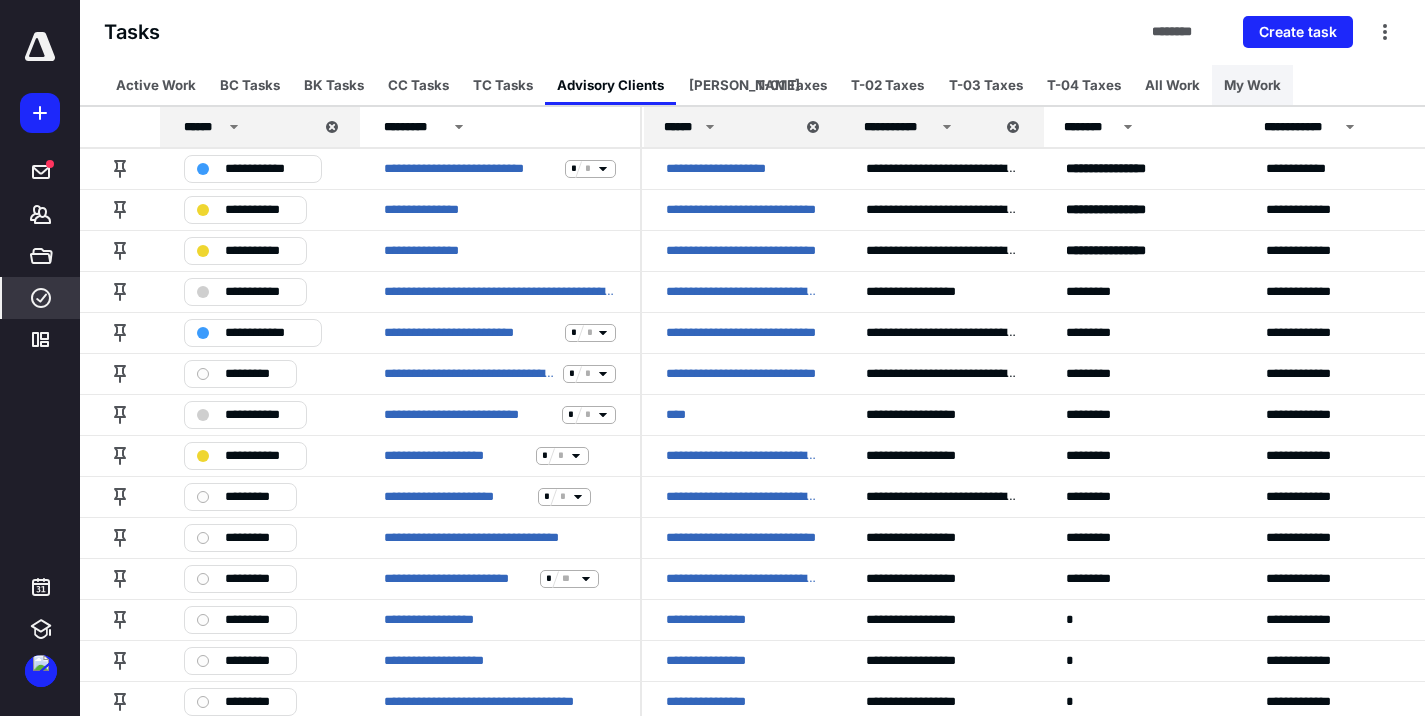 click on "My Work" at bounding box center (1252, 85) 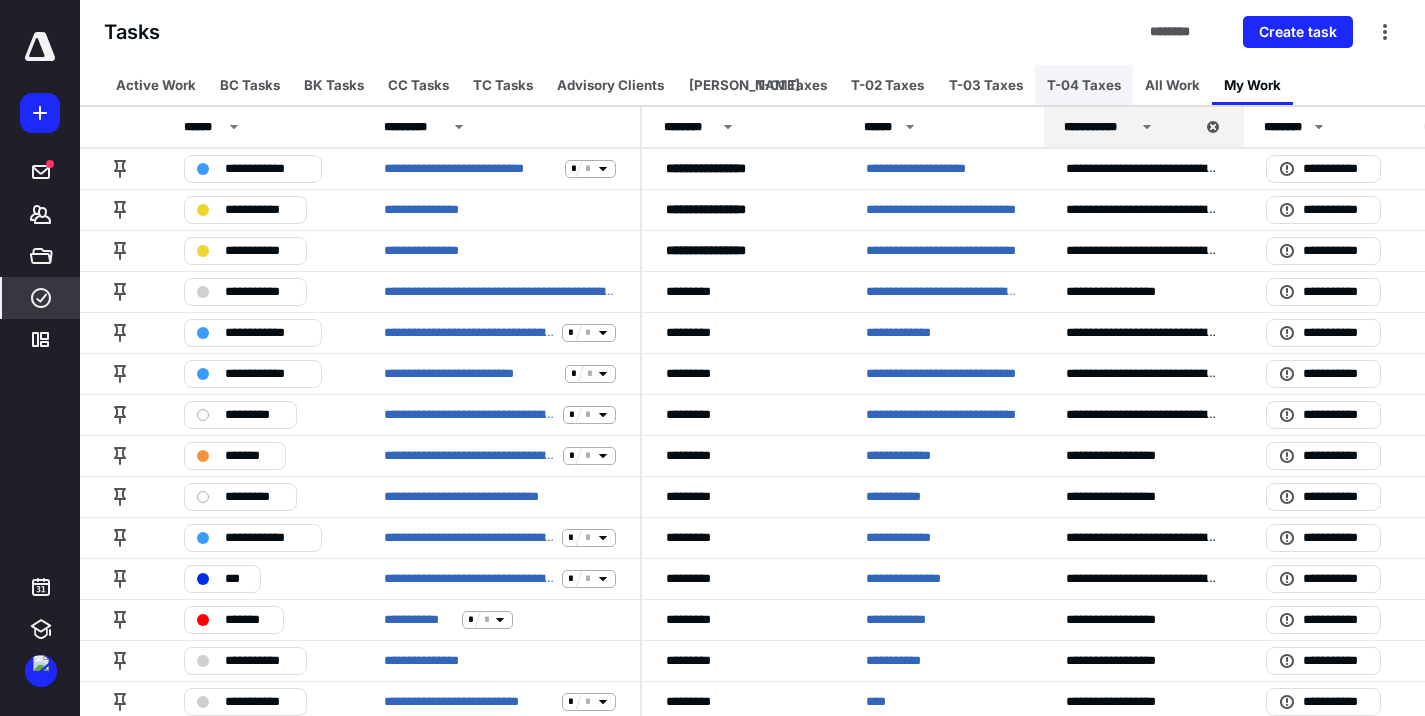 click on "T-04 Taxes" at bounding box center (1084, 85) 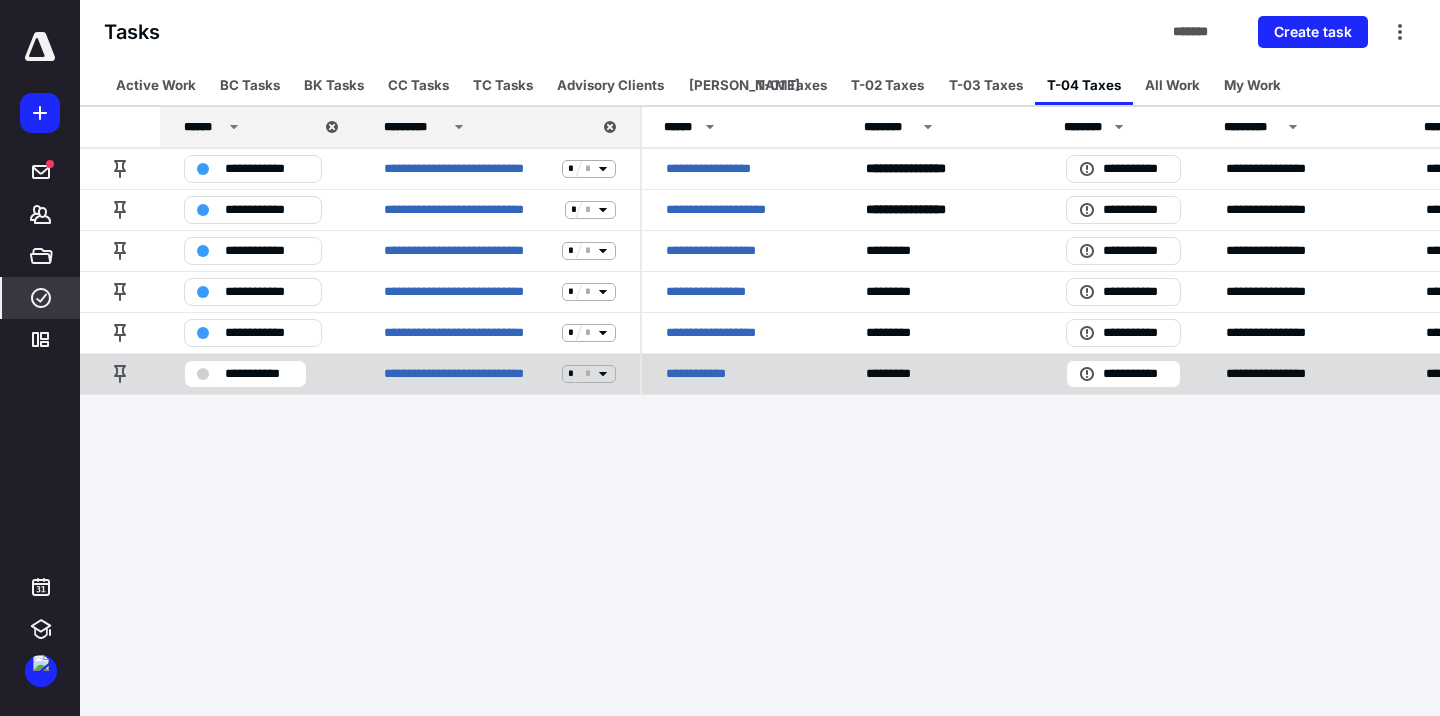 click on "**********" at bounding box center (259, 374) 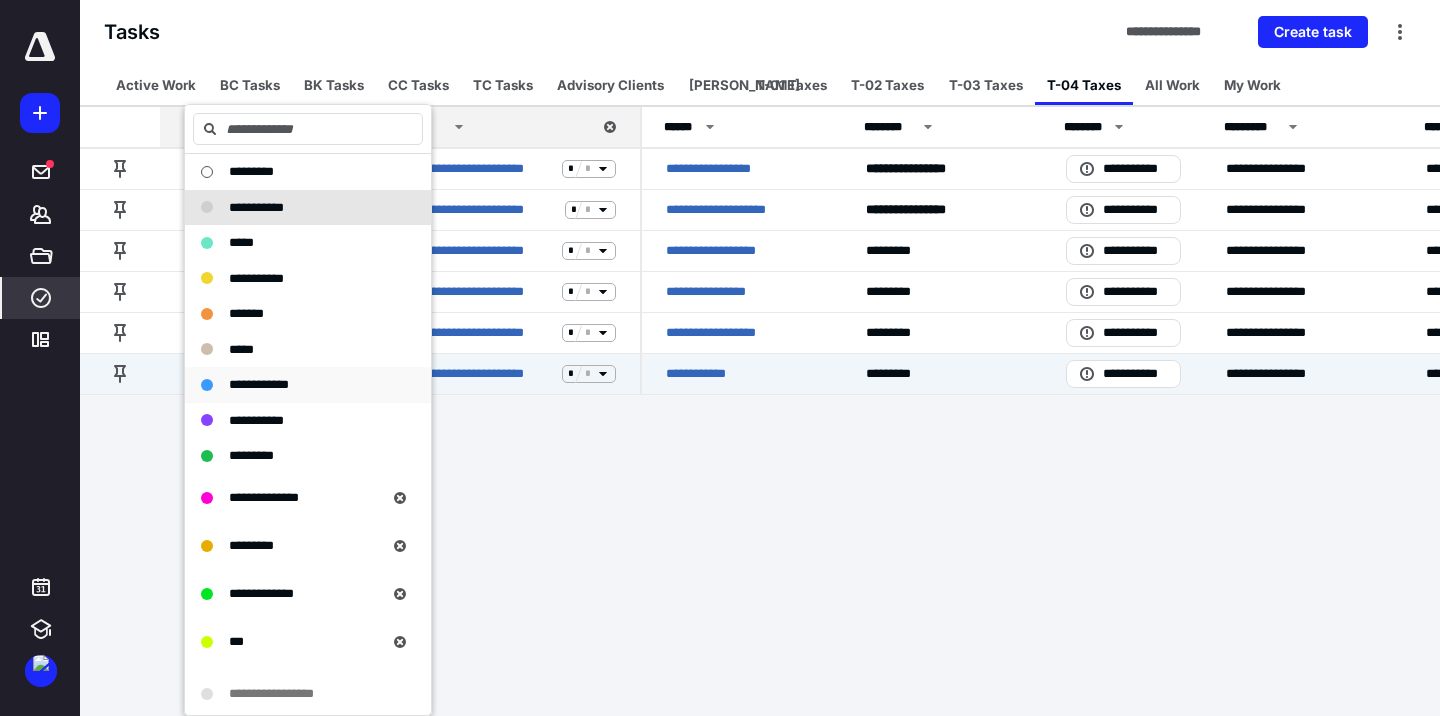 click on "**********" at bounding box center [259, 384] 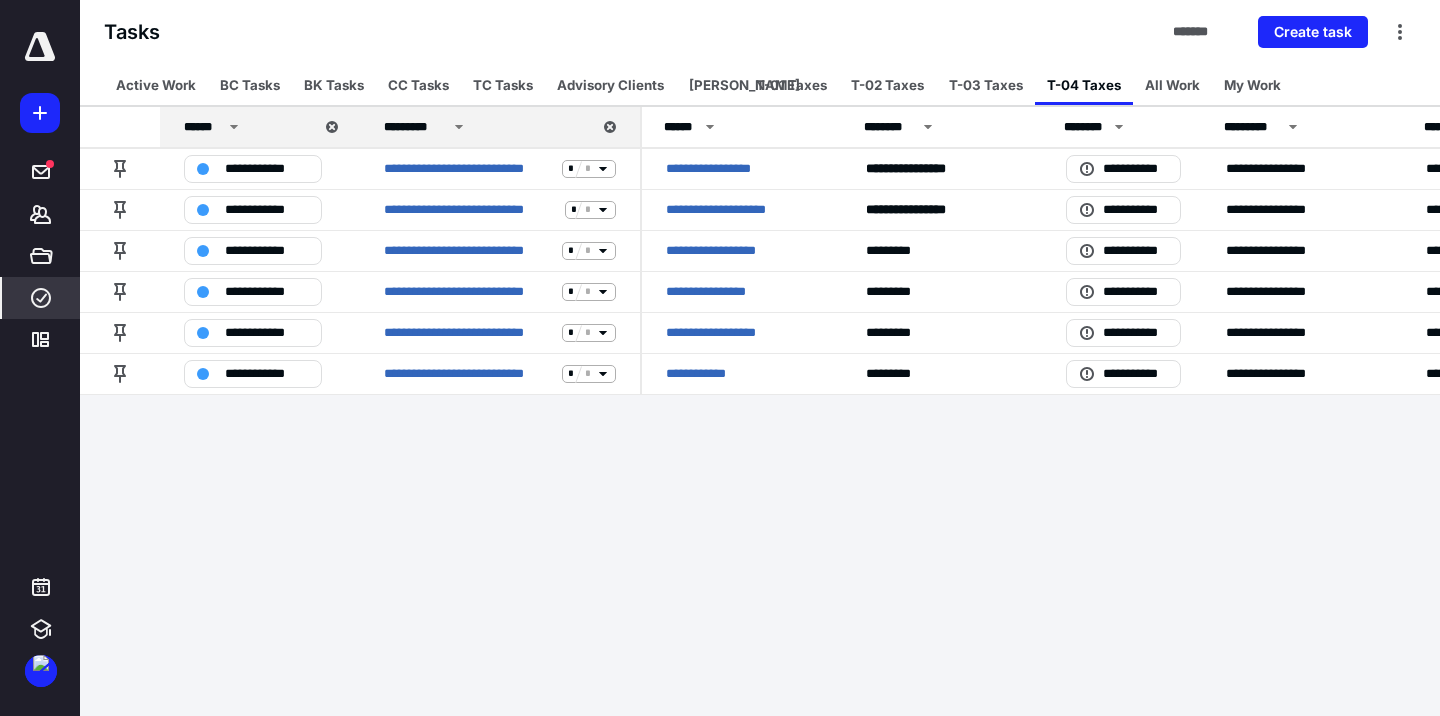 click on "**********" at bounding box center (720, 358) 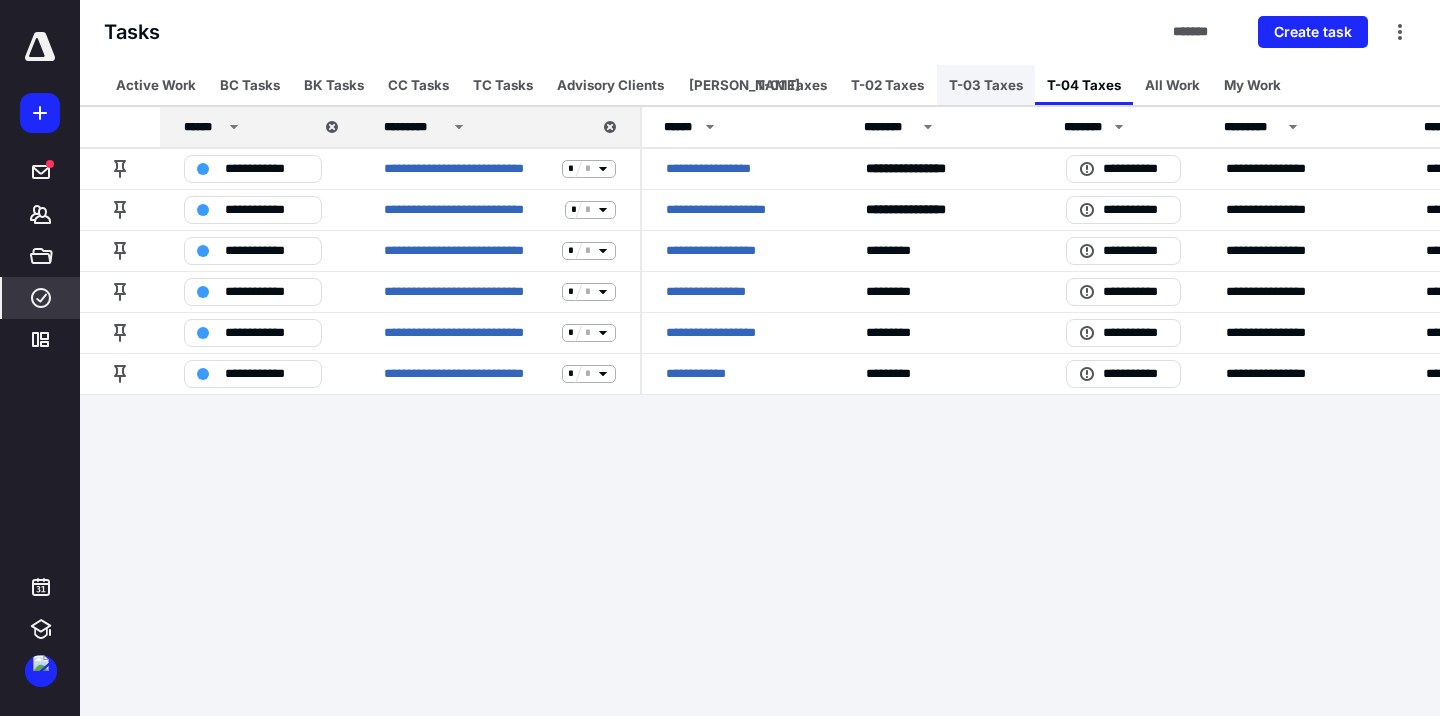 click on "T-03 Taxes" at bounding box center [986, 85] 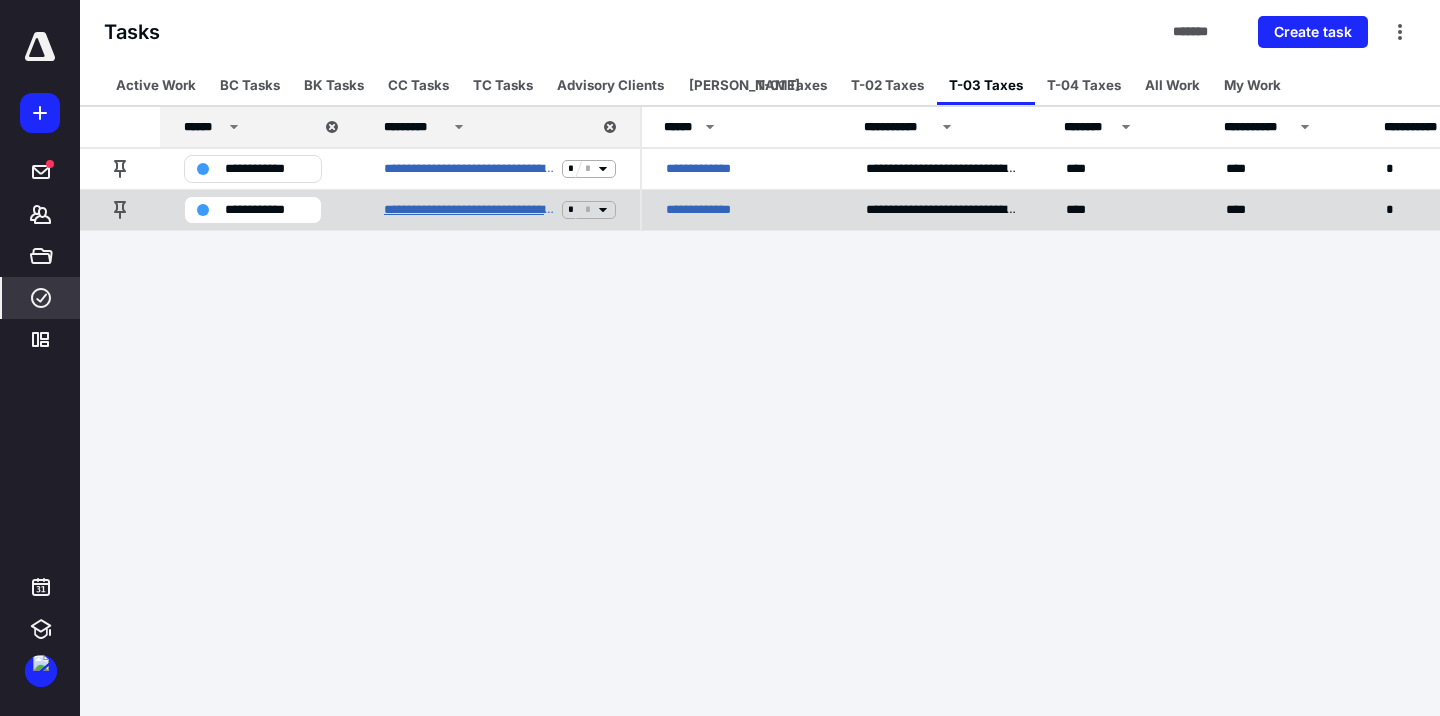 click on "**********" at bounding box center (469, 210) 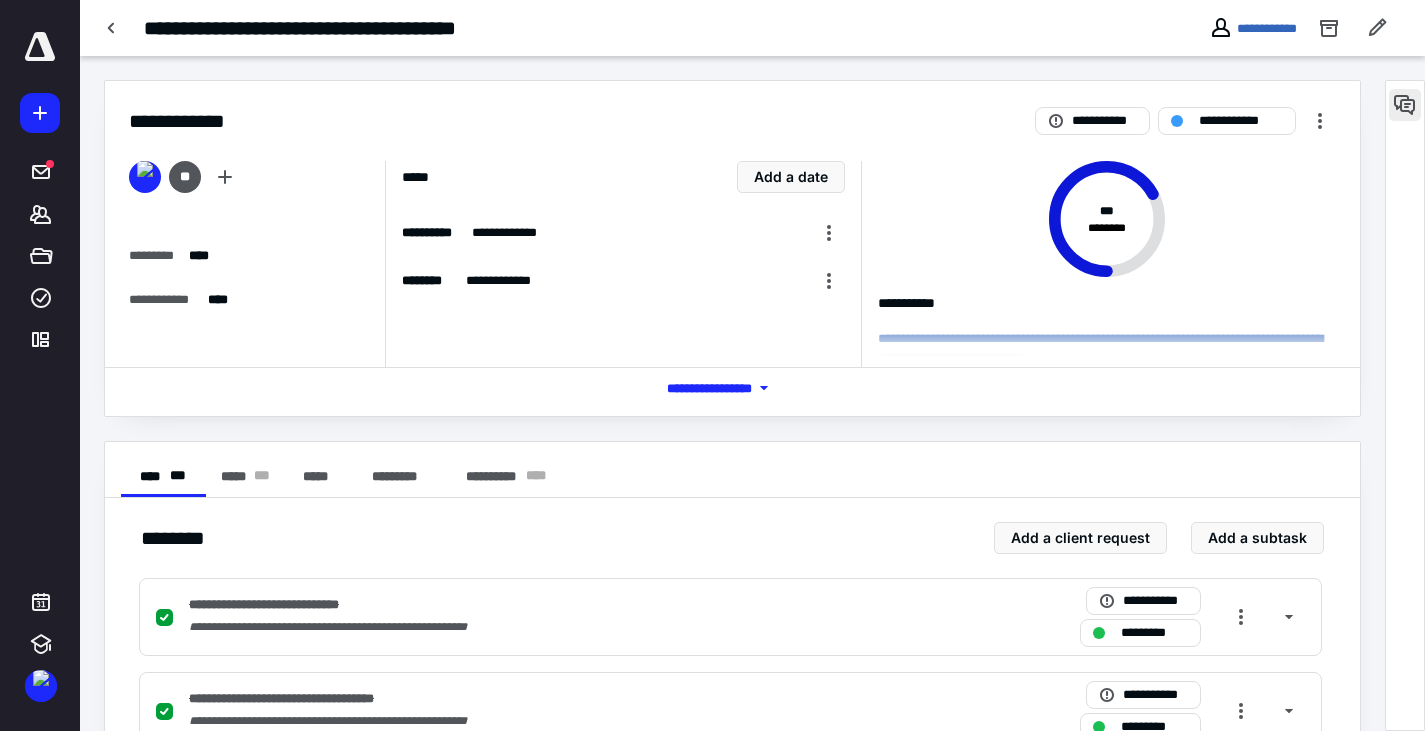 click at bounding box center [1405, 105] 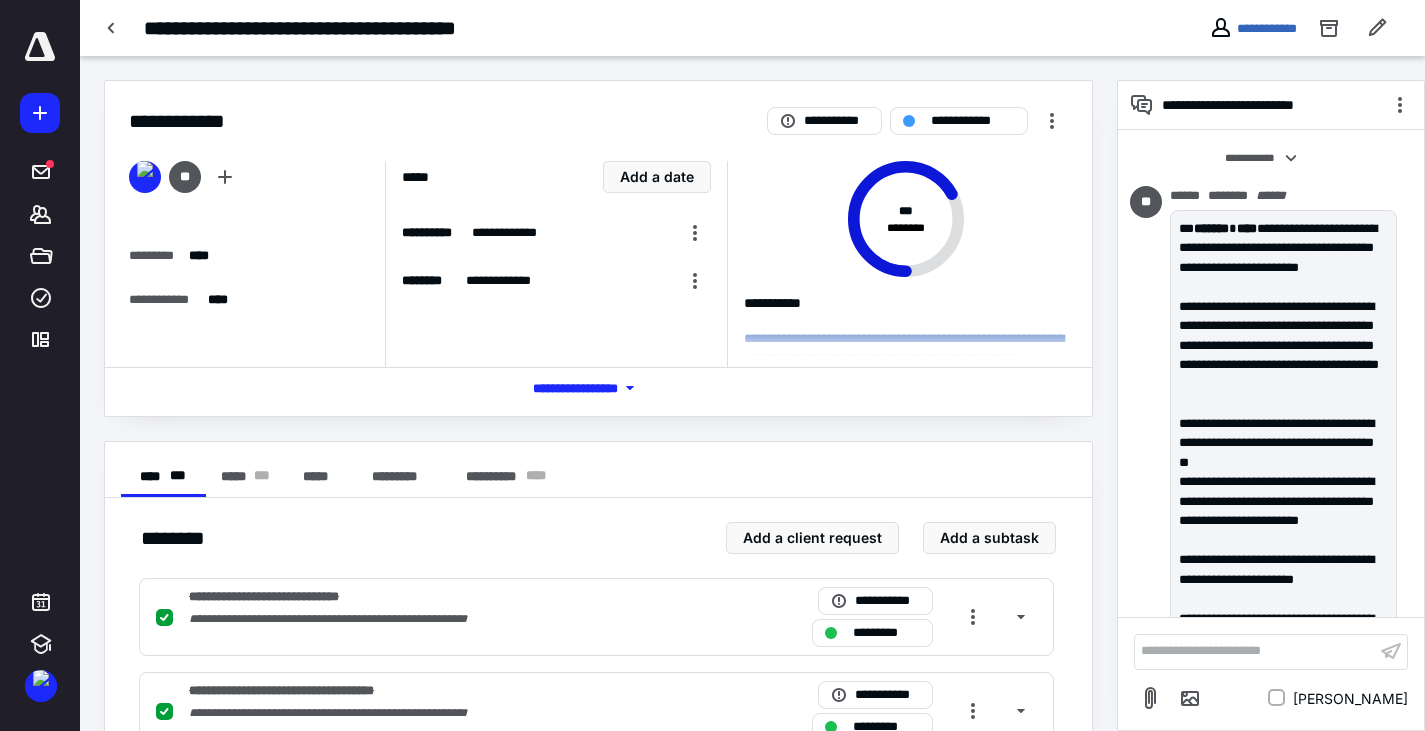scroll, scrollTop: 328, scrollLeft: 0, axis: vertical 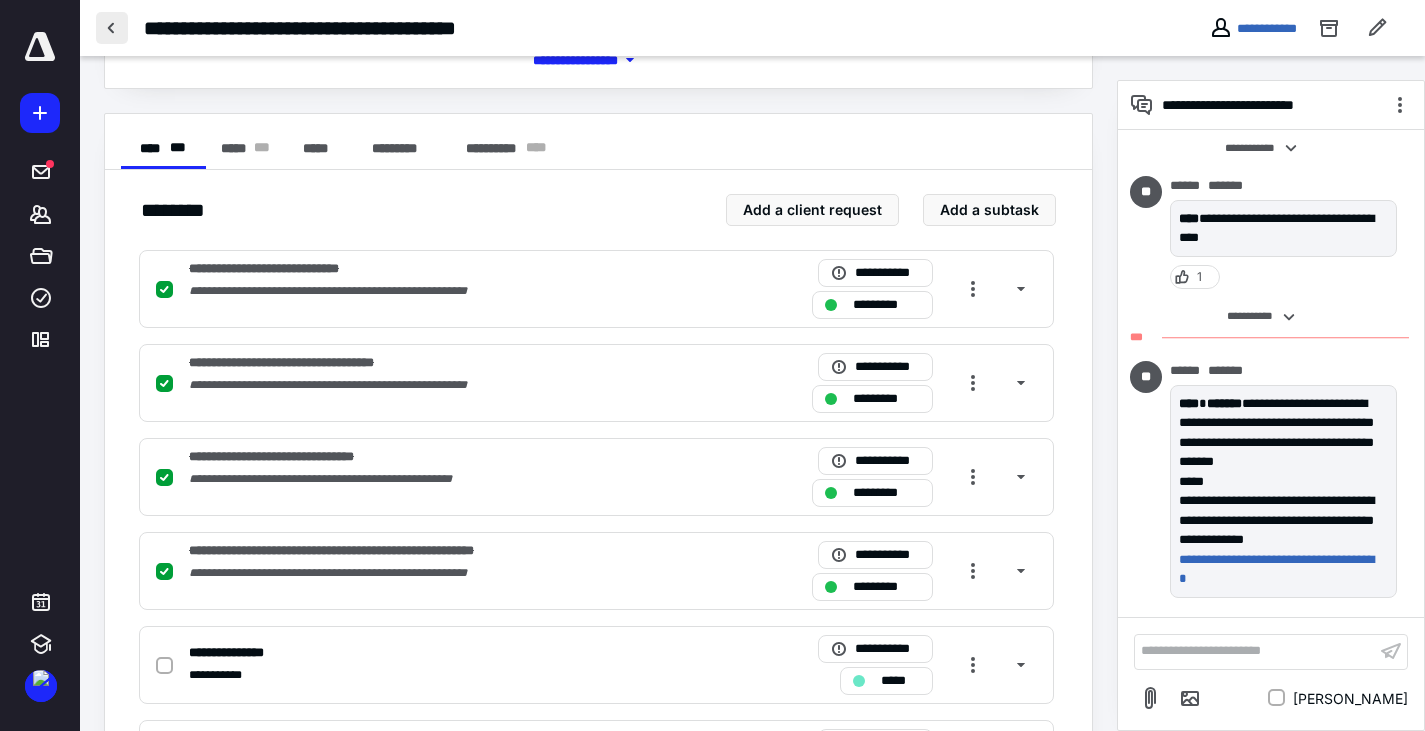 click at bounding box center (112, 28) 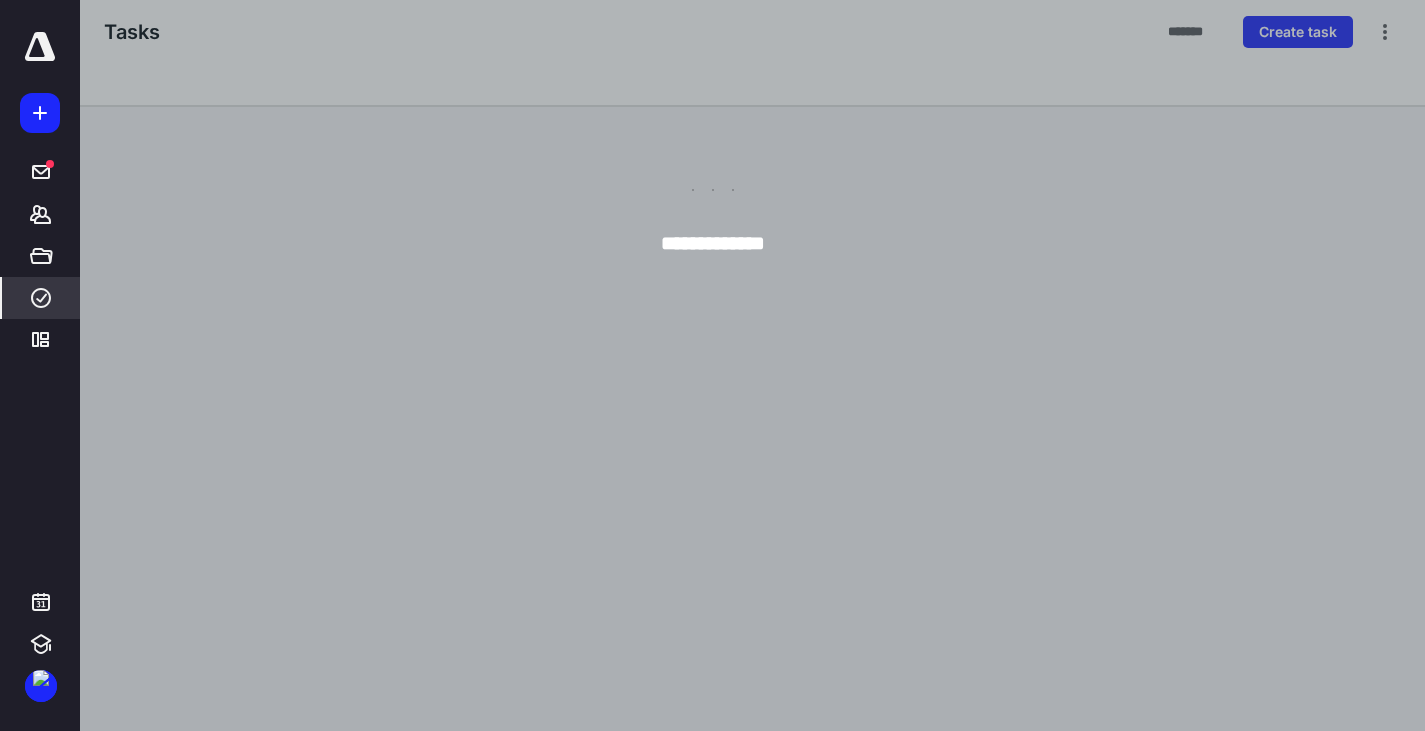scroll, scrollTop: 0, scrollLeft: 0, axis: both 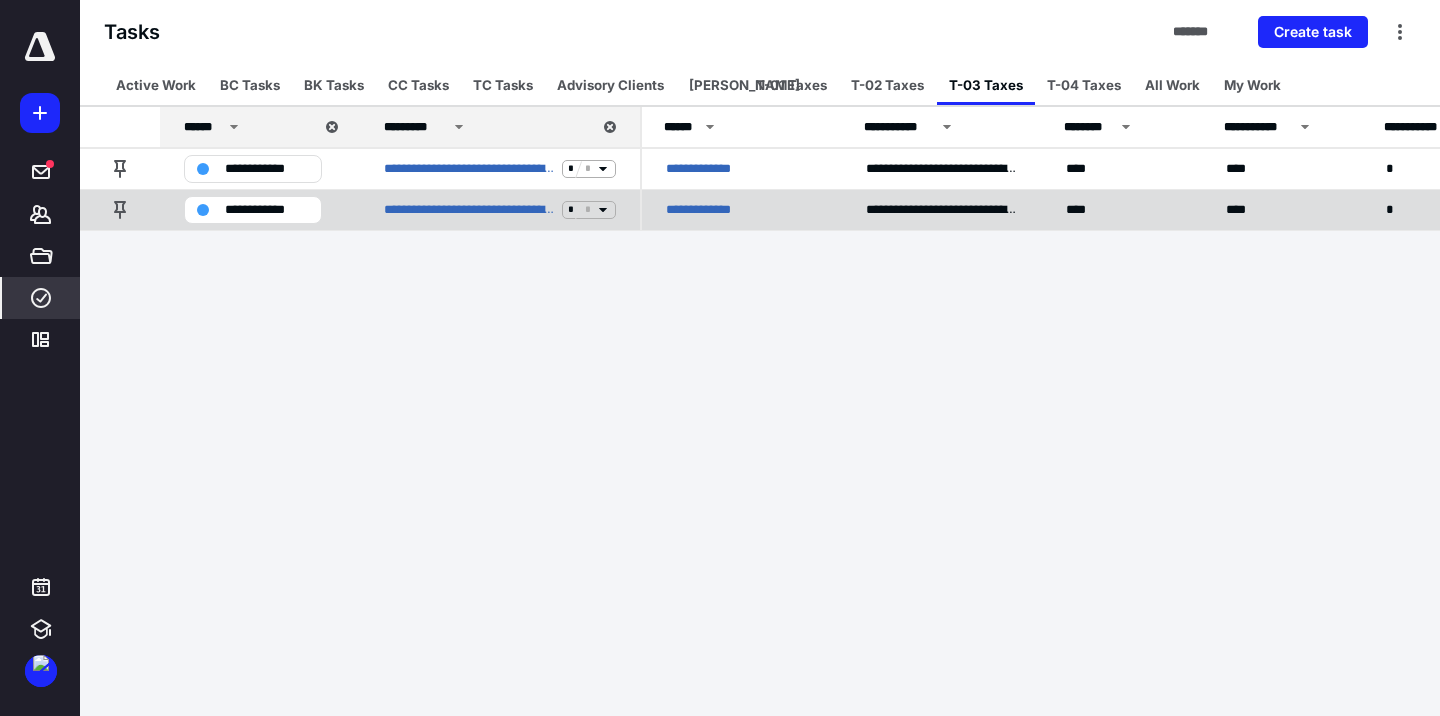 click on "**********" at bounding box center (703, 210) 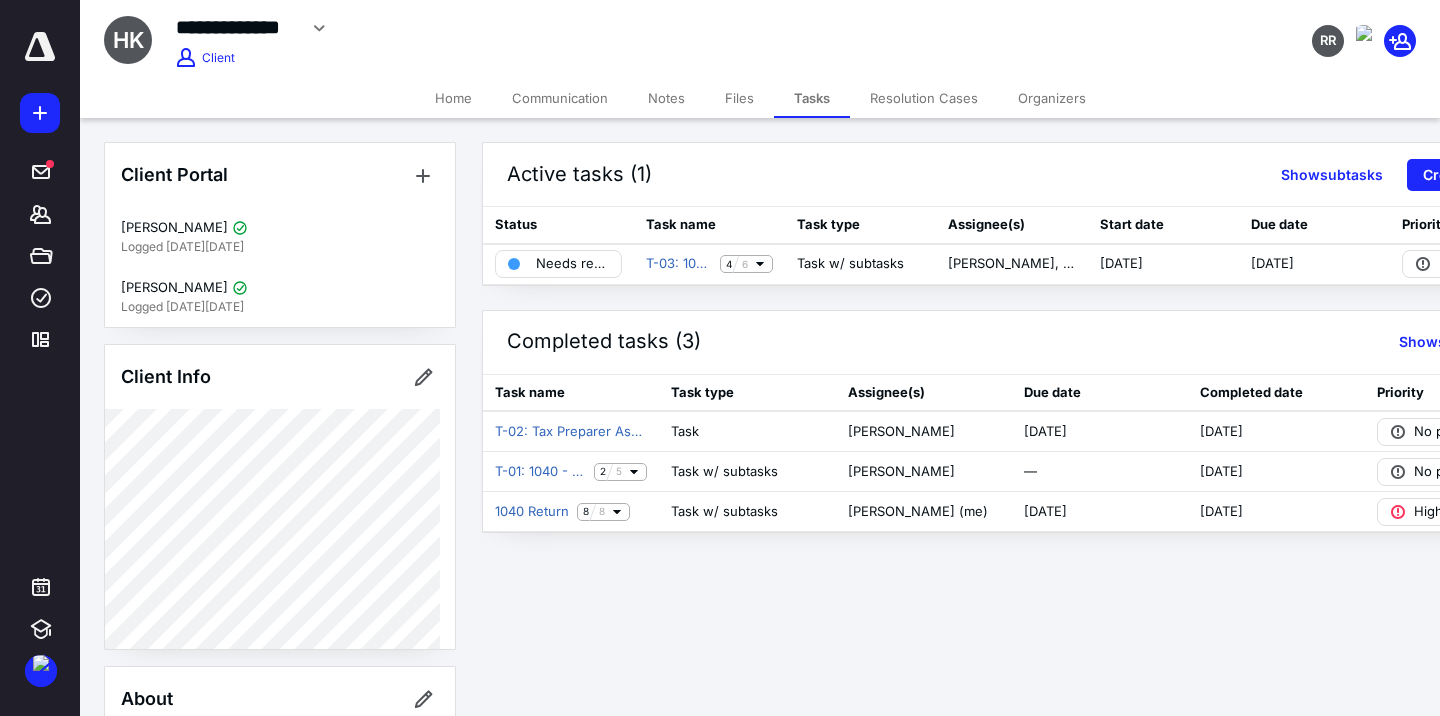 click on "Organizers" at bounding box center [1052, 98] 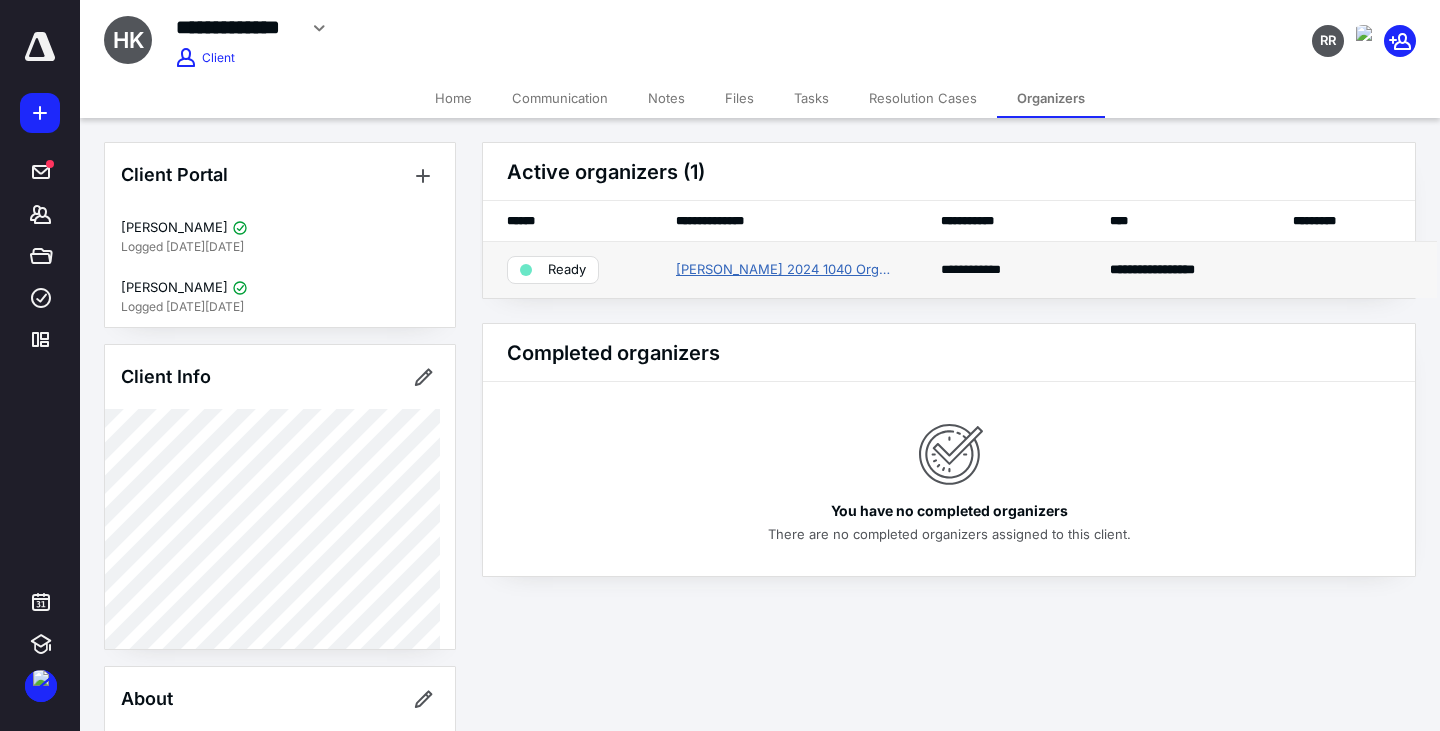 click on "[PERSON_NAME] 2024 1040 Organizer" at bounding box center (784, 270) 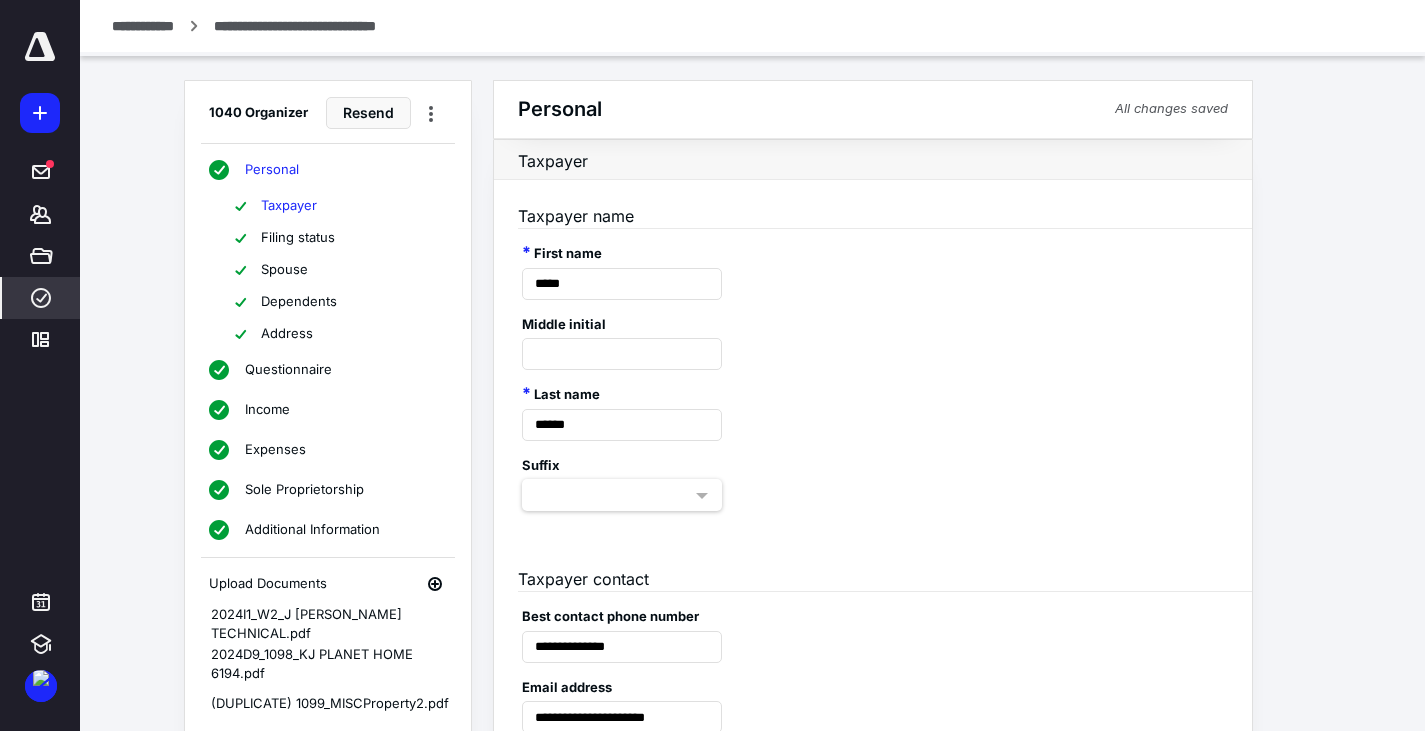 click on "Additional Information" at bounding box center [312, 530] 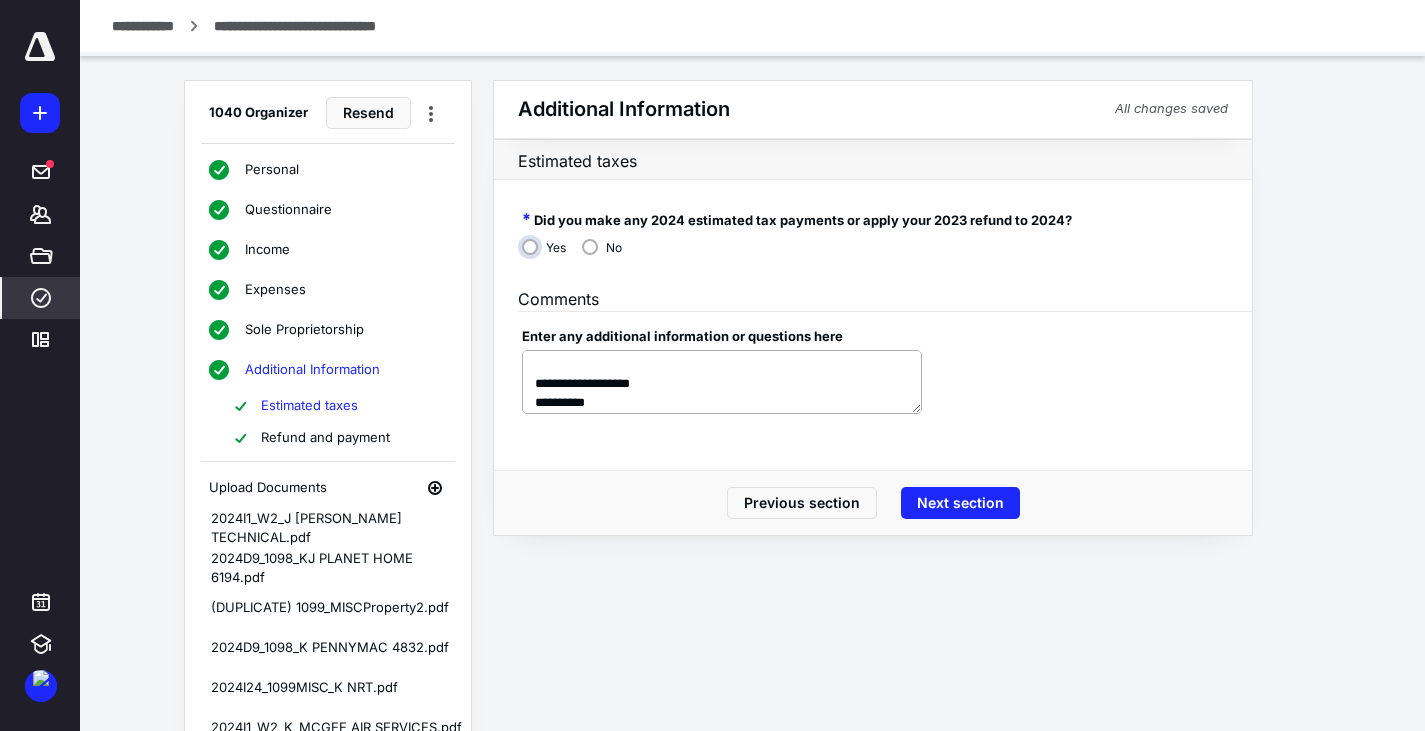 scroll, scrollTop: 74, scrollLeft: 0, axis: vertical 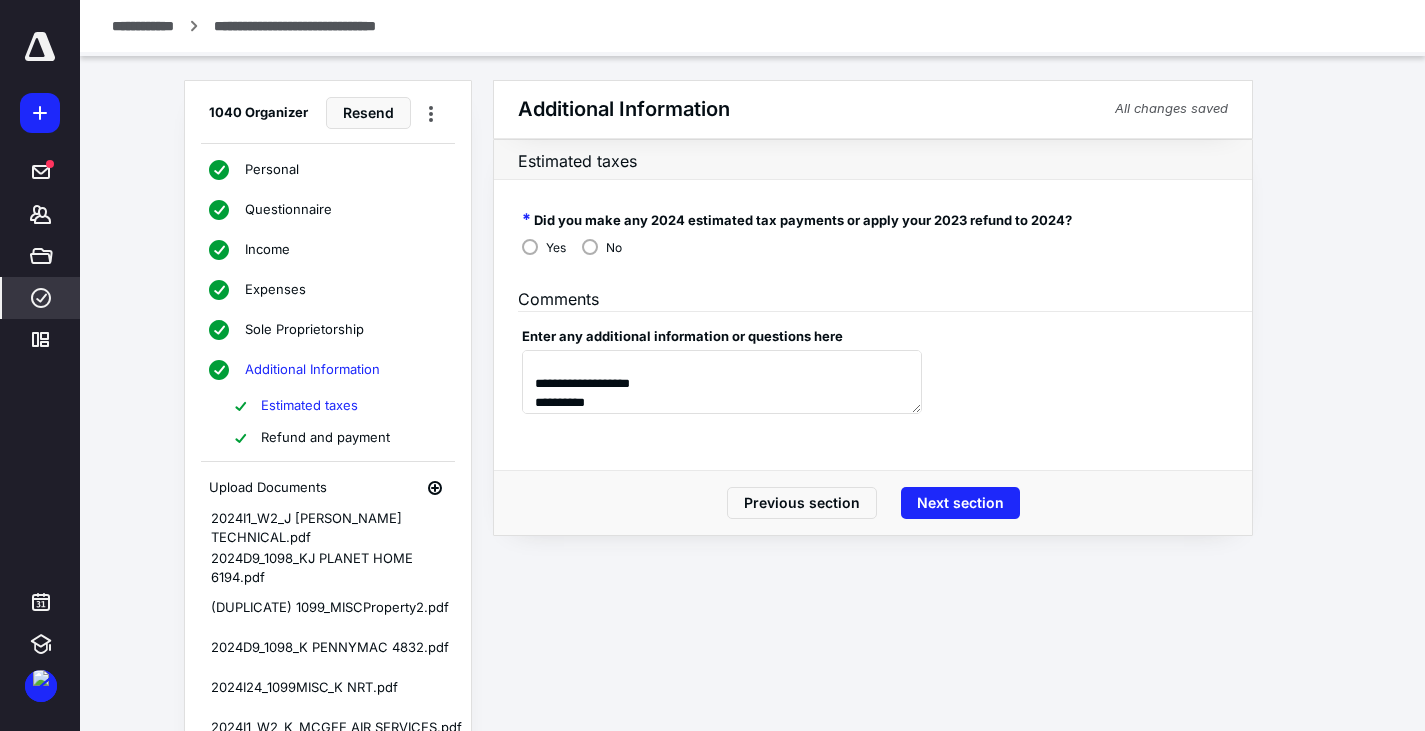 click on "Sole Proprietorship" at bounding box center [304, 330] 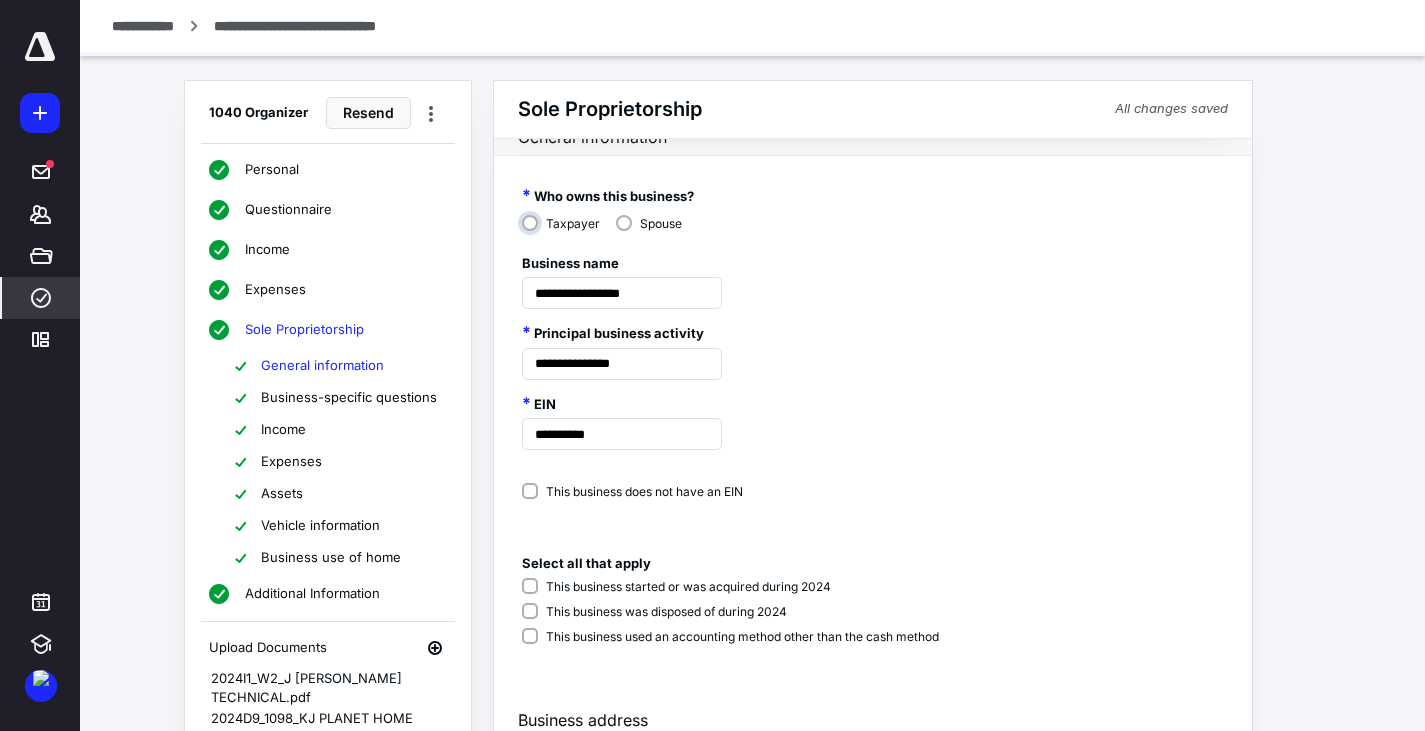scroll, scrollTop: 0, scrollLeft: 0, axis: both 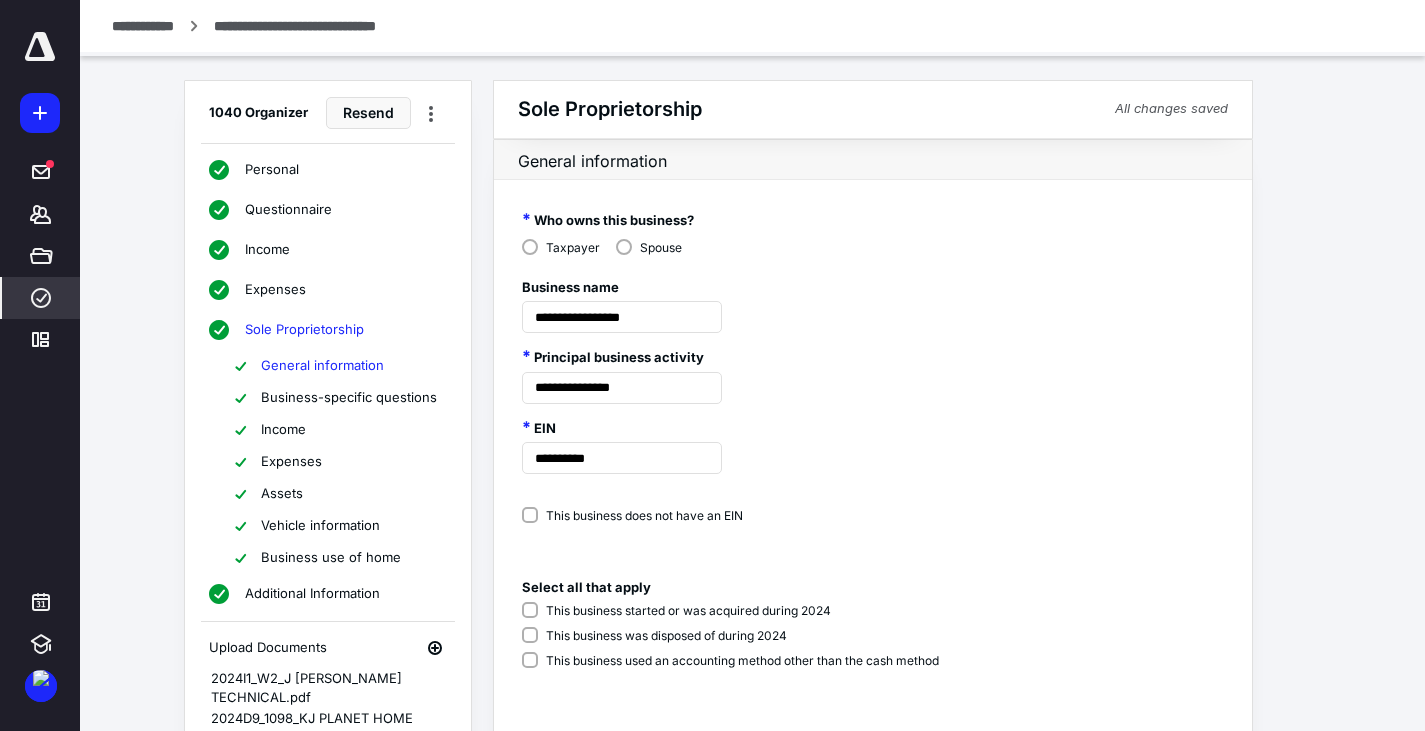 click on "Income" at bounding box center (267, 250) 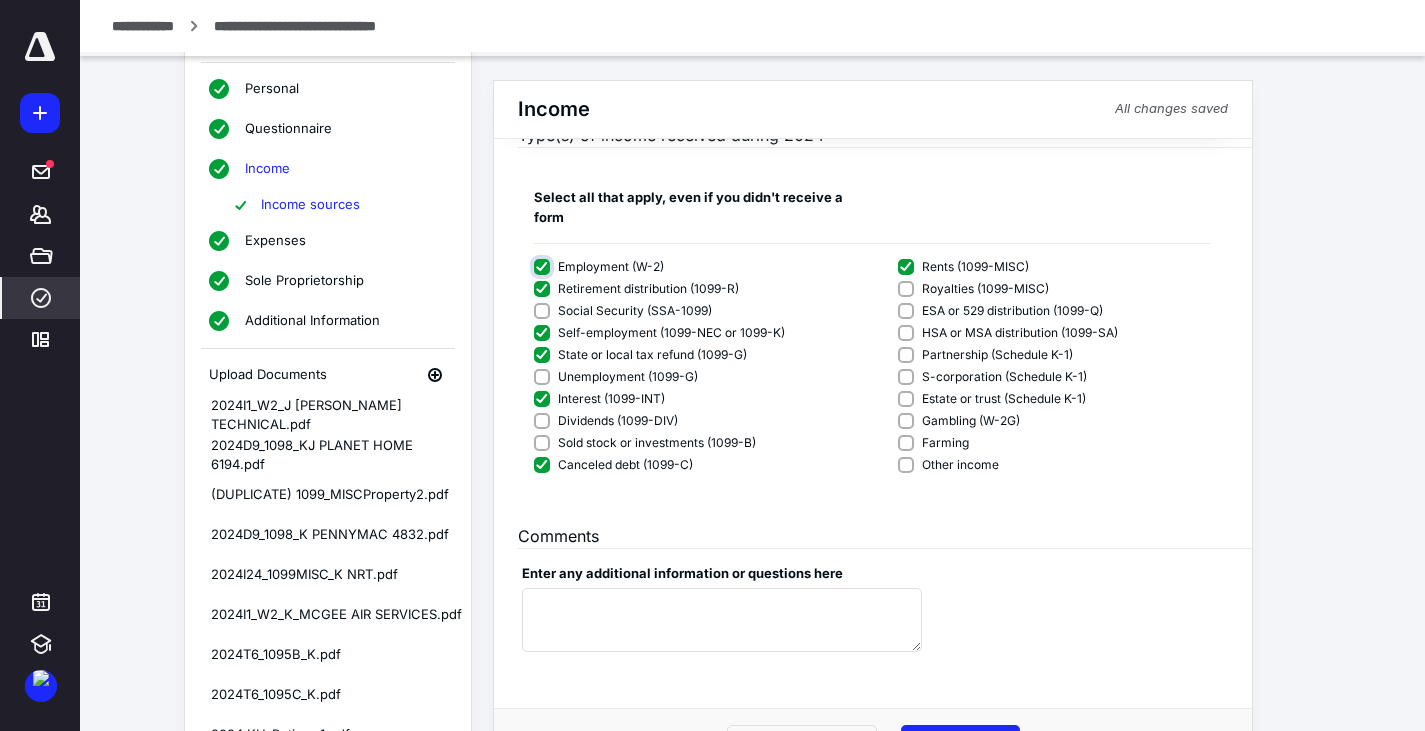 scroll, scrollTop: 0, scrollLeft: 0, axis: both 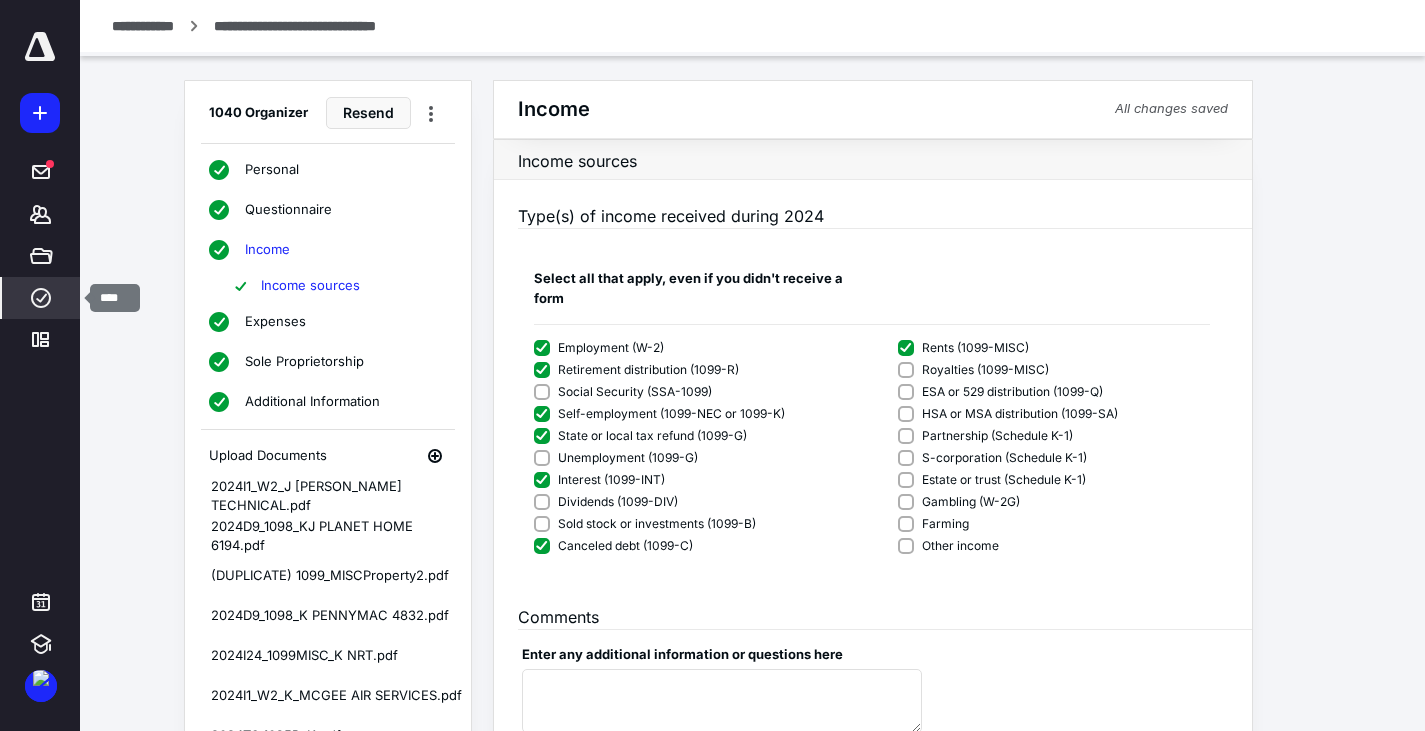 click 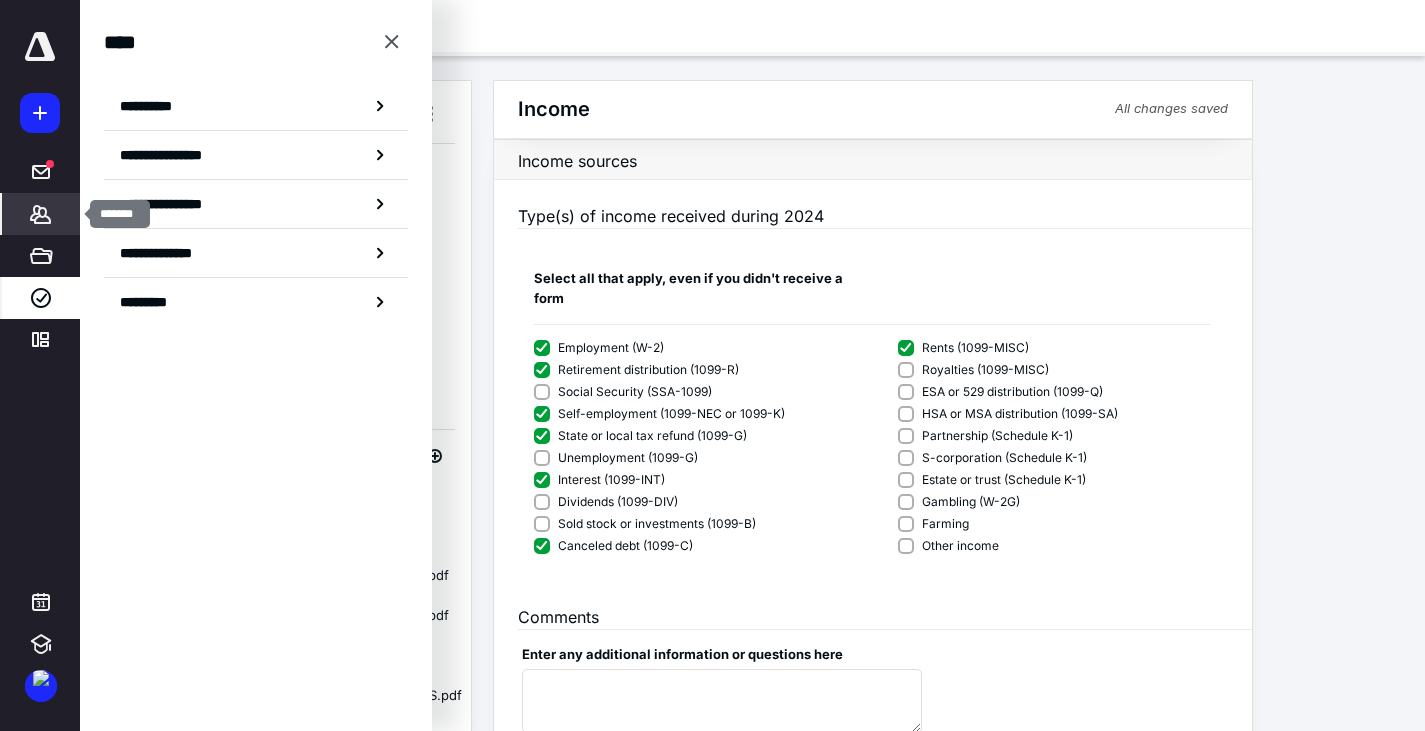click on "*******" at bounding box center [41, 214] 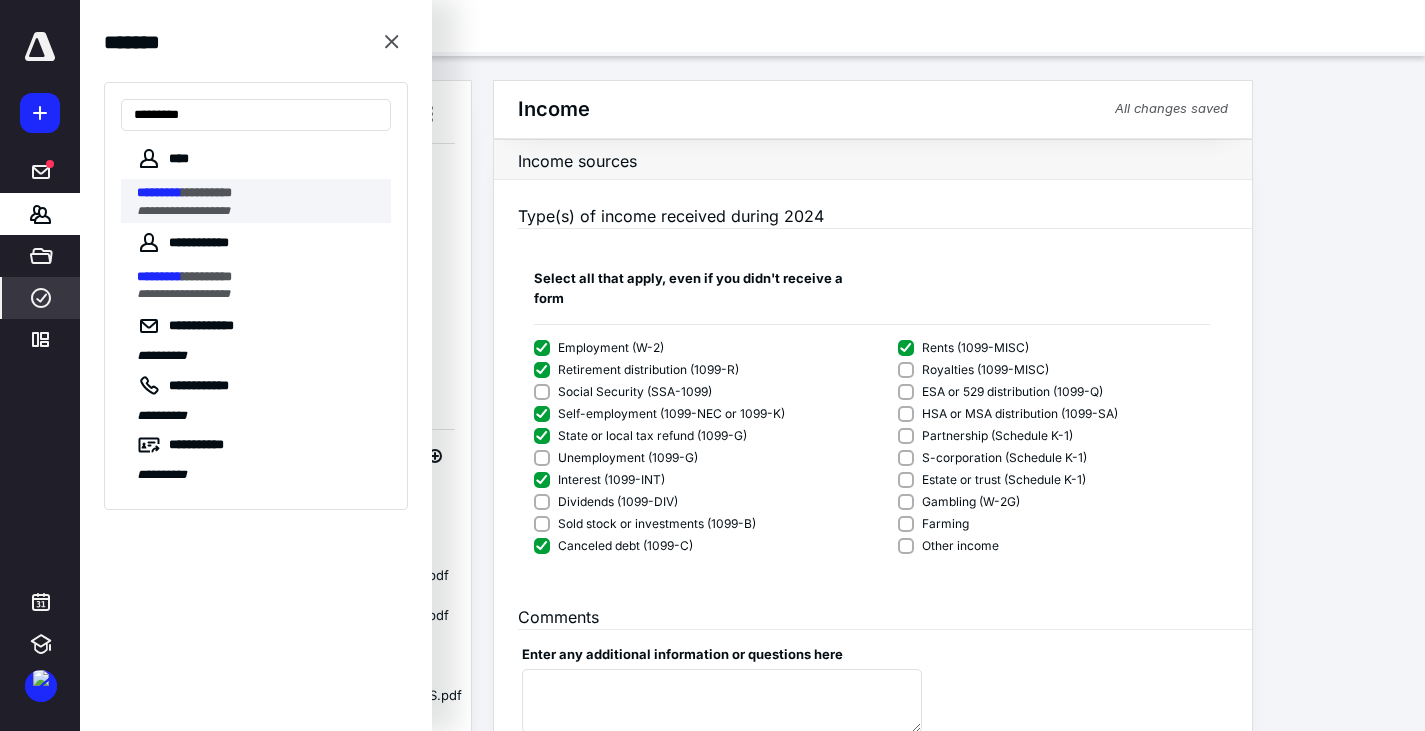 type on "*********" 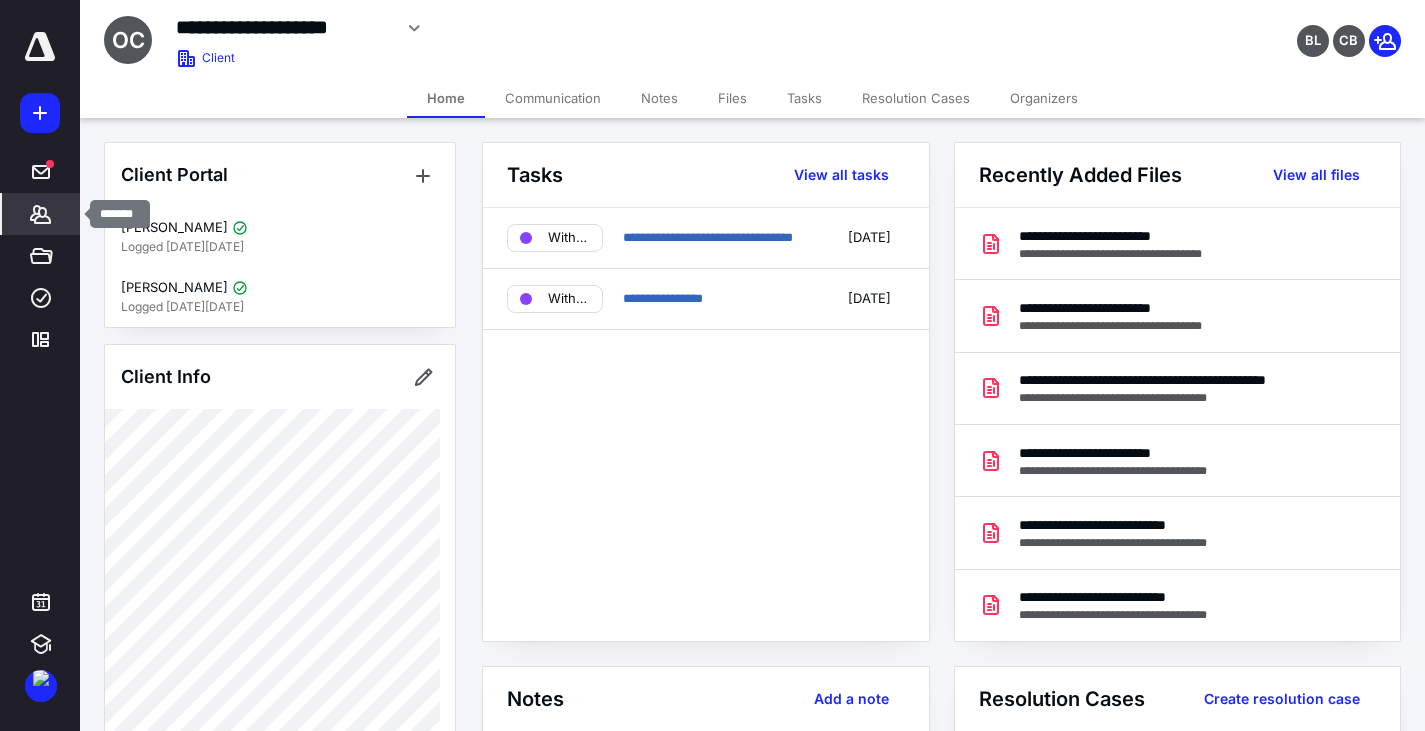 click 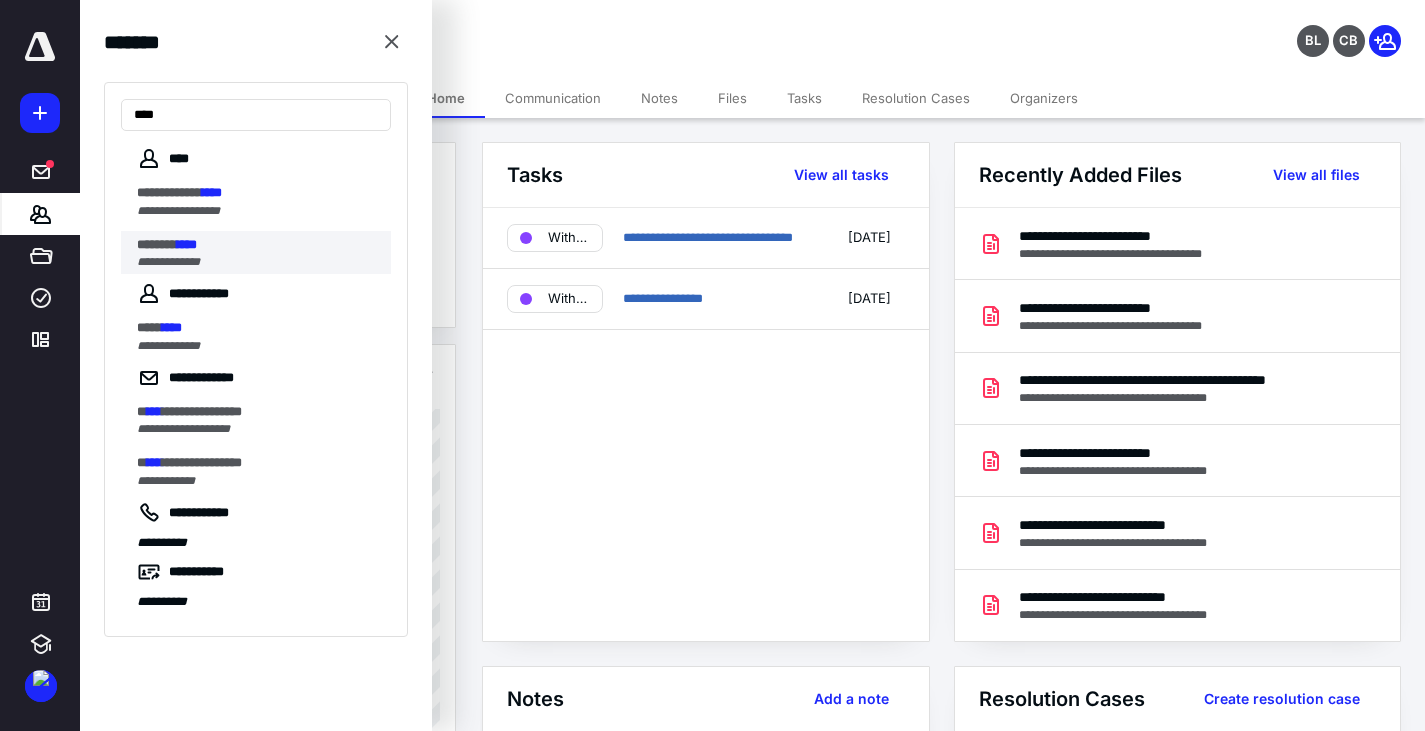 type on "****" 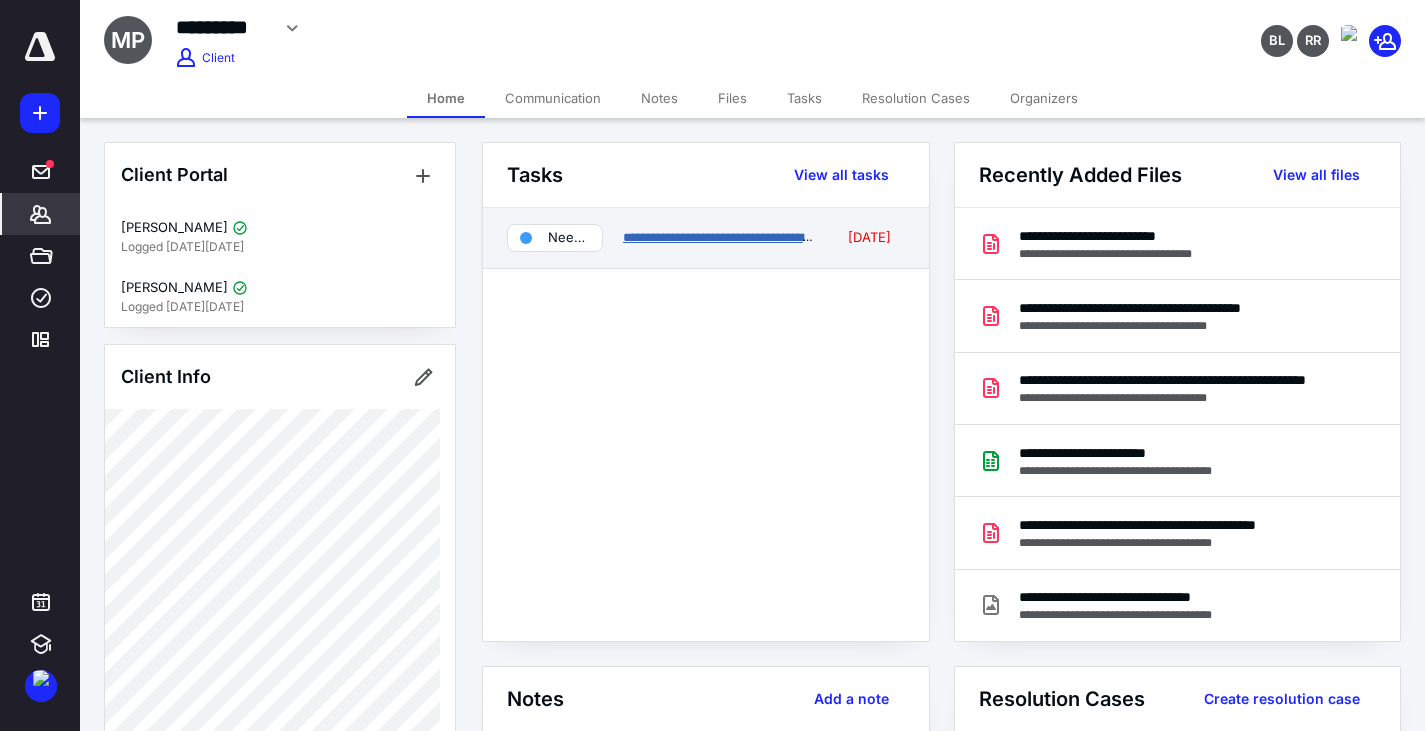 click on "**********" at bounding box center (720, 237) 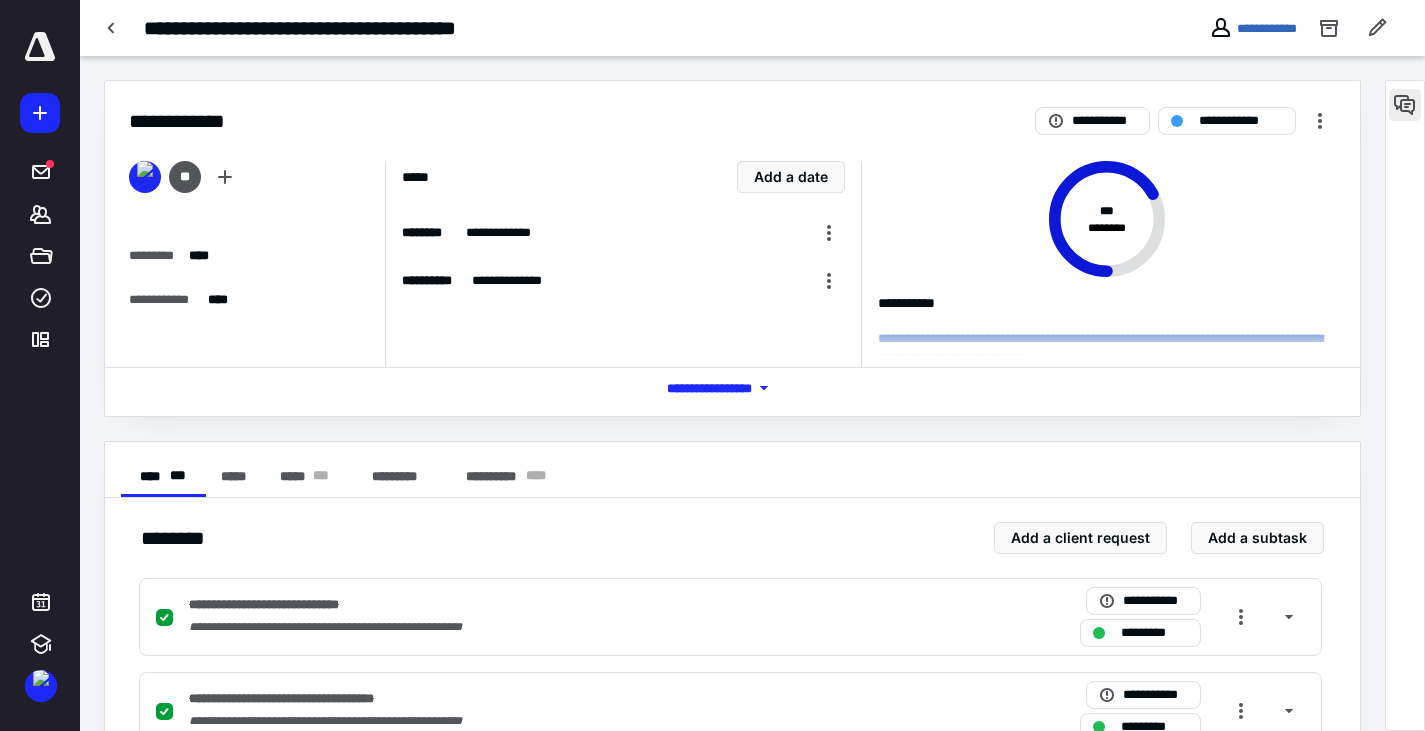 click at bounding box center [1405, 105] 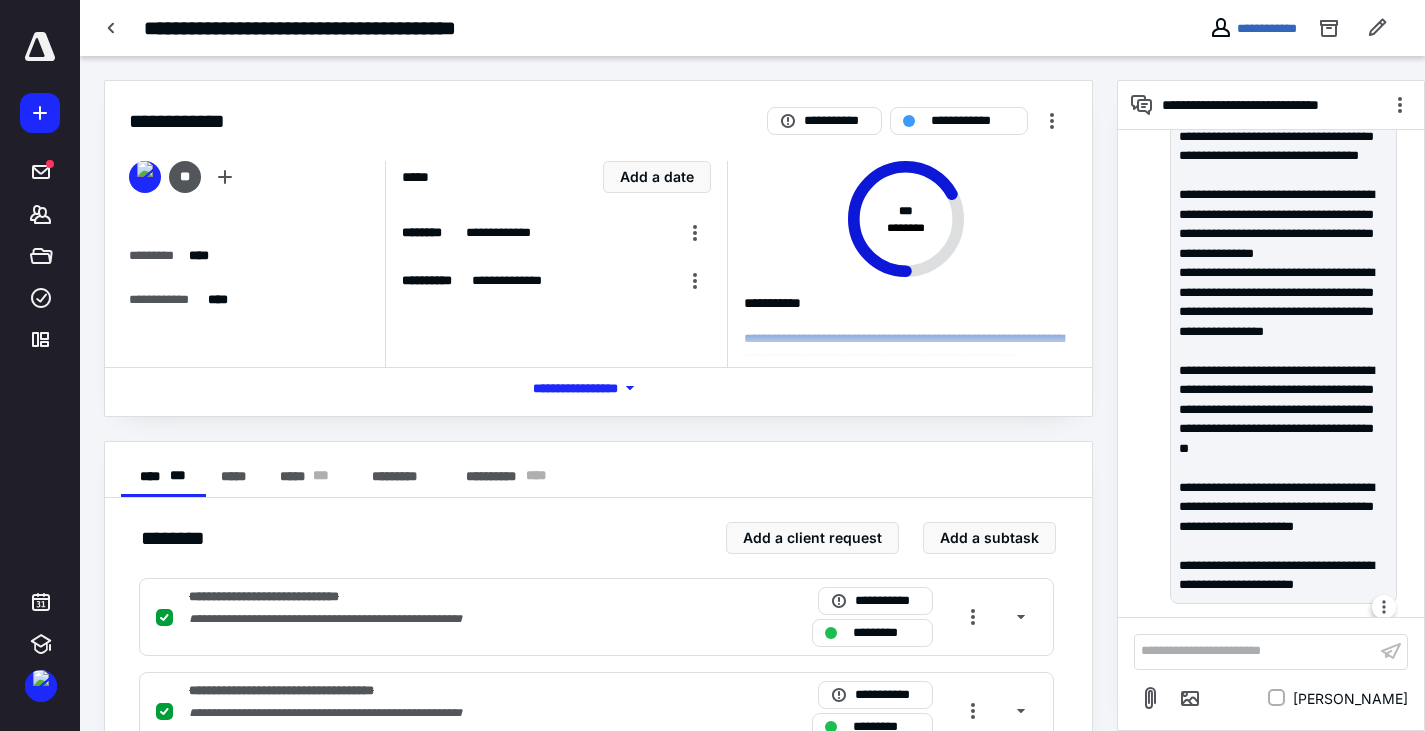 scroll, scrollTop: 2688, scrollLeft: 0, axis: vertical 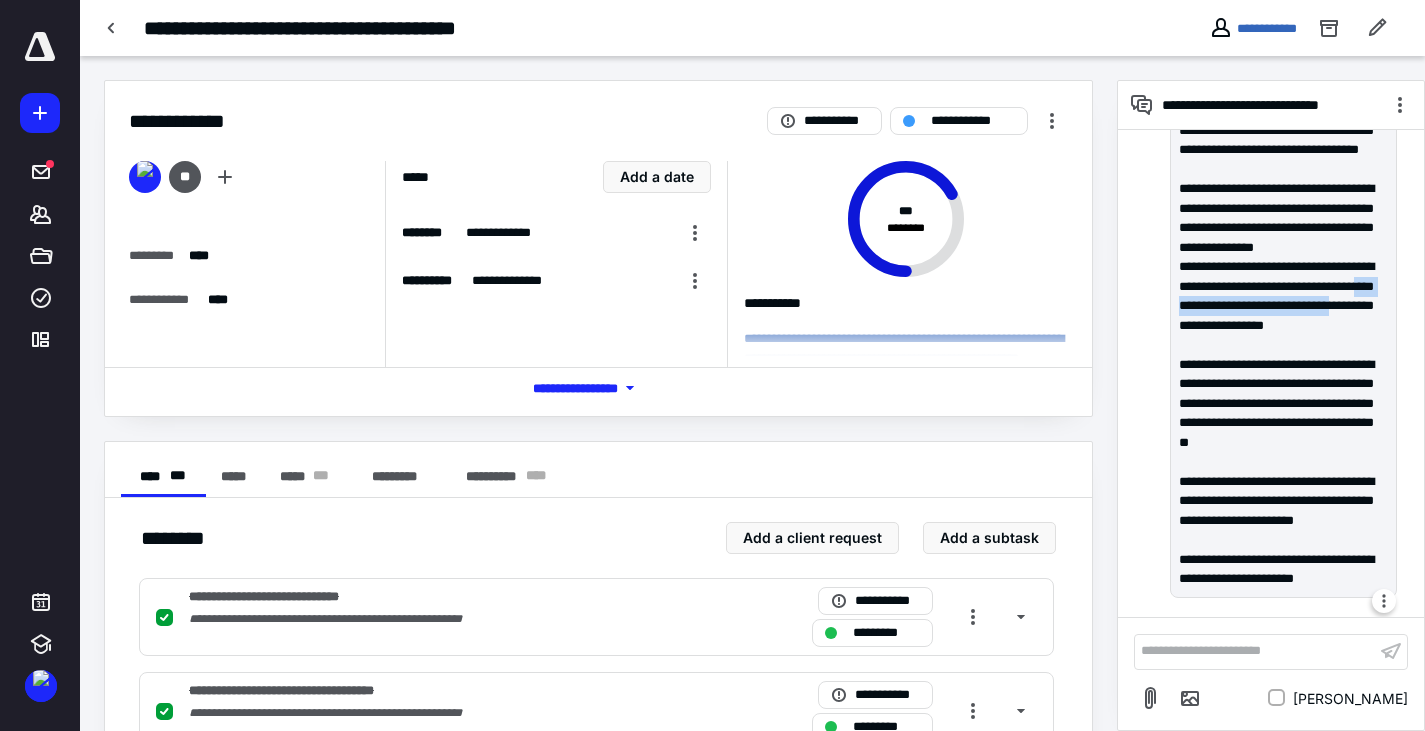 drag, startPoint x: 1246, startPoint y: 307, endPoint x: 1307, endPoint y: 328, distance: 64.513565 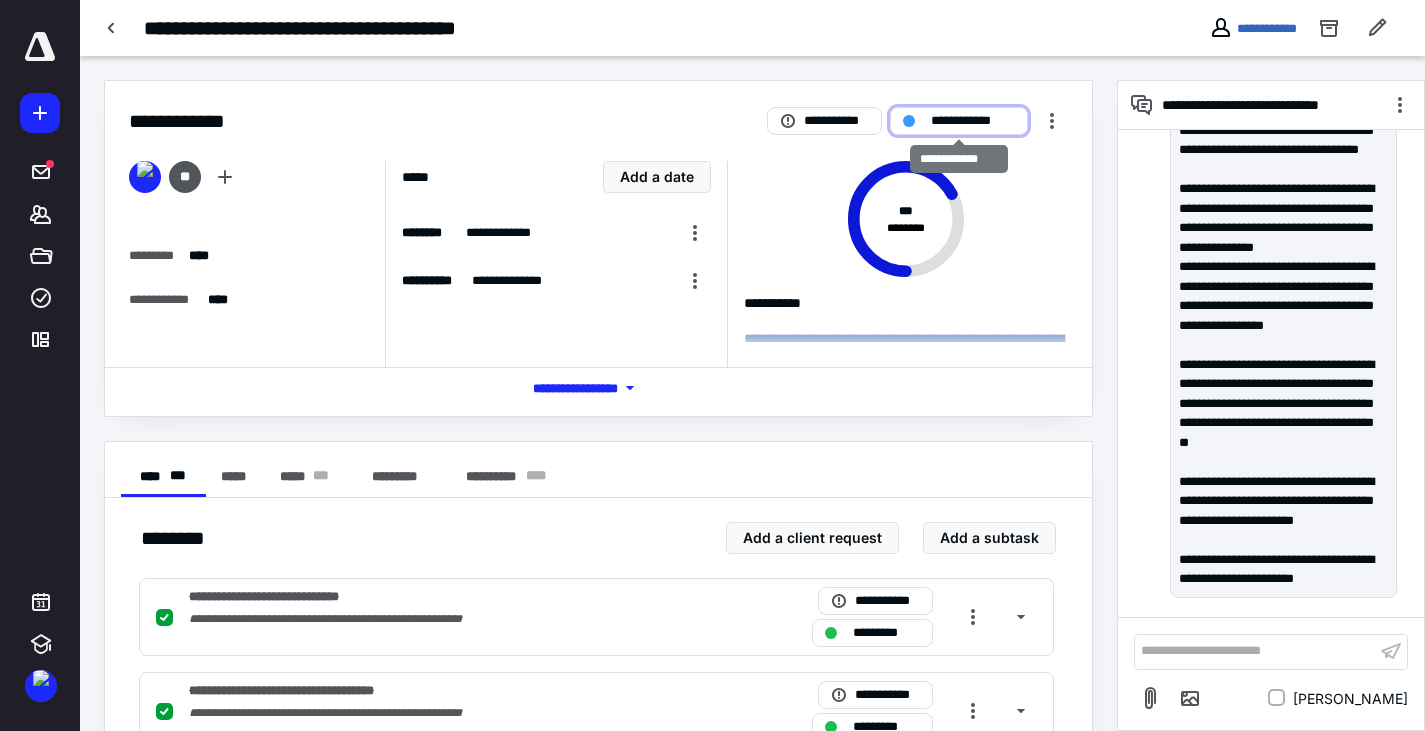 click on "**********" at bounding box center [973, 121] 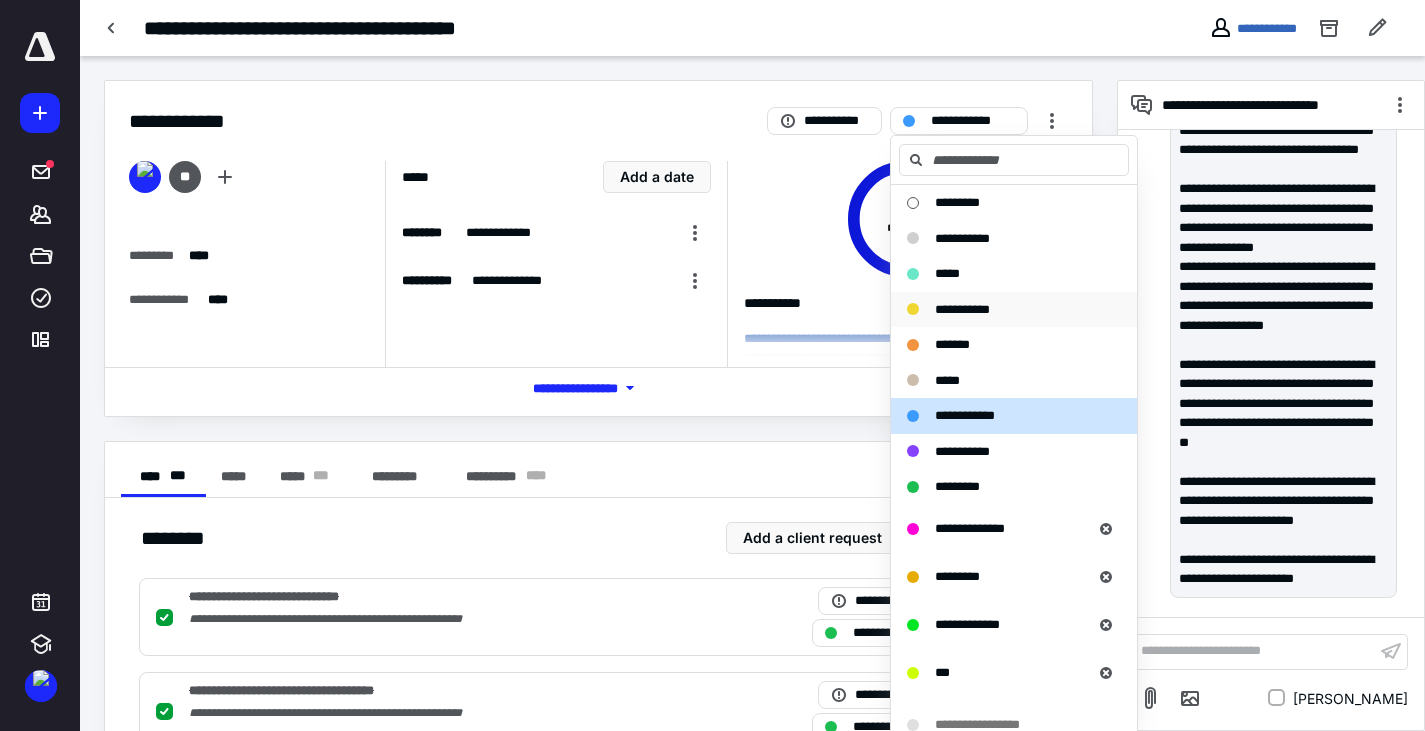 click on "**********" at bounding box center (962, 309) 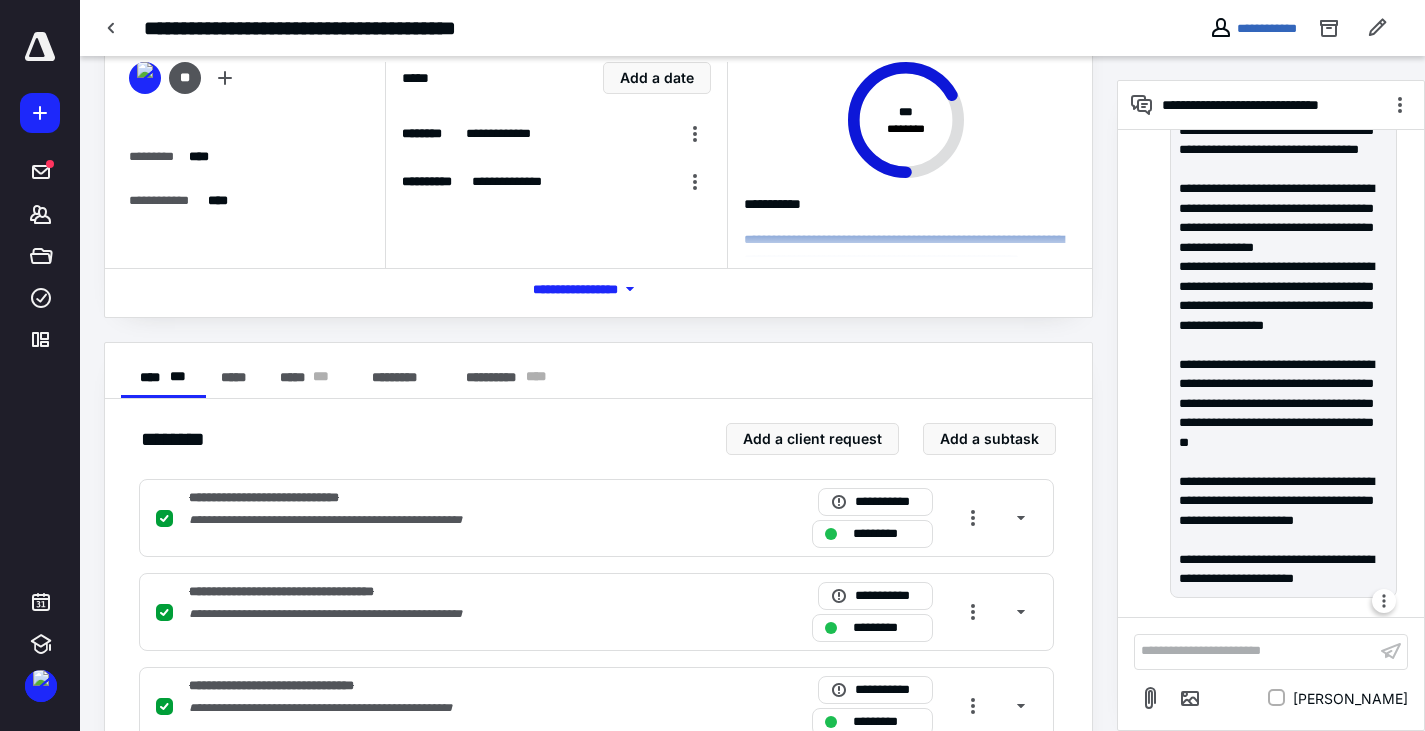 scroll, scrollTop: 100, scrollLeft: 0, axis: vertical 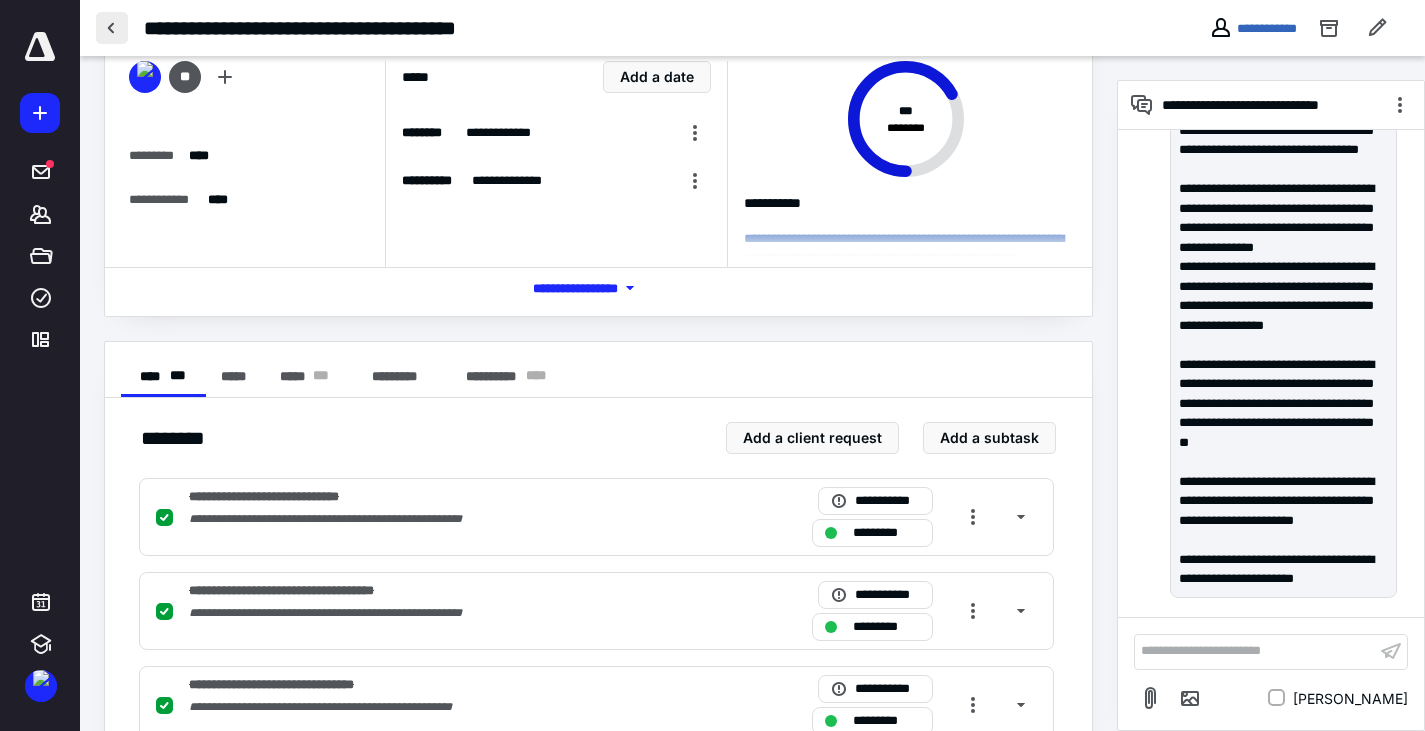click at bounding box center [112, 28] 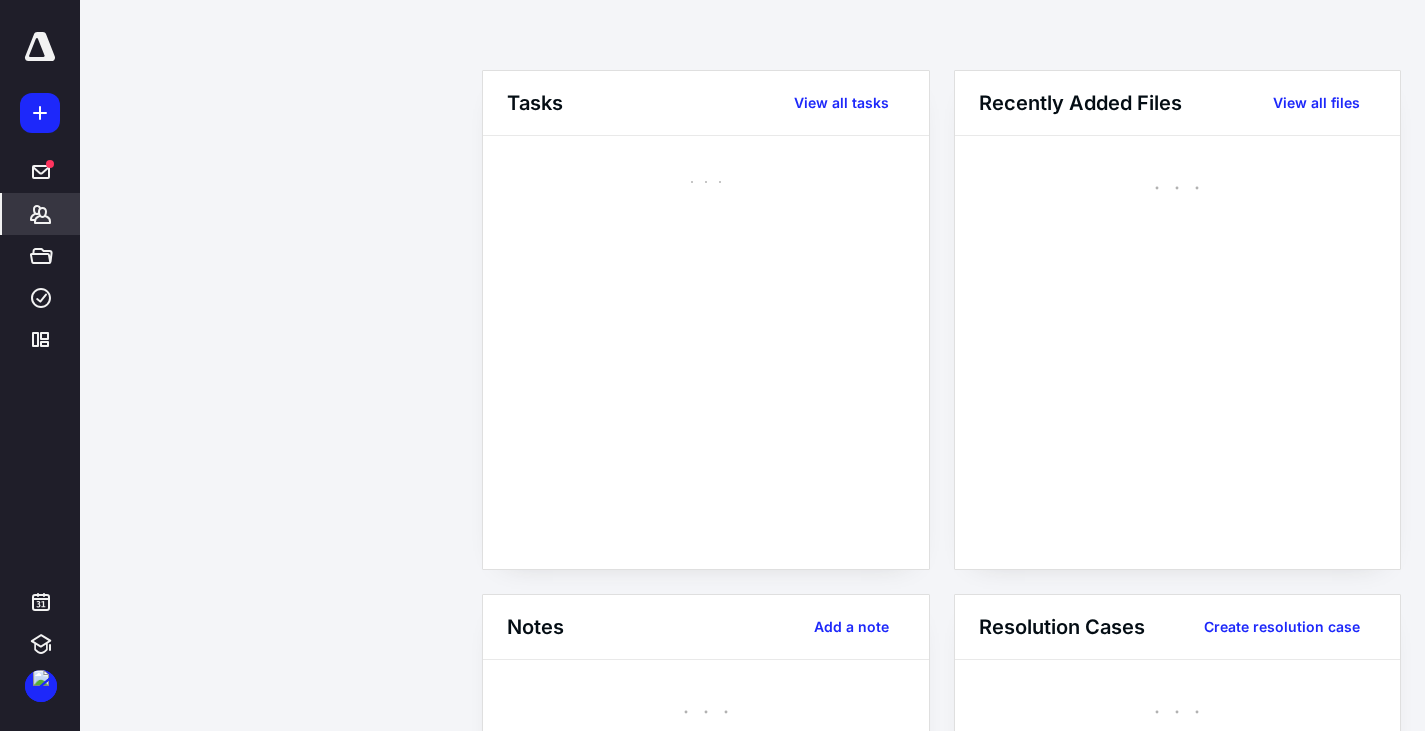 scroll, scrollTop: 0, scrollLeft: 0, axis: both 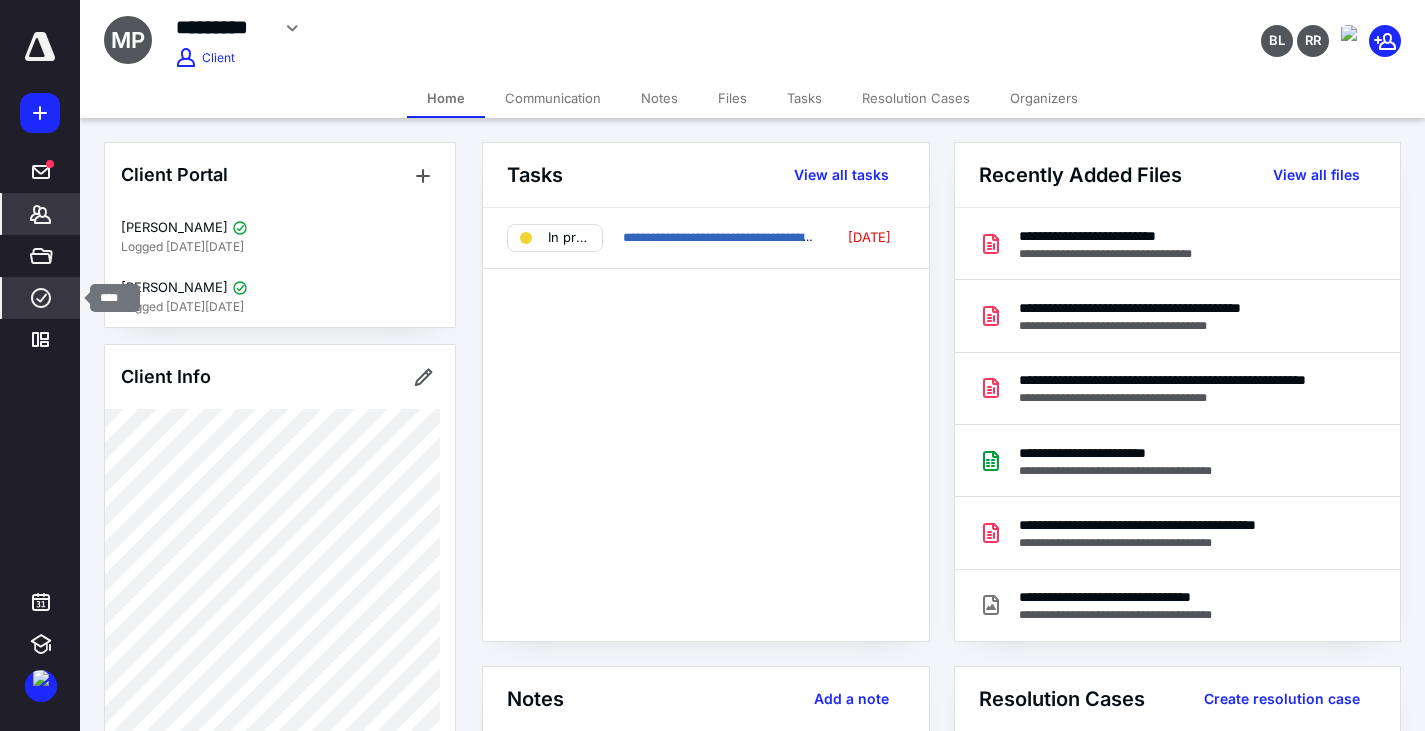 click 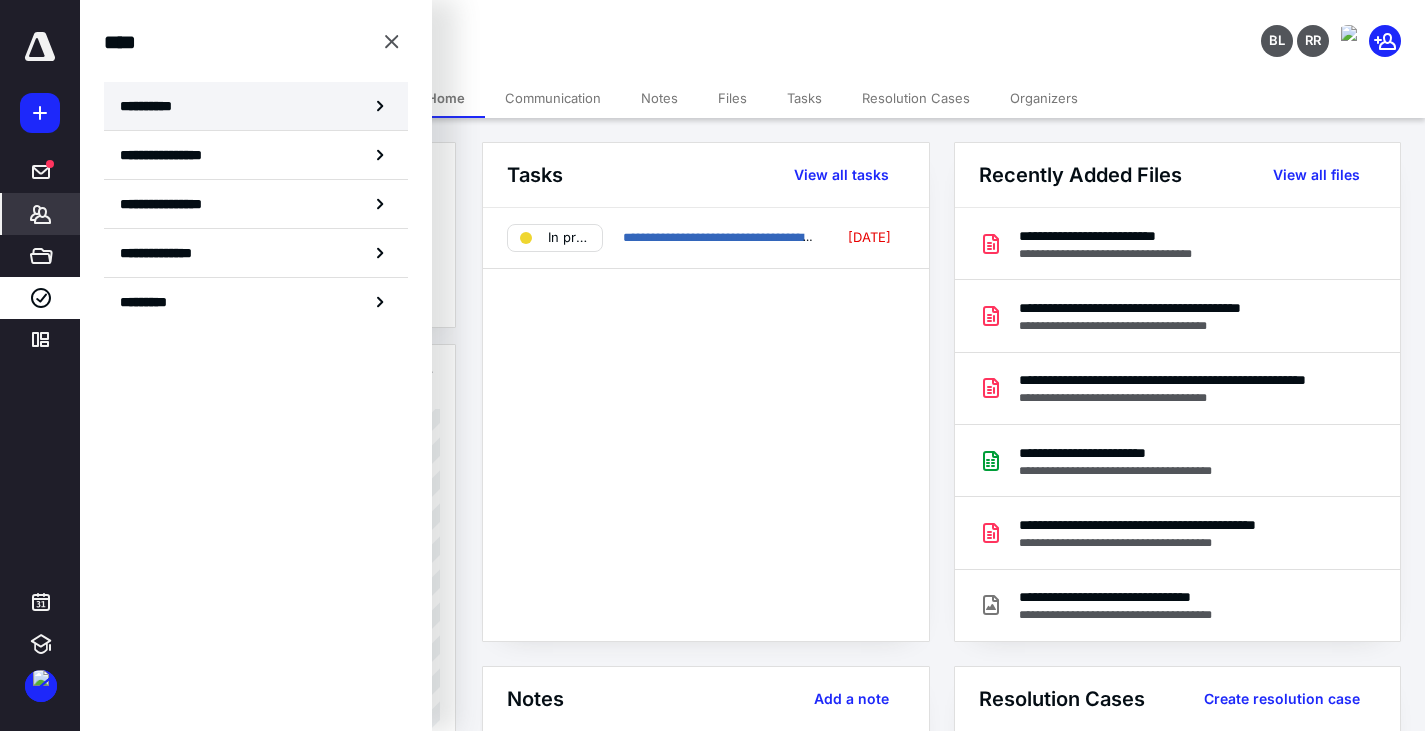 click on "**********" at bounding box center [153, 106] 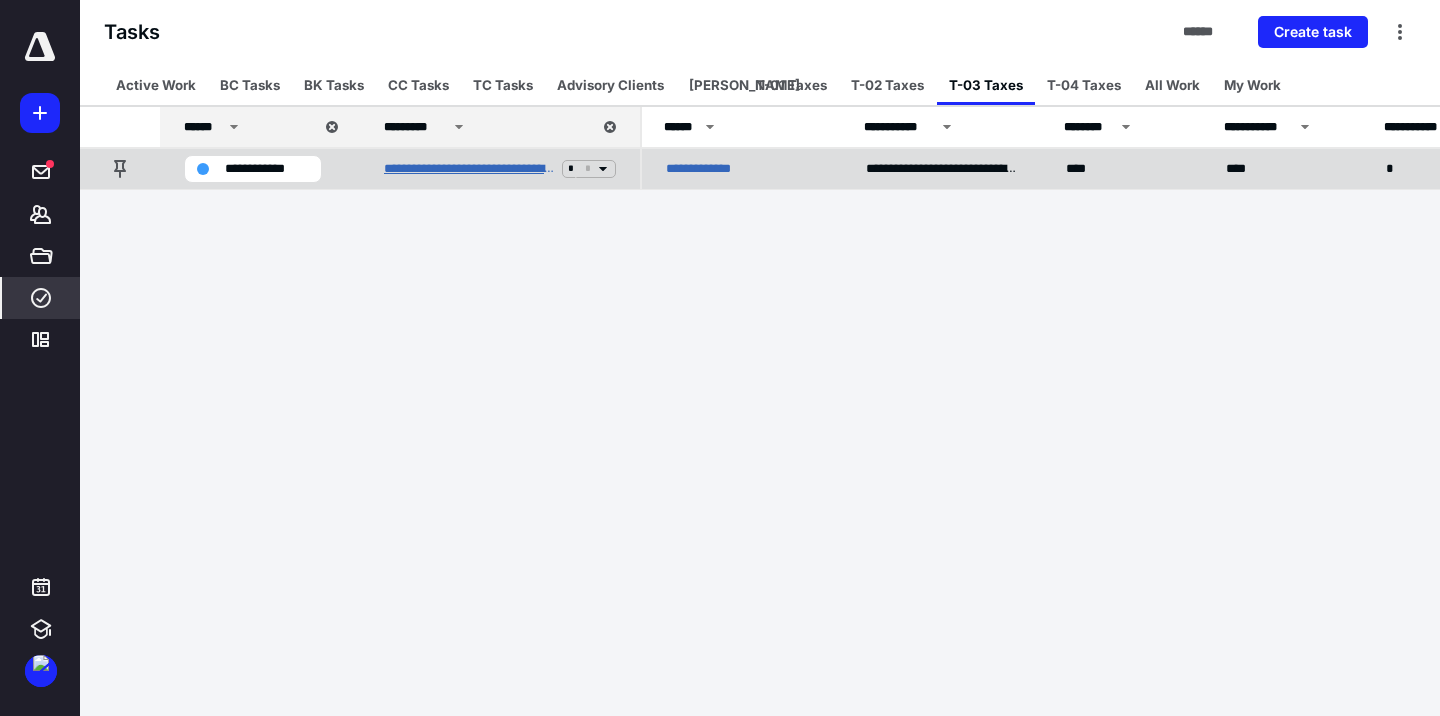 click on "**********" at bounding box center [469, 169] 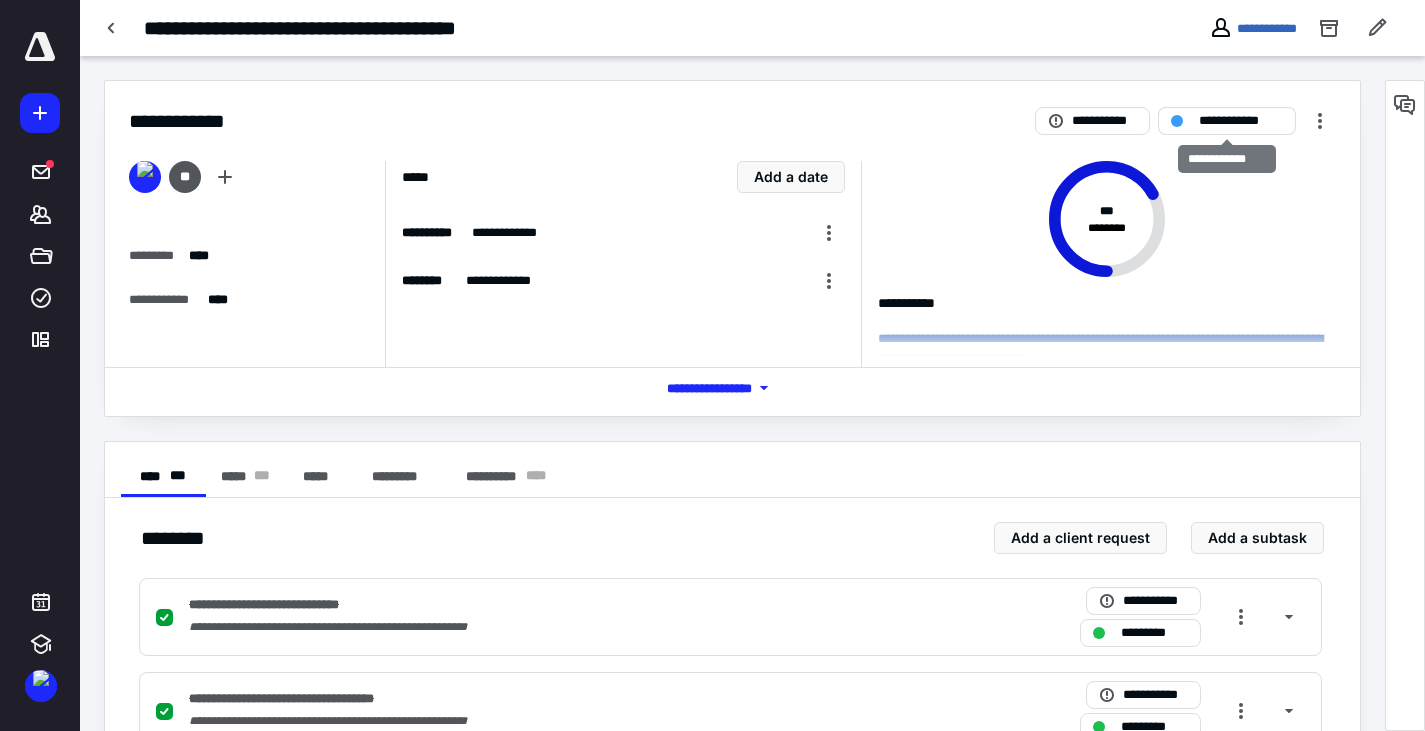 click on "**********" at bounding box center [1241, 121] 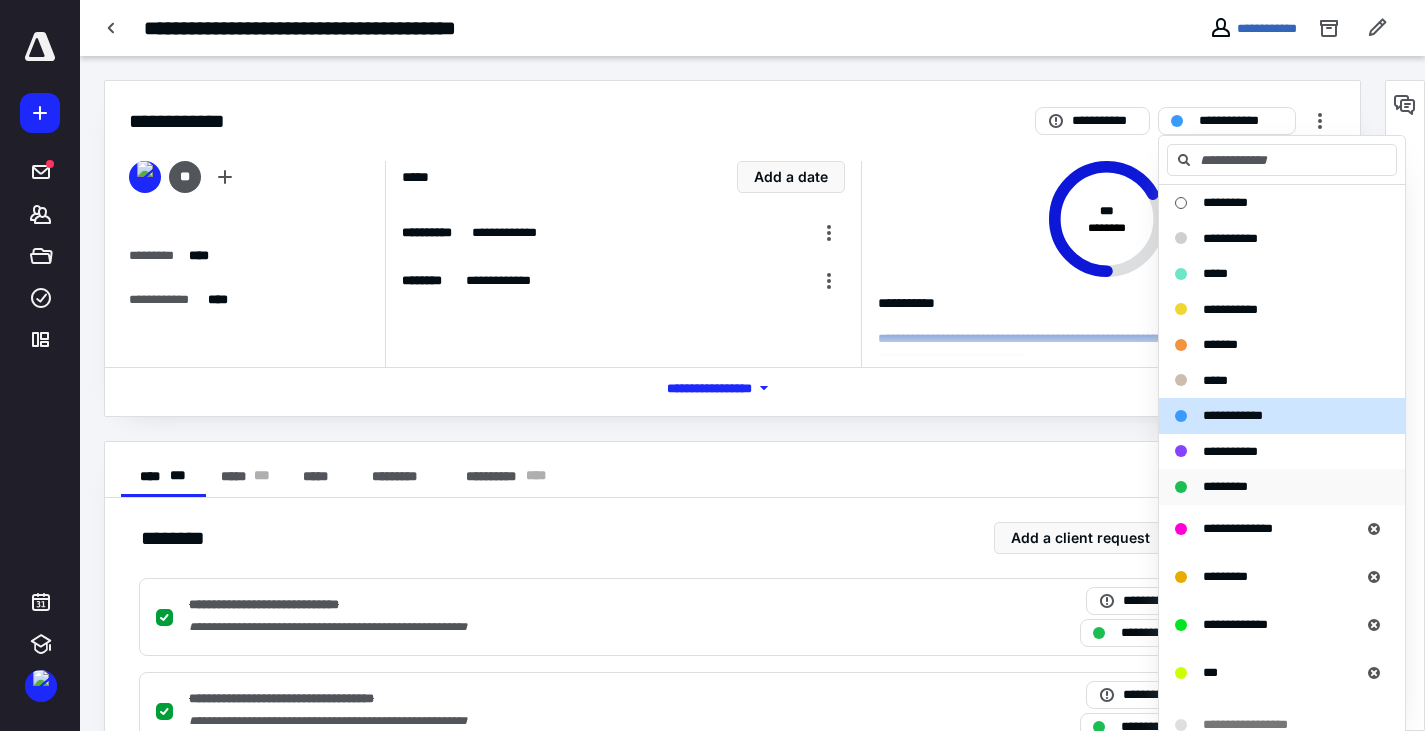 click on "*********" at bounding box center [1225, 486] 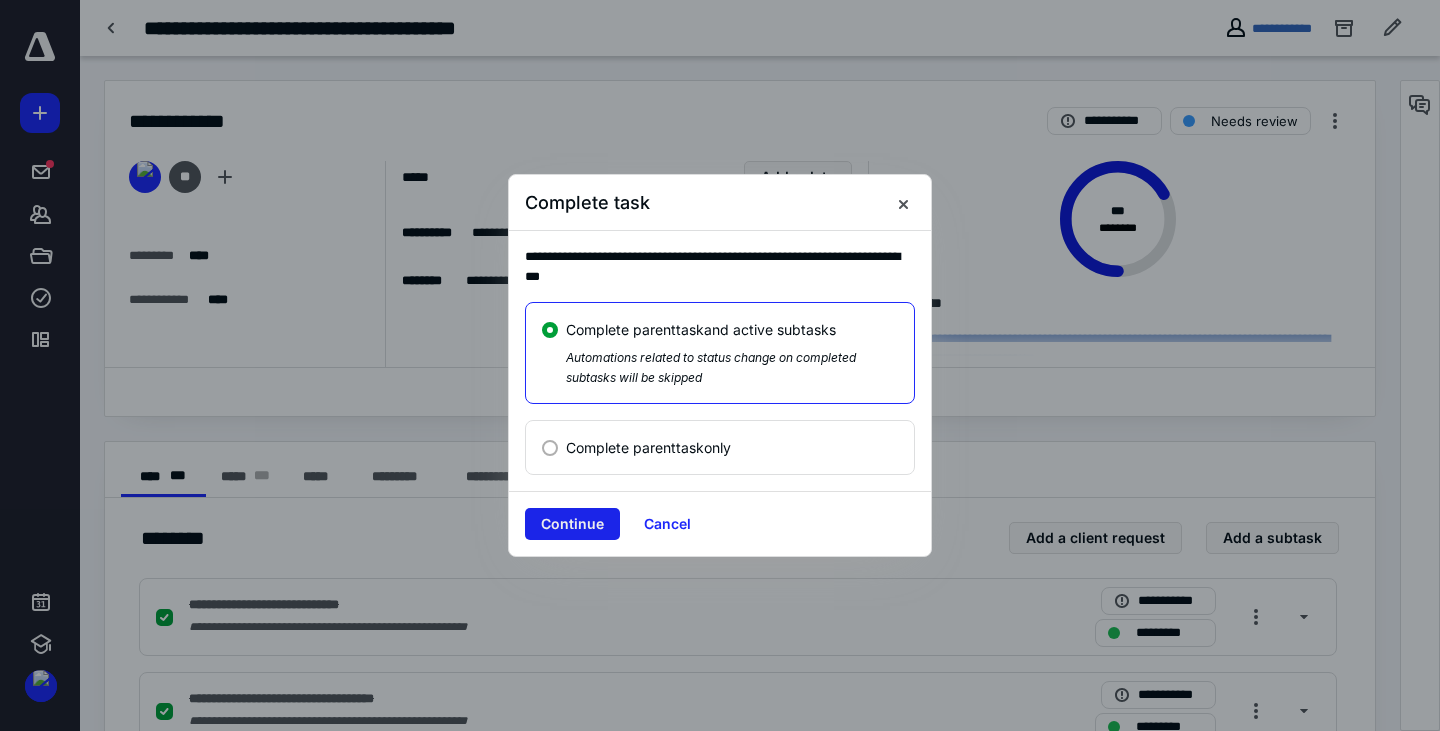 click on "Continue" at bounding box center (572, 524) 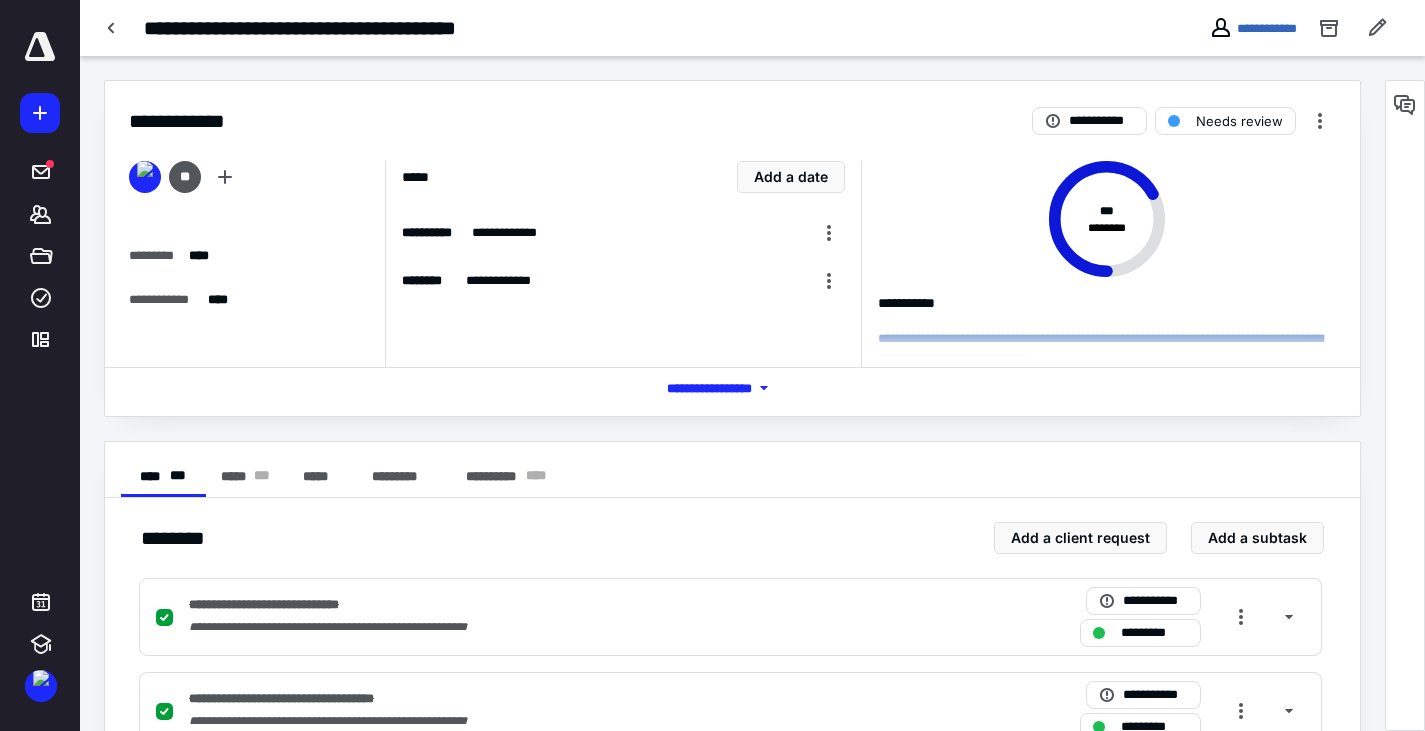 checkbox on "true" 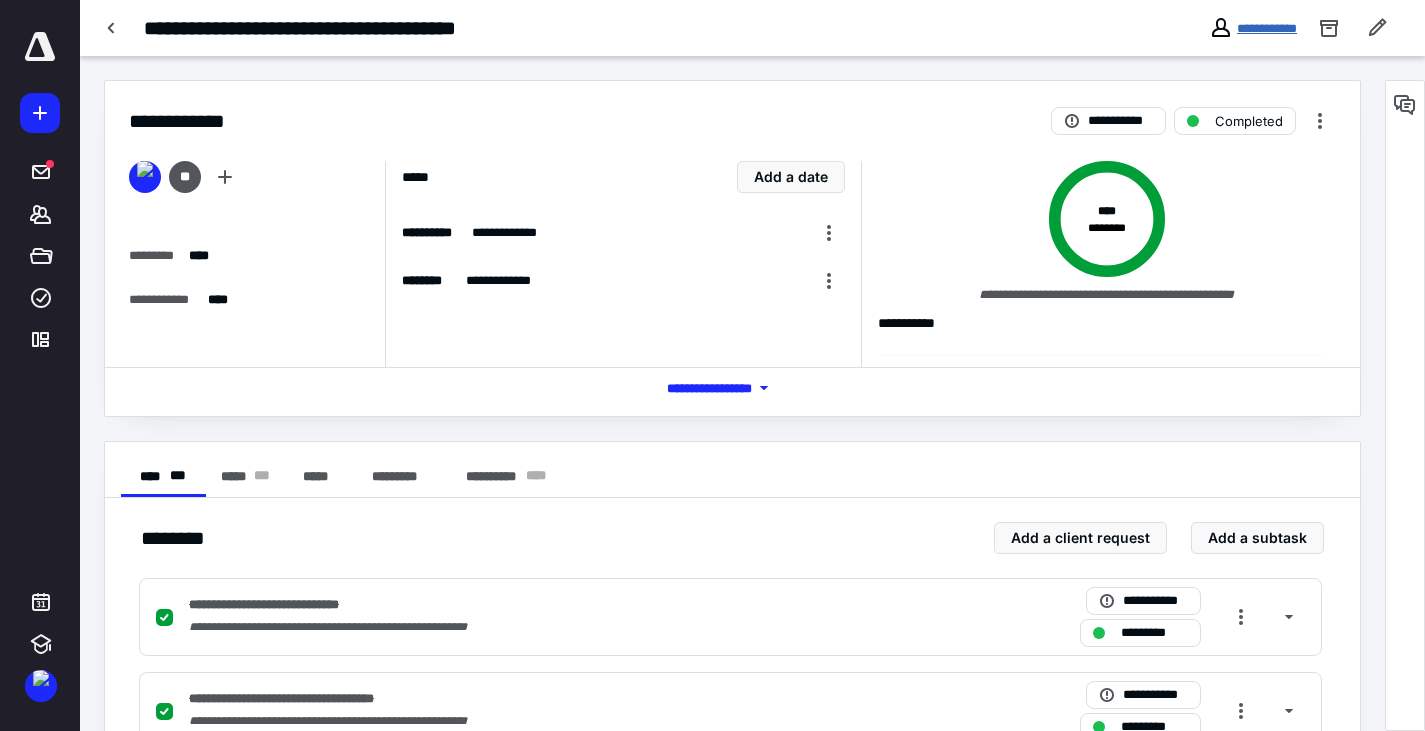click on "**********" at bounding box center (1267, 28) 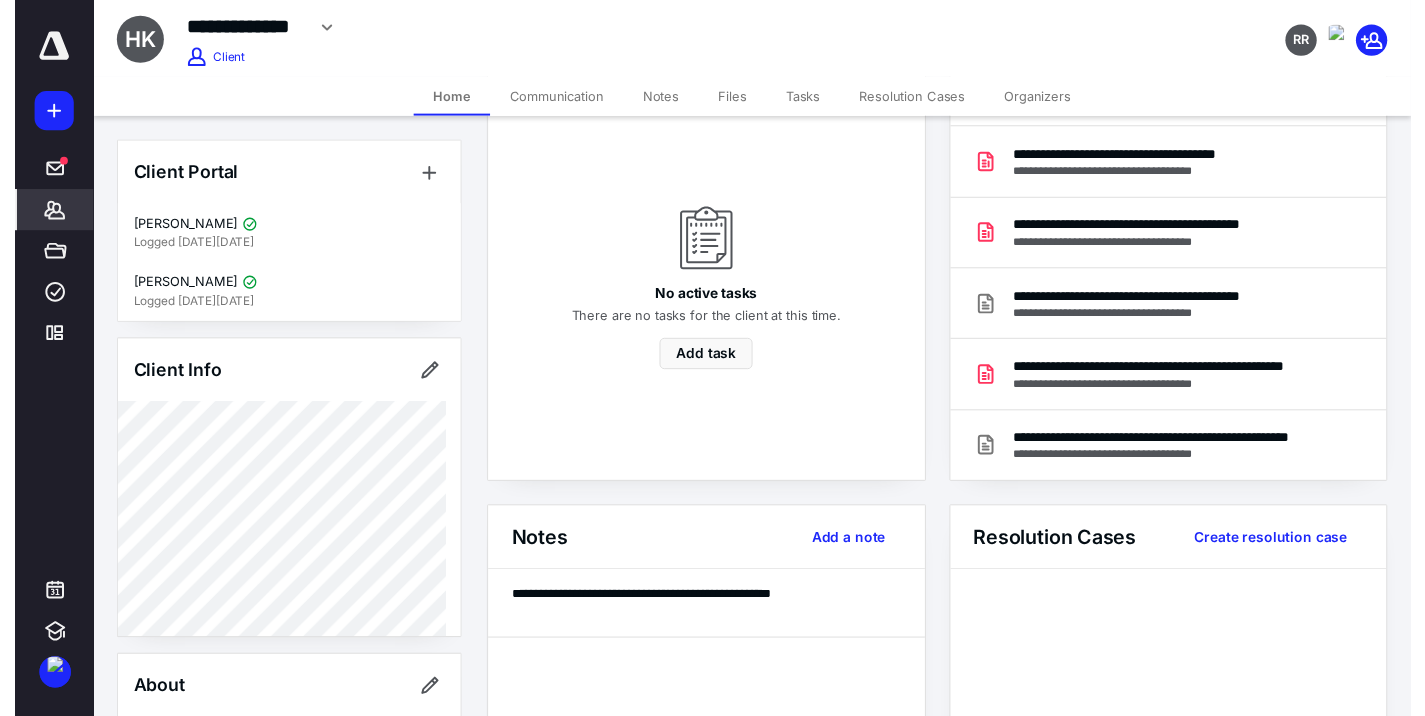 scroll, scrollTop: 0, scrollLeft: 0, axis: both 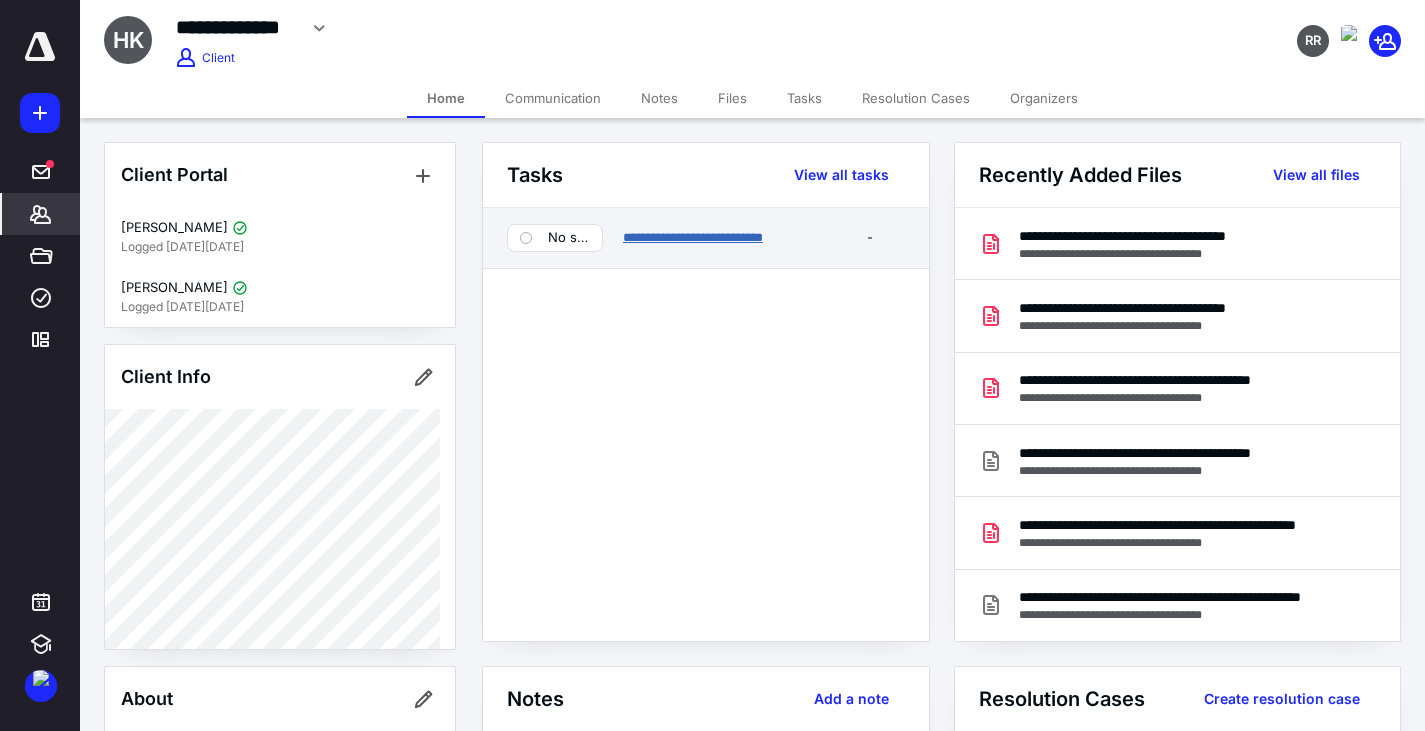 click on "**********" at bounding box center [693, 237] 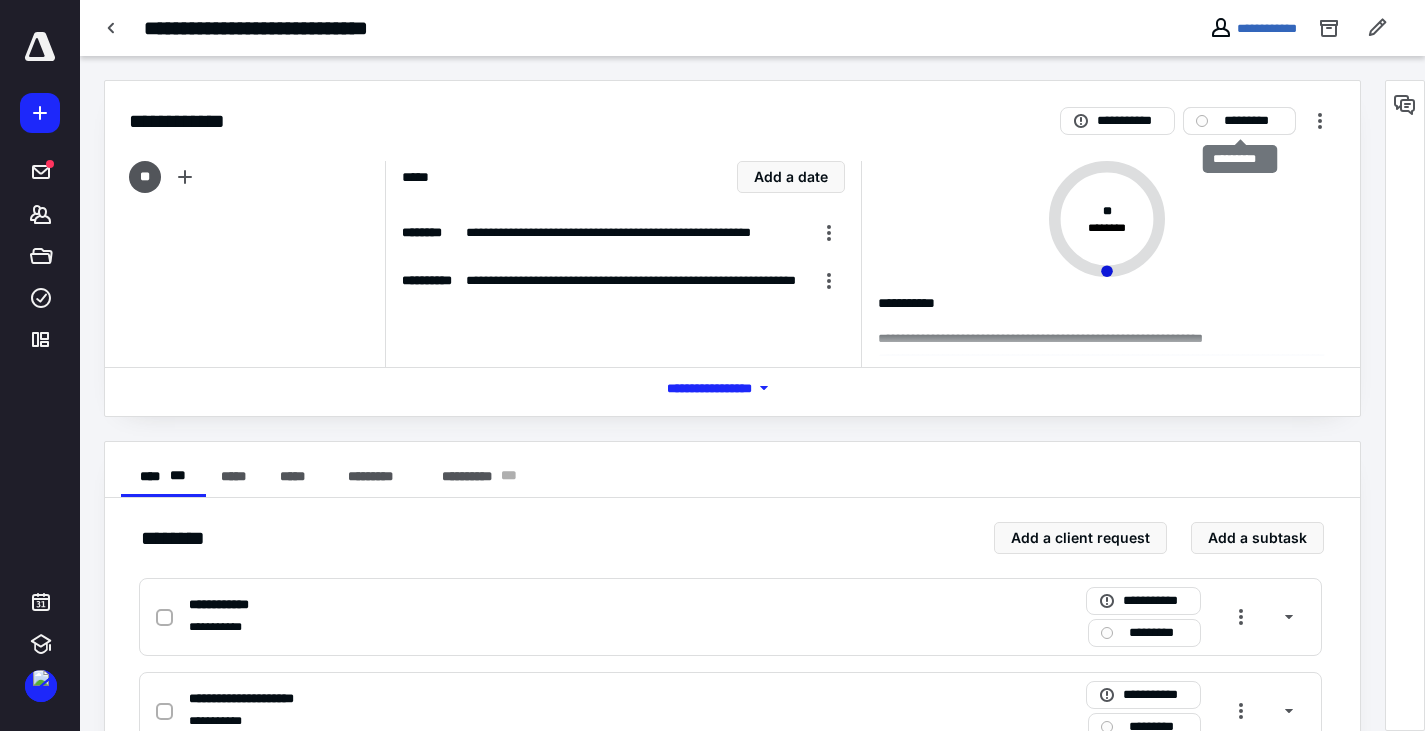 click on "*********" at bounding box center (1253, 121) 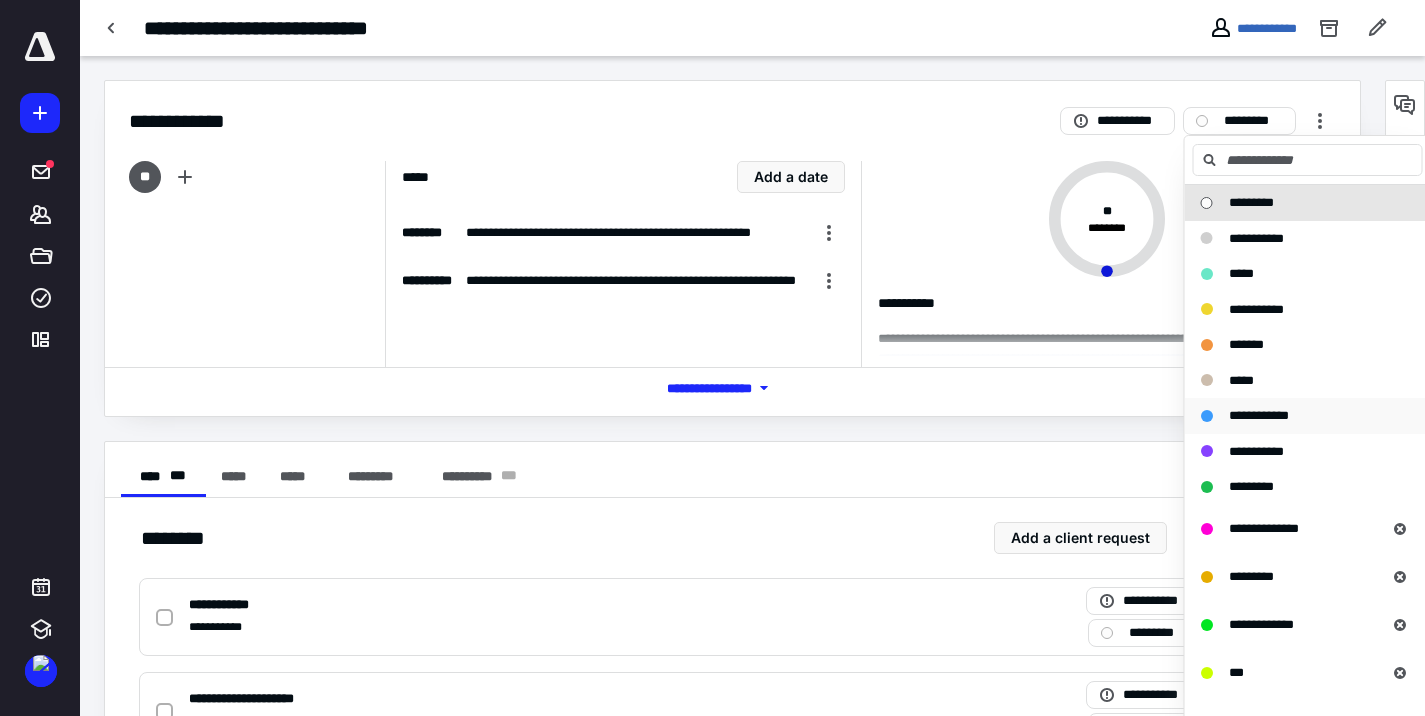 click on "**********" at bounding box center (1259, 415) 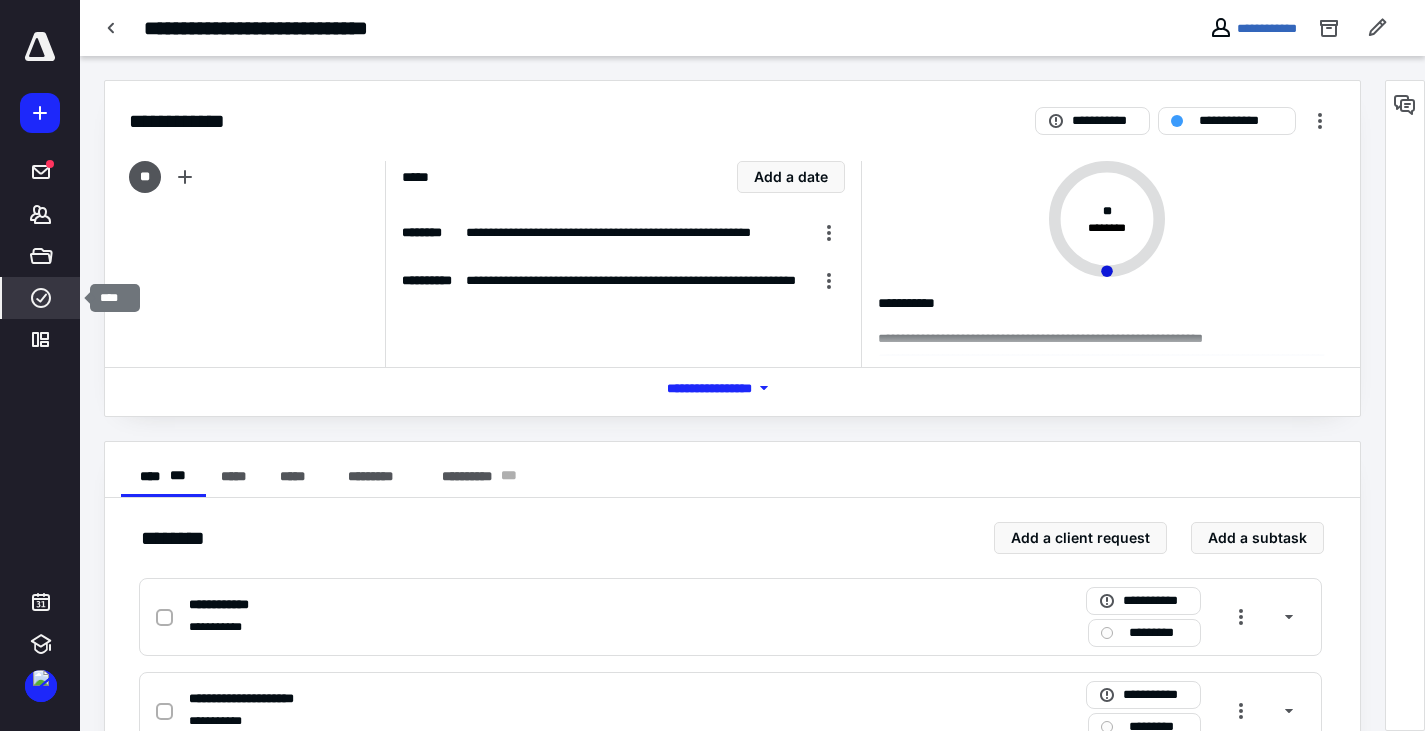 click 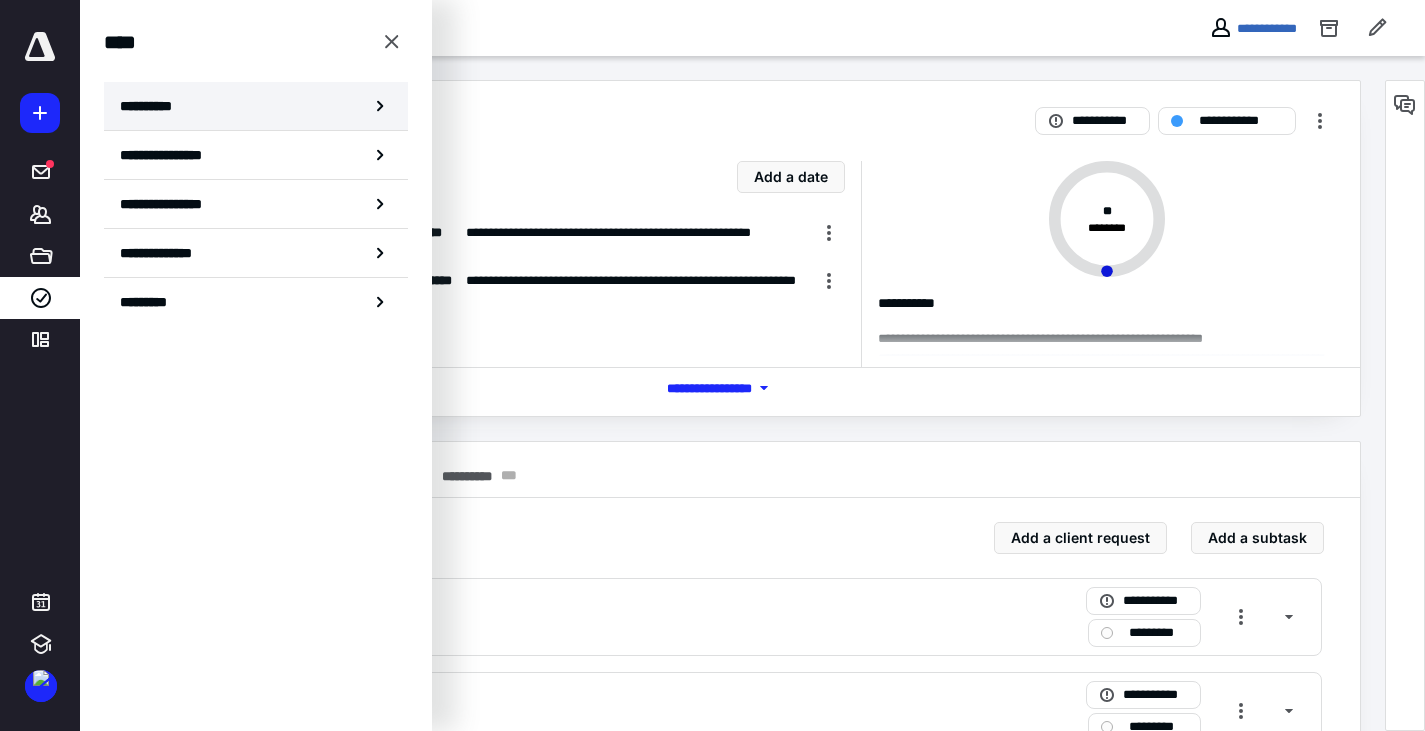 click on "**********" at bounding box center [153, 106] 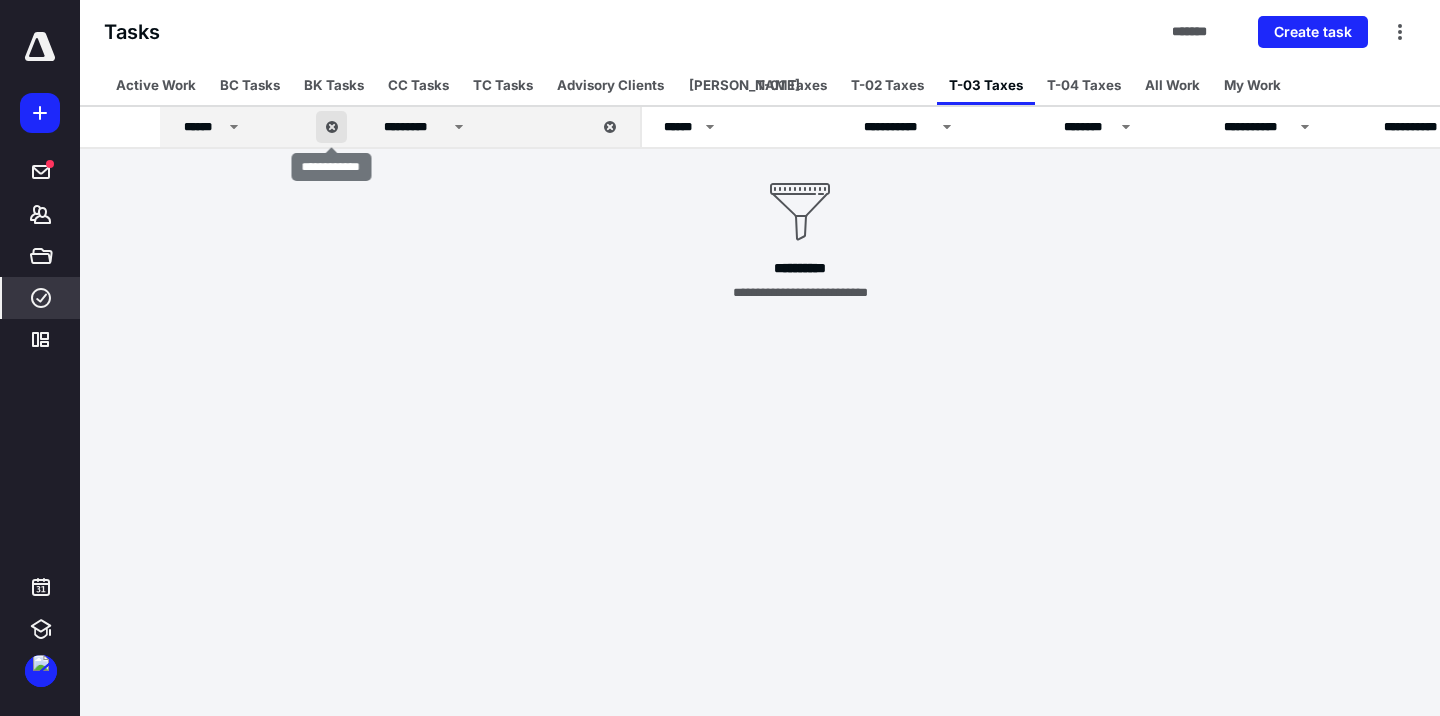 click at bounding box center [331, 127] 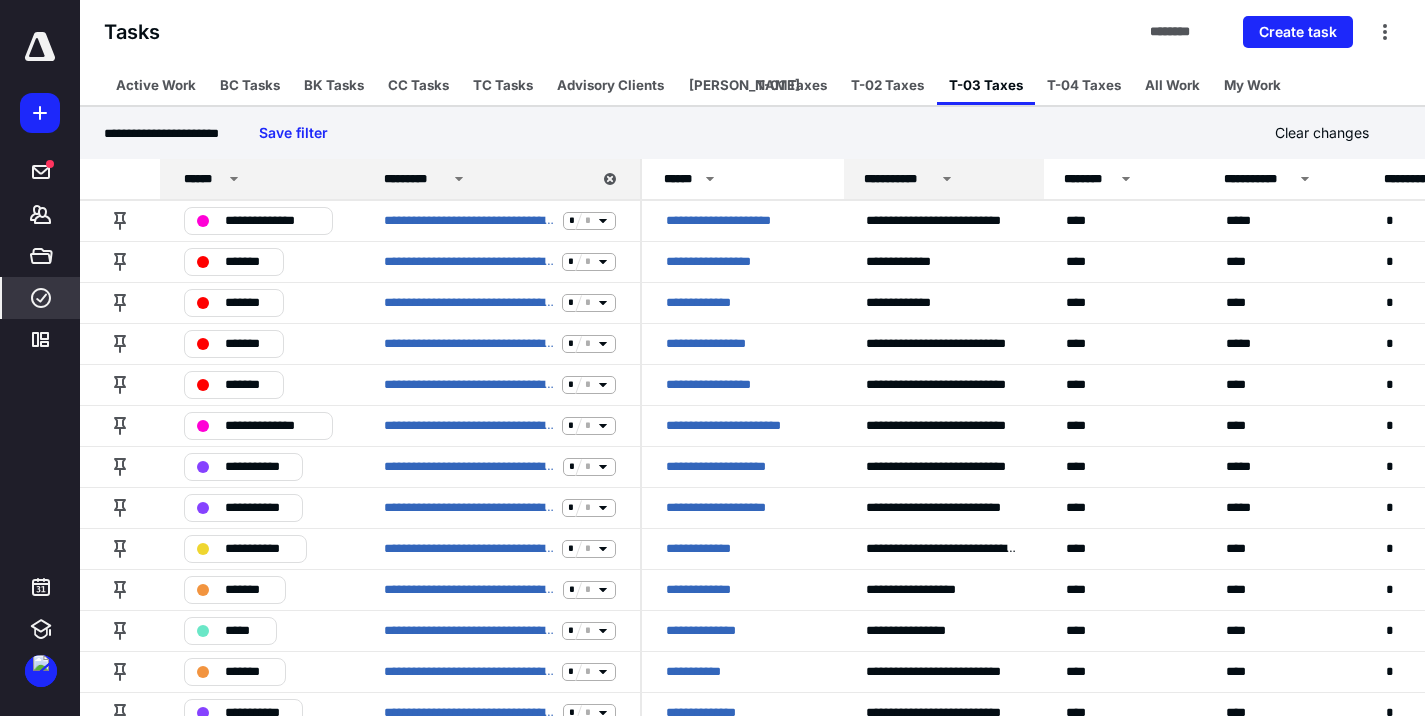 click 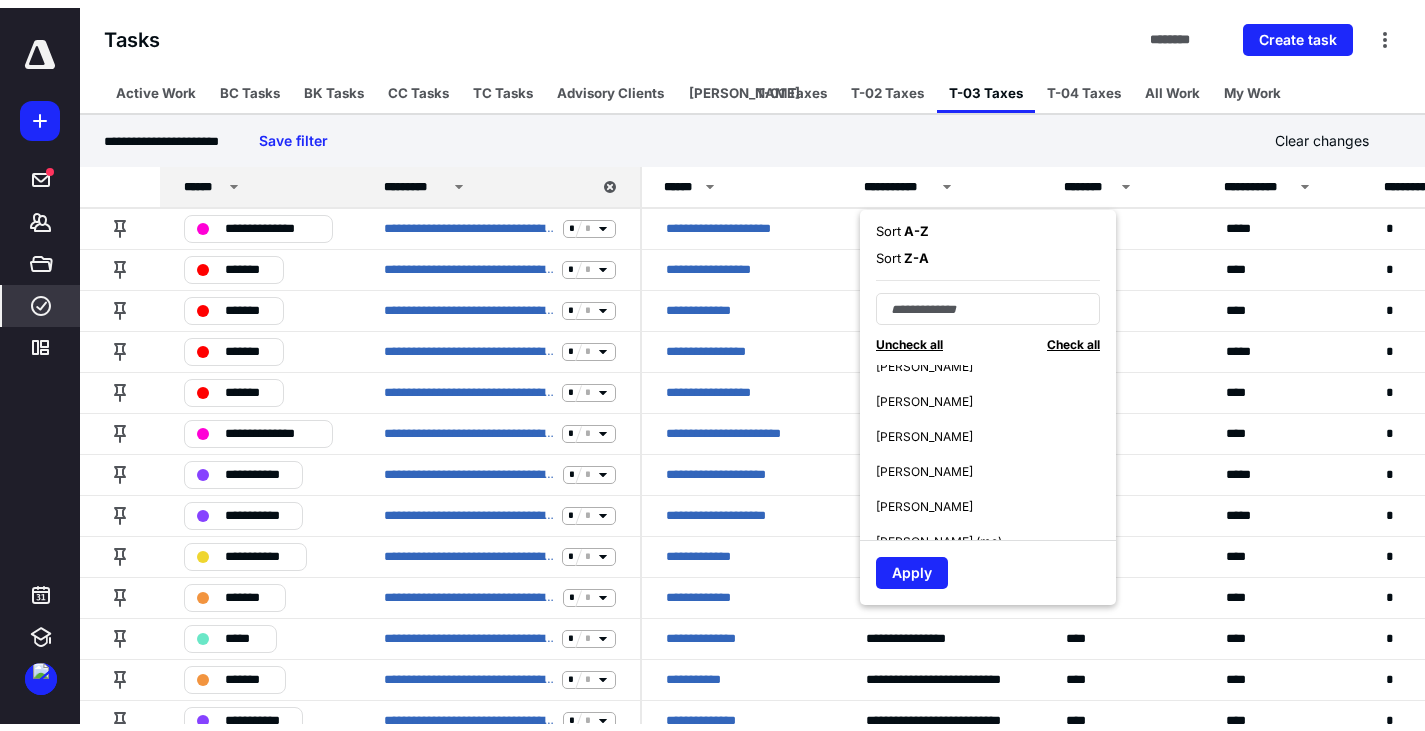 scroll, scrollTop: 200, scrollLeft: 0, axis: vertical 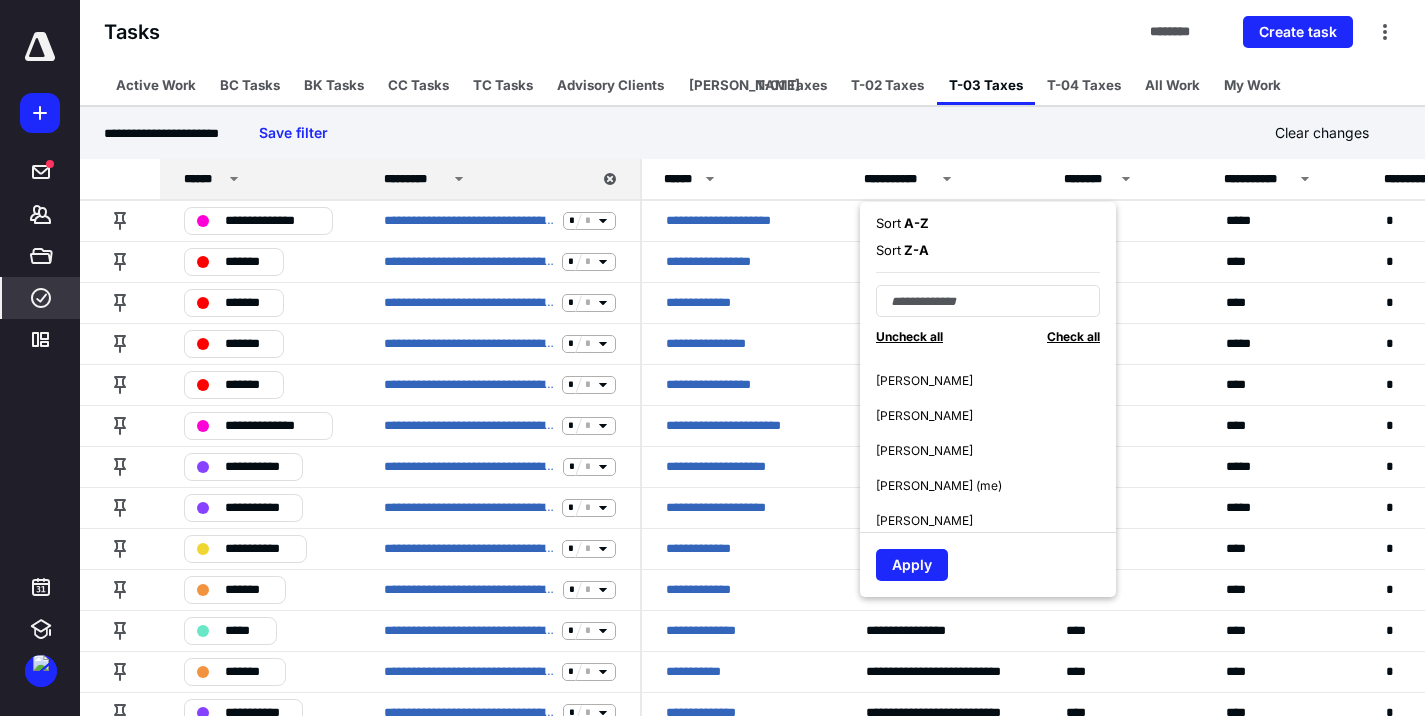 click on "[PERSON_NAME]" at bounding box center (924, 451) 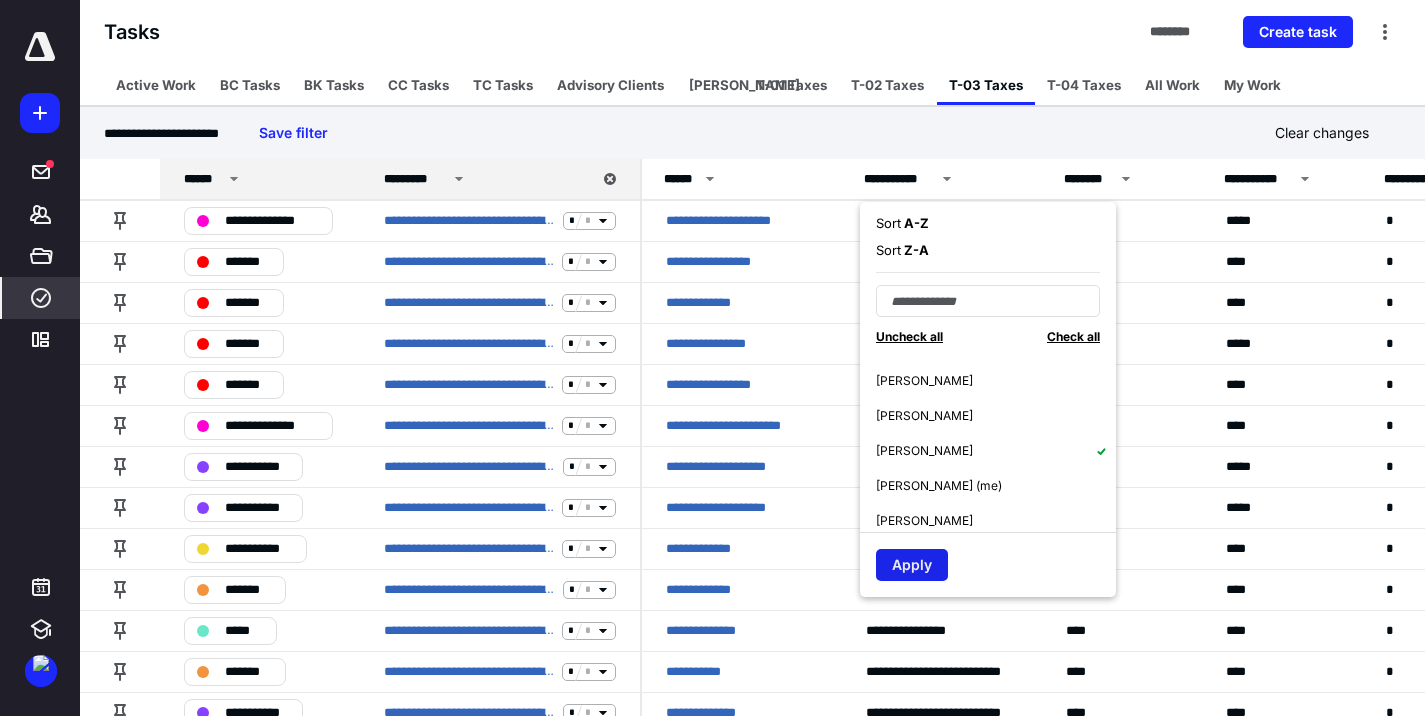 click on "Apply" at bounding box center [912, 565] 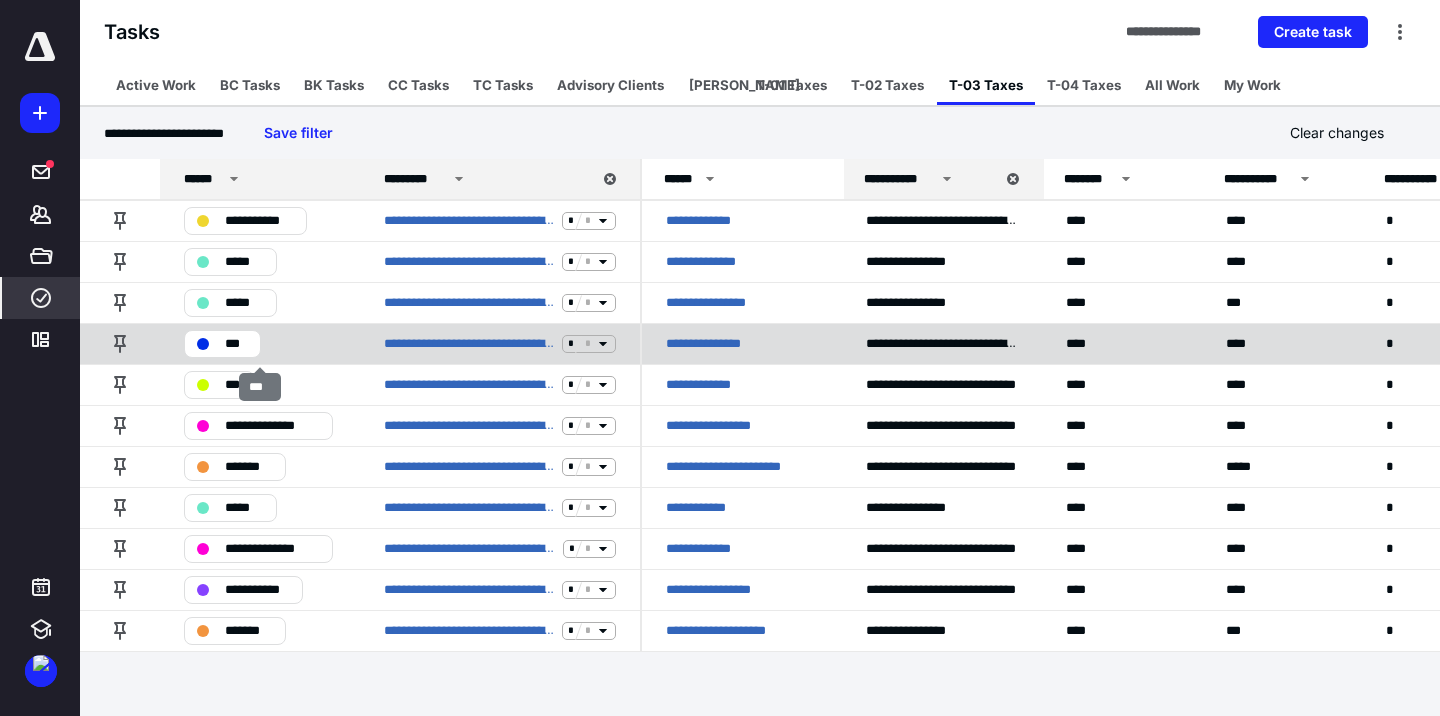 click on "***" at bounding box center (236, 344) 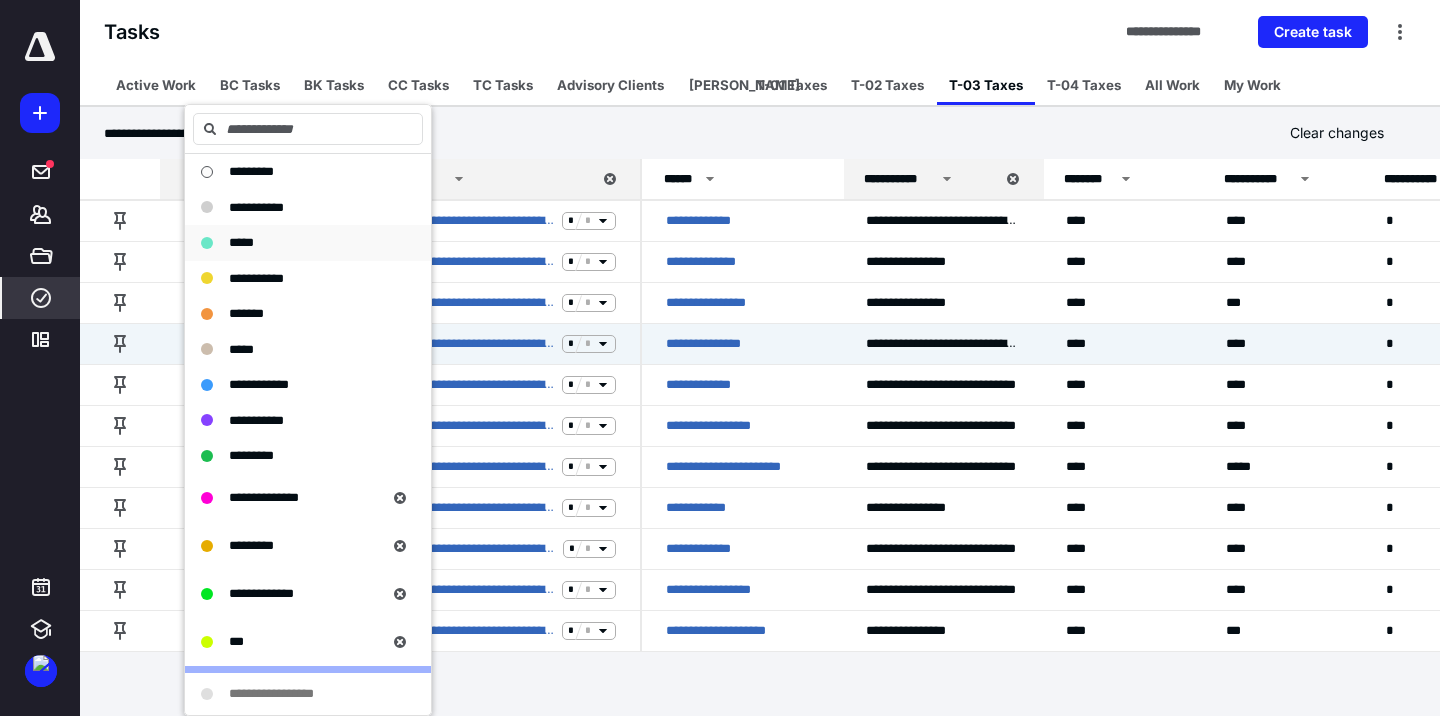 click on "*****" at bounding box center (241, 242) 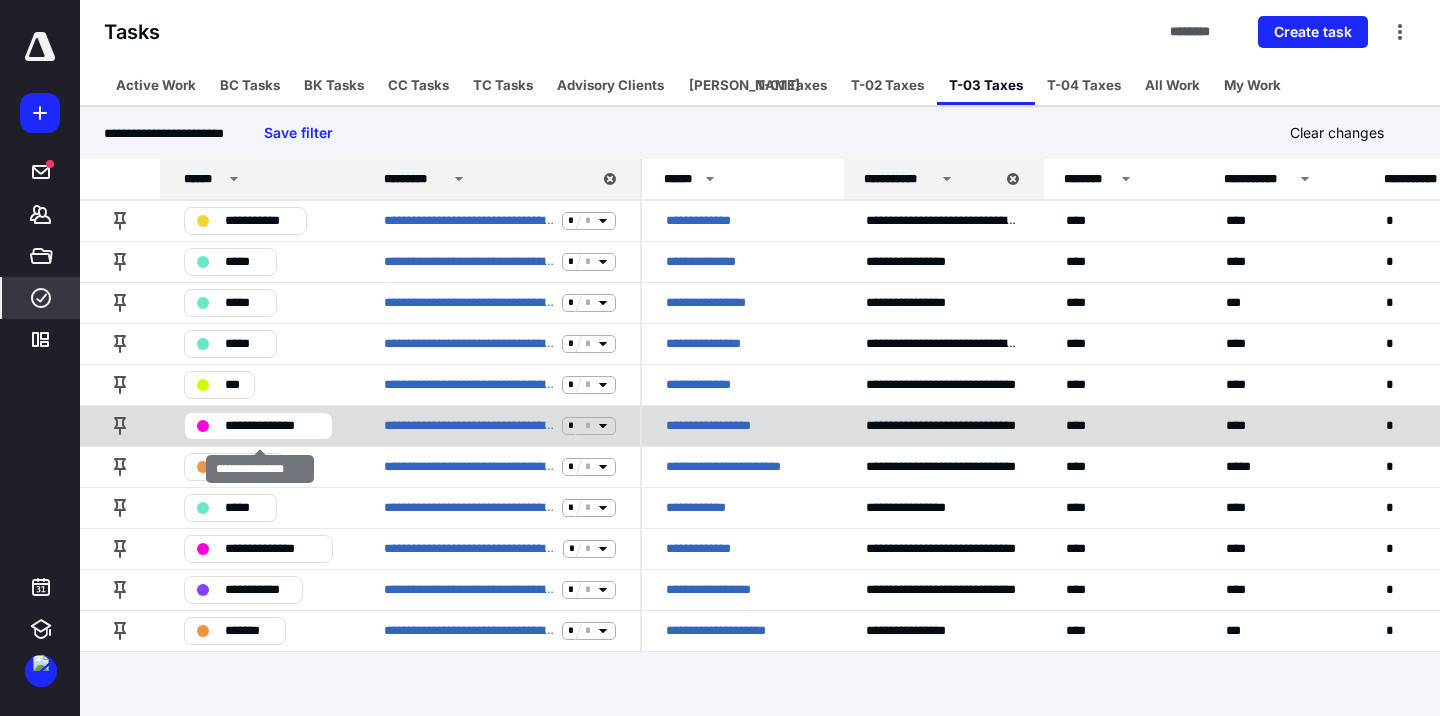 click on "**********" at bounding box center [272, 426] 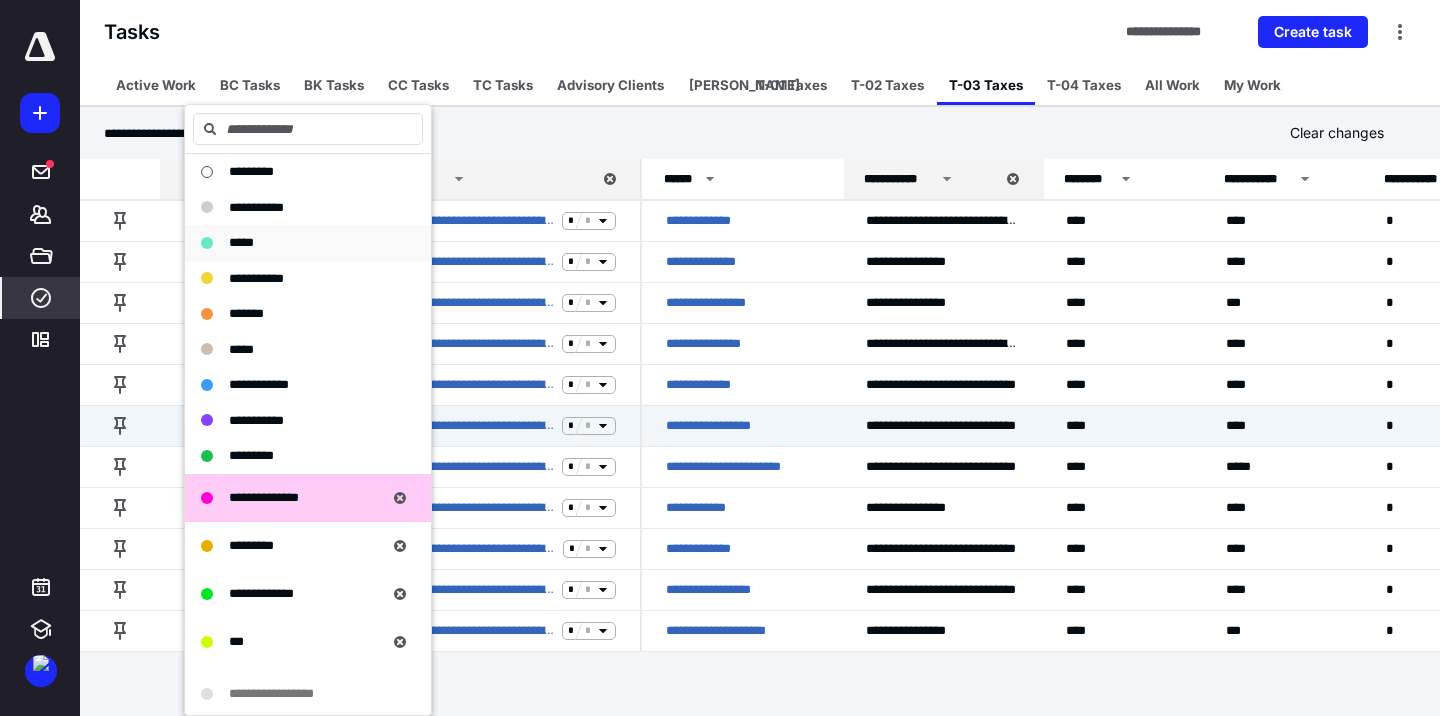 click on "*****" at bounding box center (241, 242) 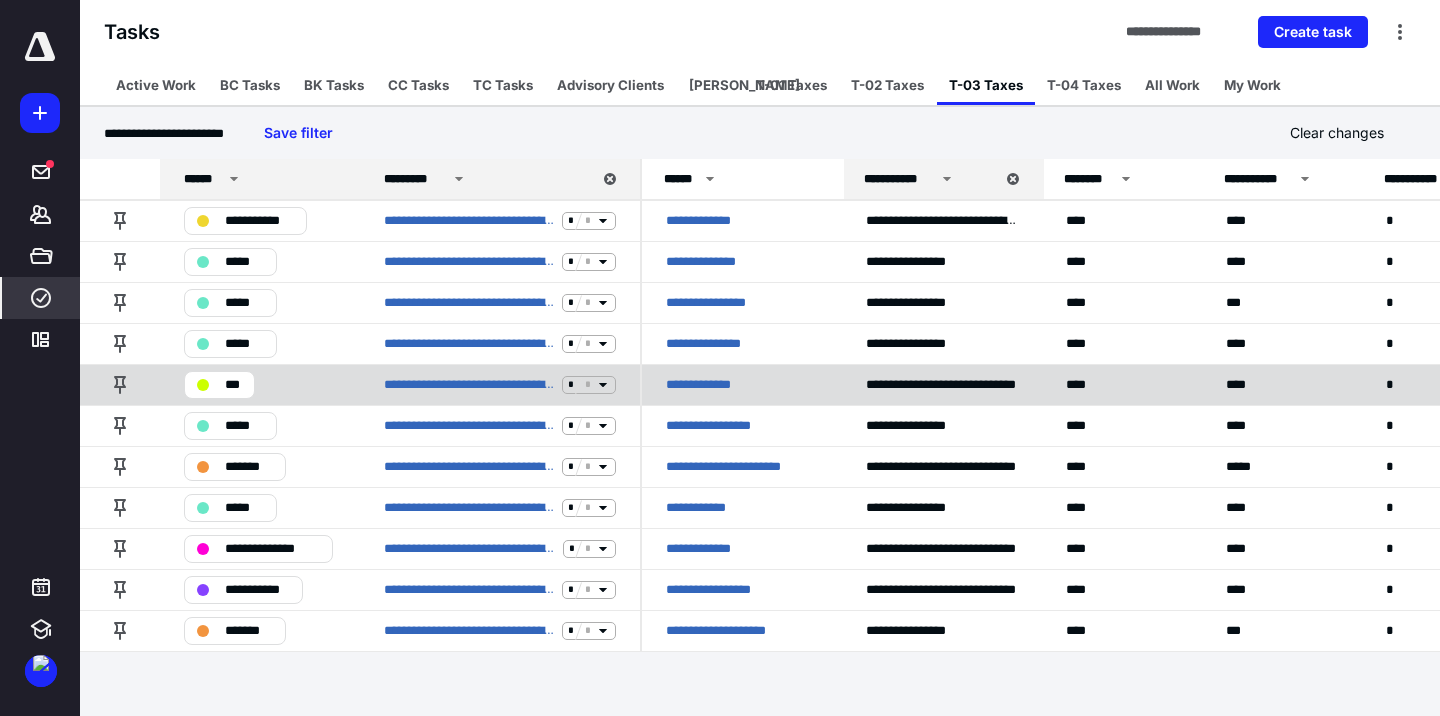 click on "**********" at bounding box center [708, 385] 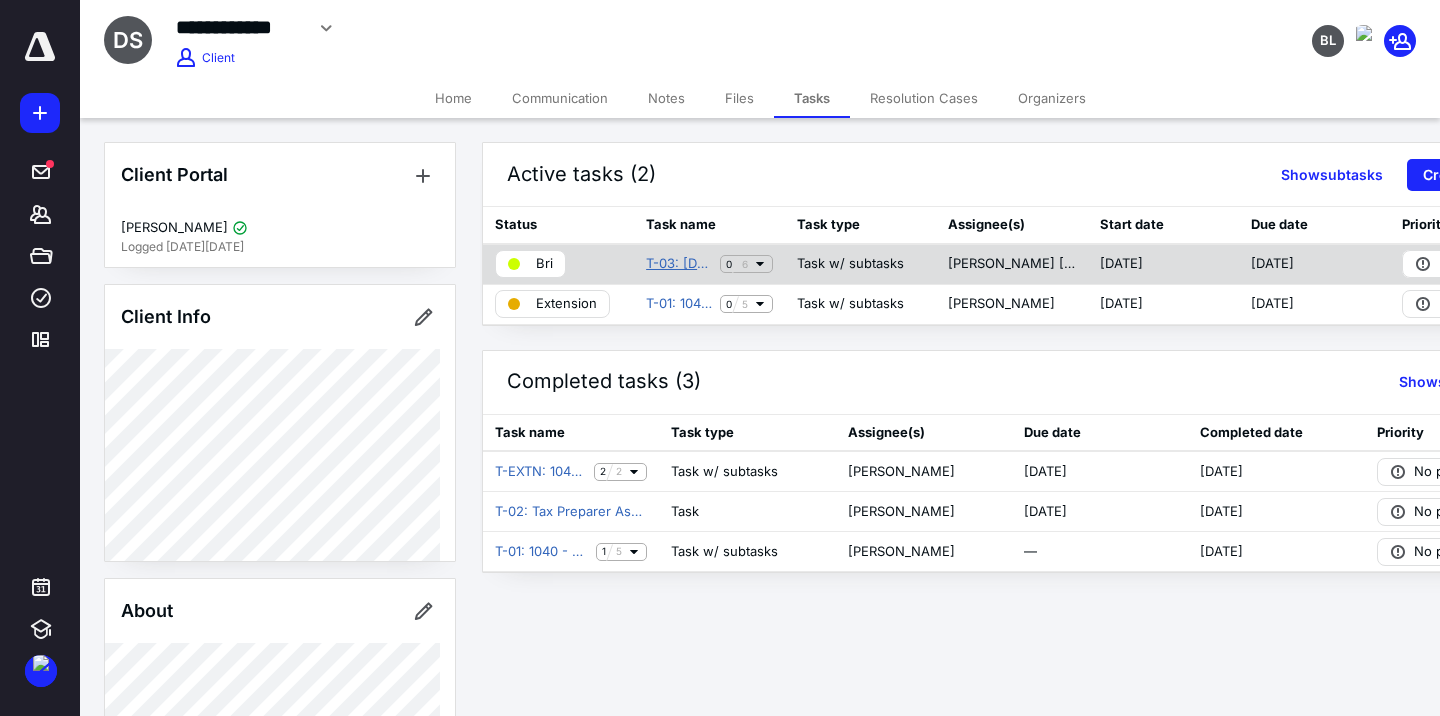 click on "T-03: [DATE] -[DATE] - Return Preparation - MB" at bounding box center [679, 264] 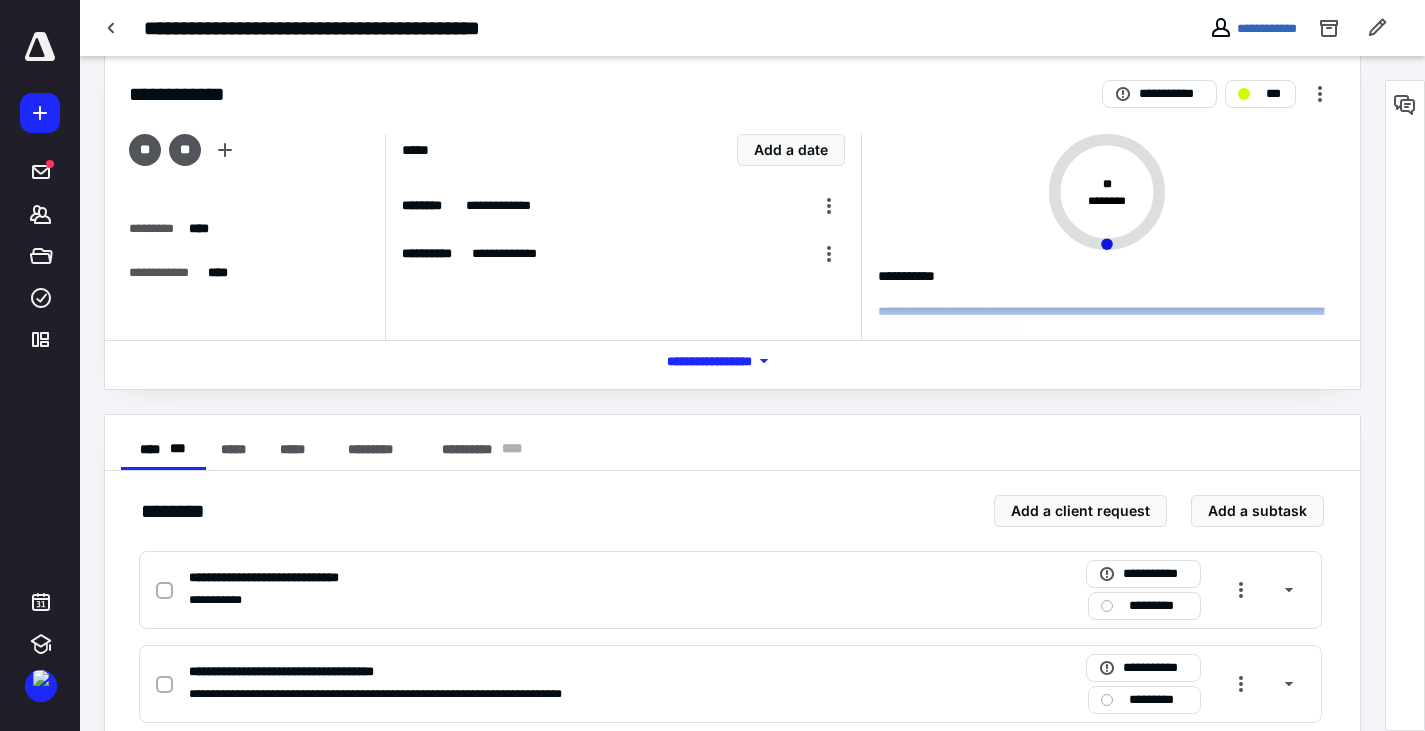 scroll, scrollTop: 0, scrollLeft: 0, axis: both 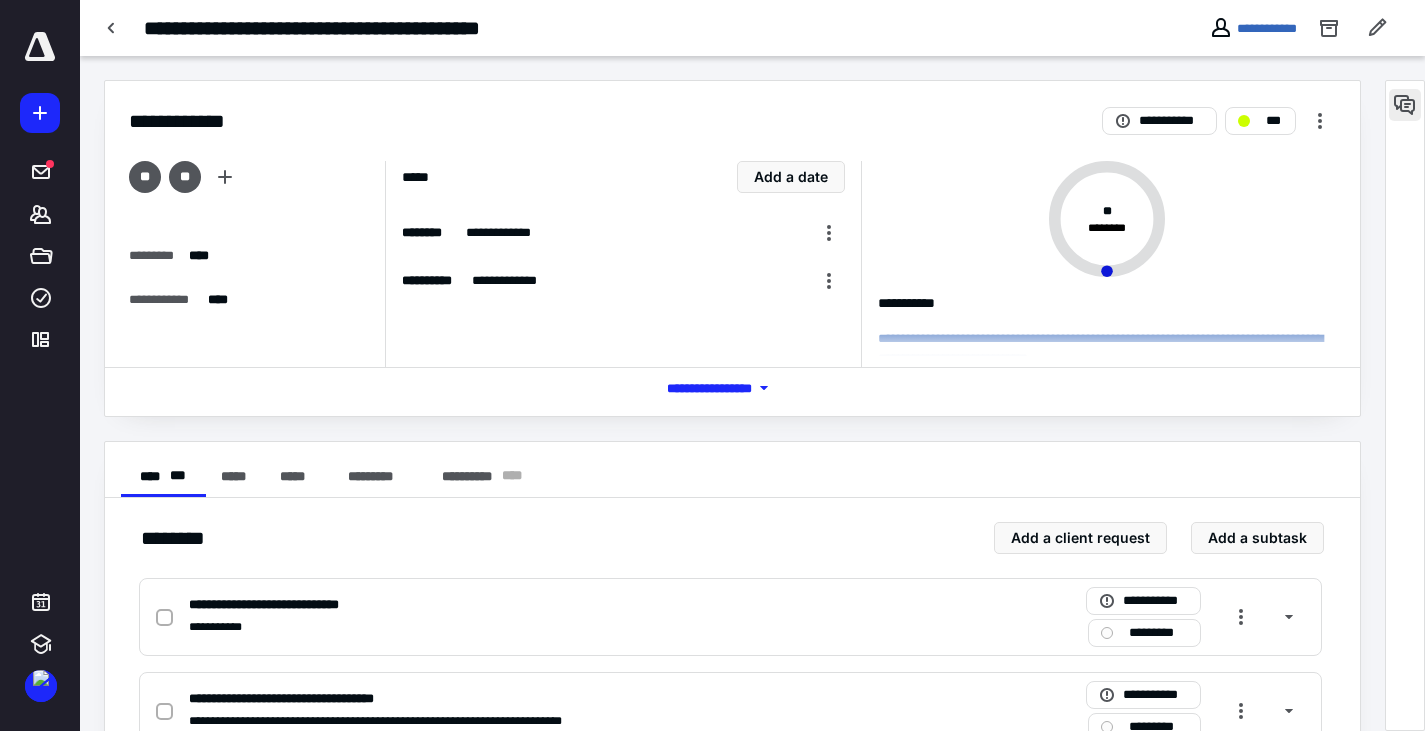 click at bounding box center [1405, 105] 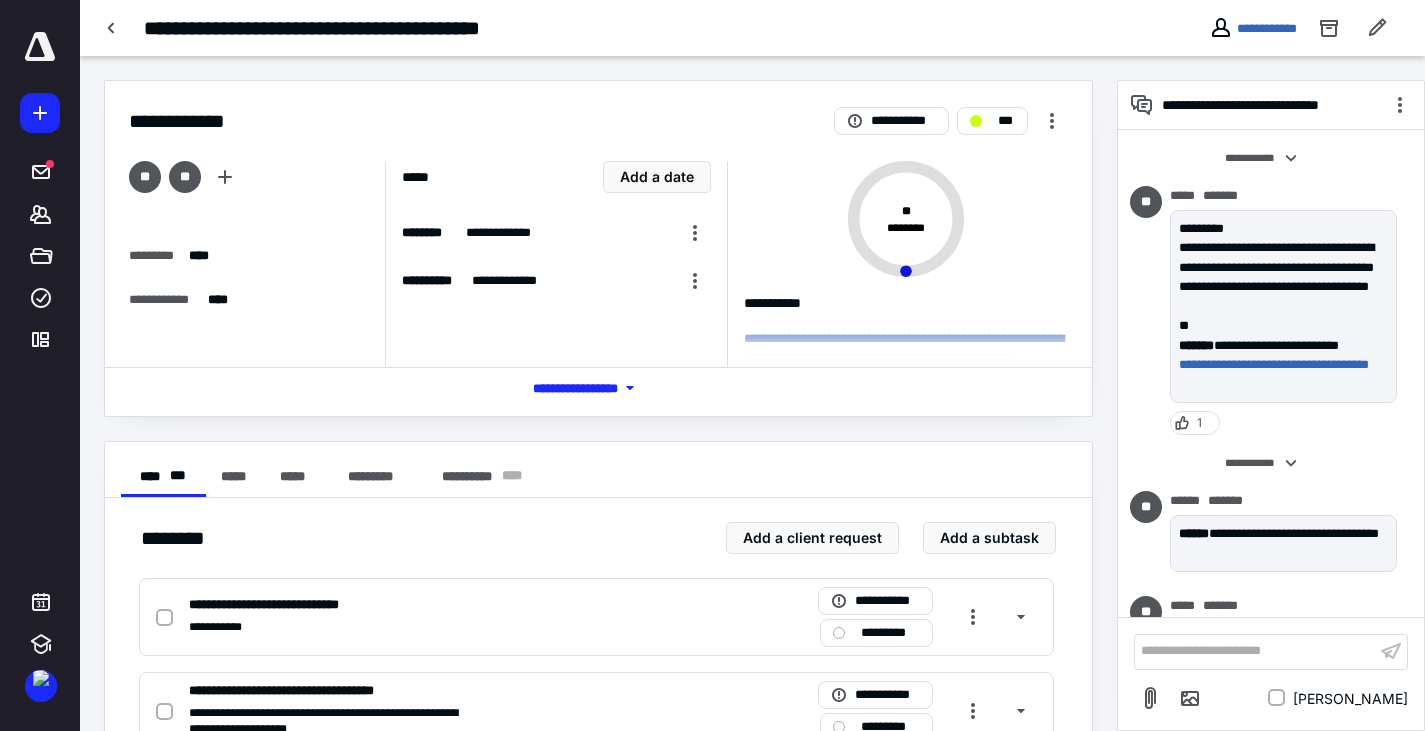 scroll, scrollTop: 823, scrollLeft: 0, axis: vertical 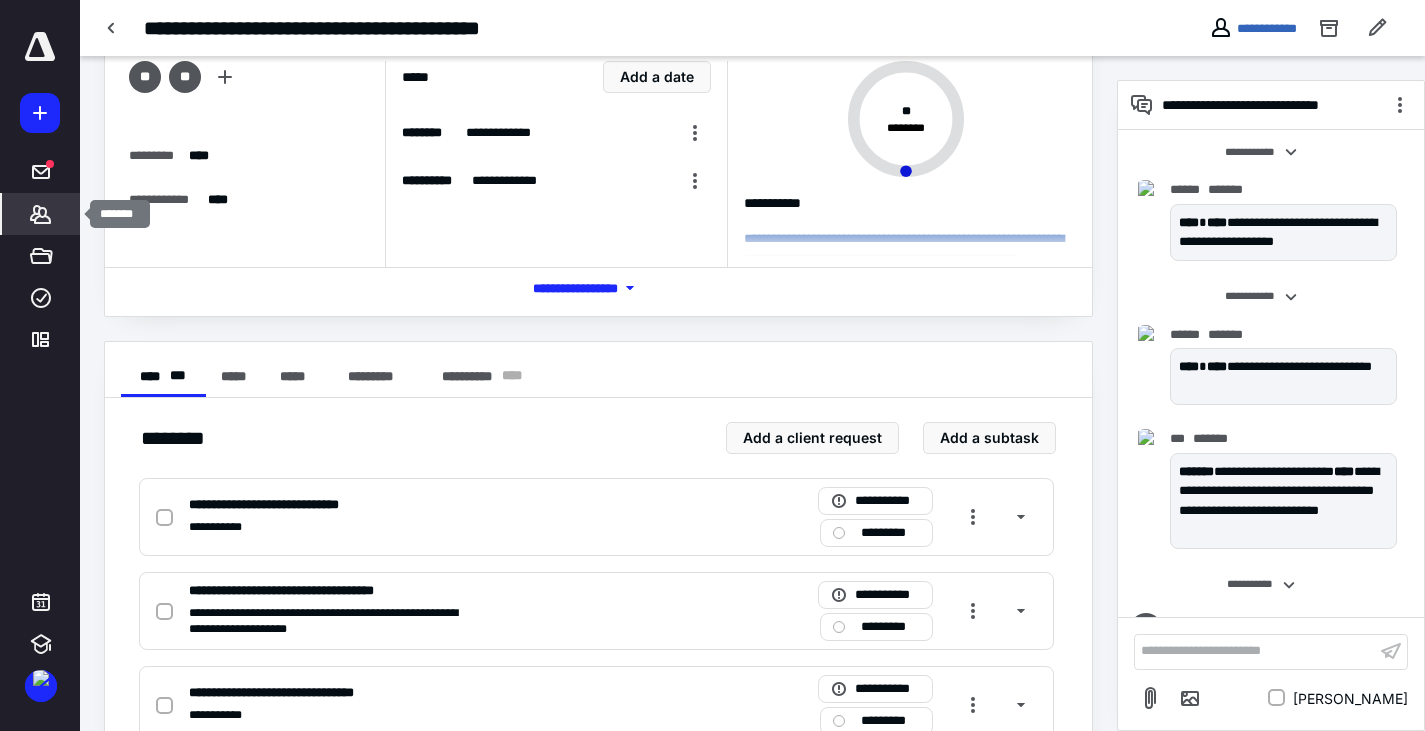 click 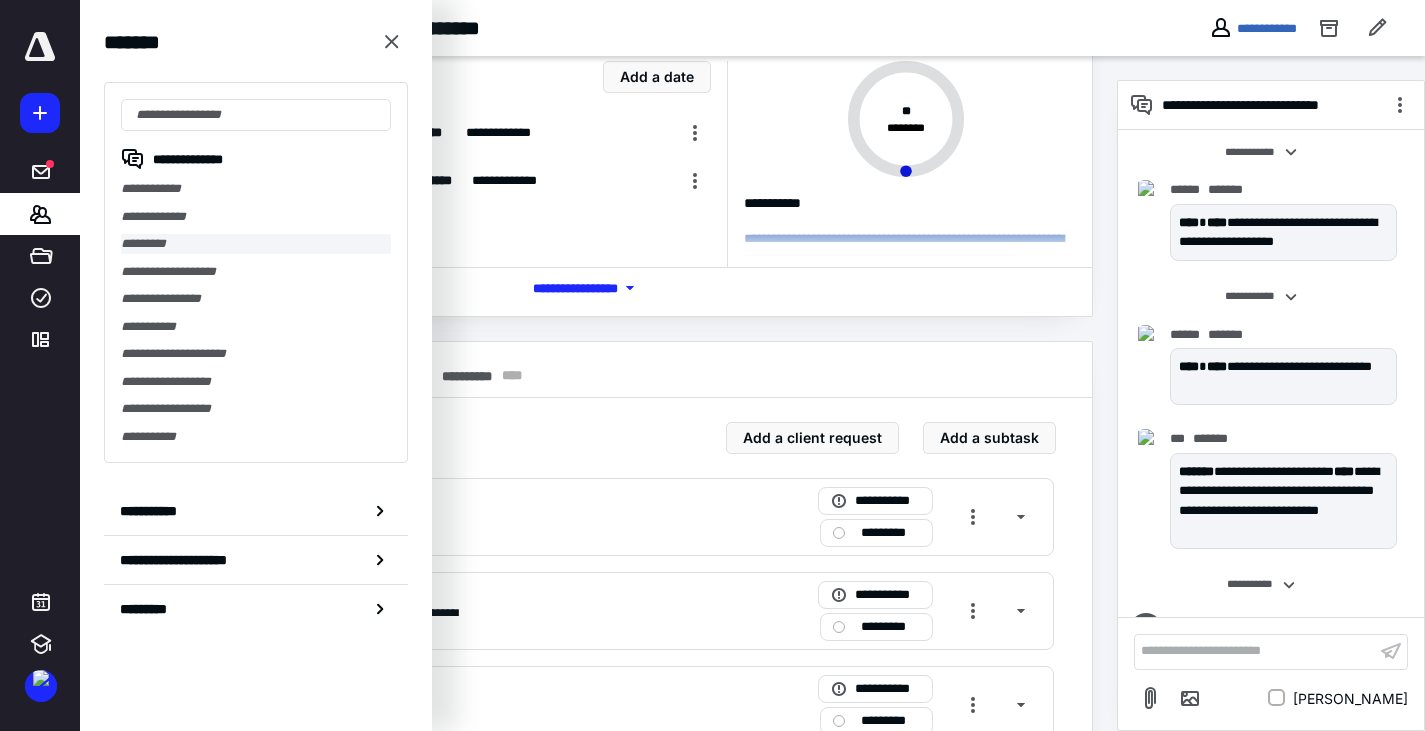 click on "*********" at bounding box center [256, 244] 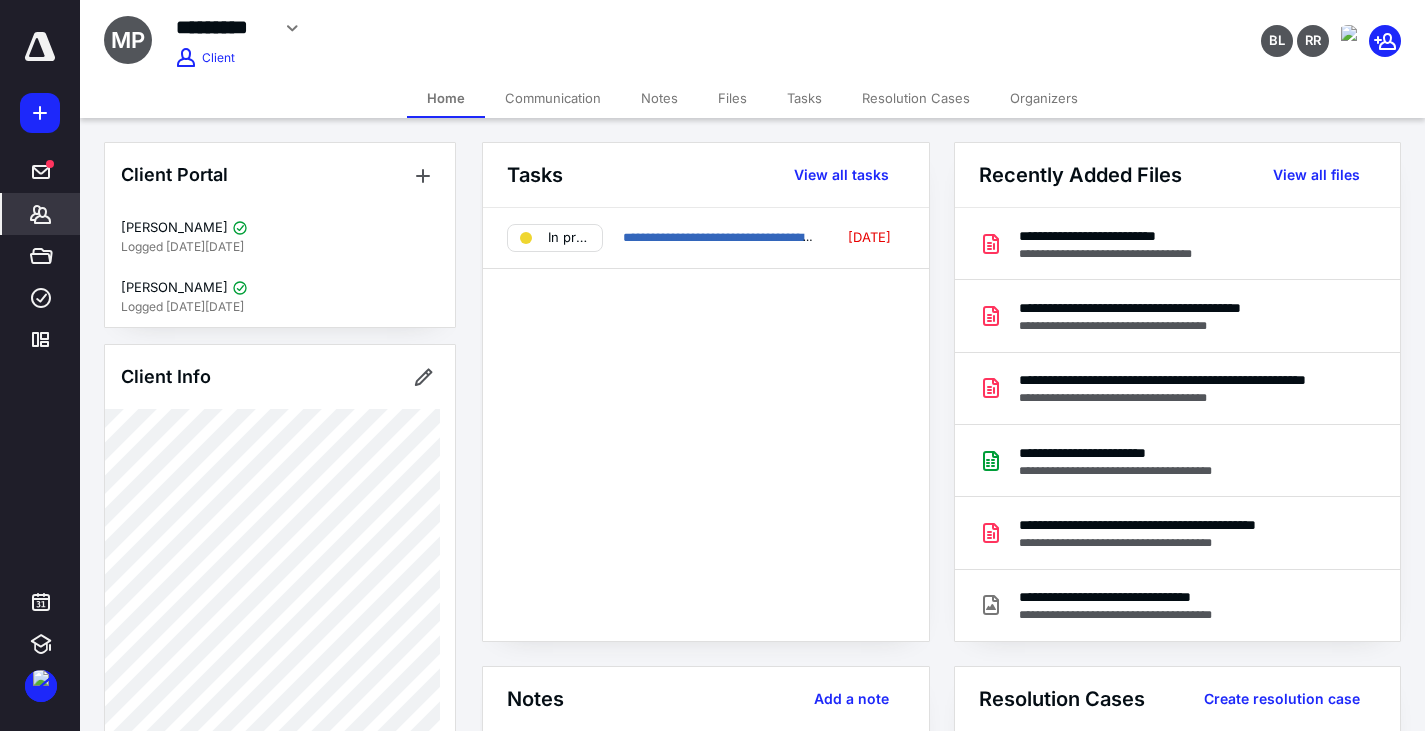 click on "Organizers" at bounding box center [1044, 98] 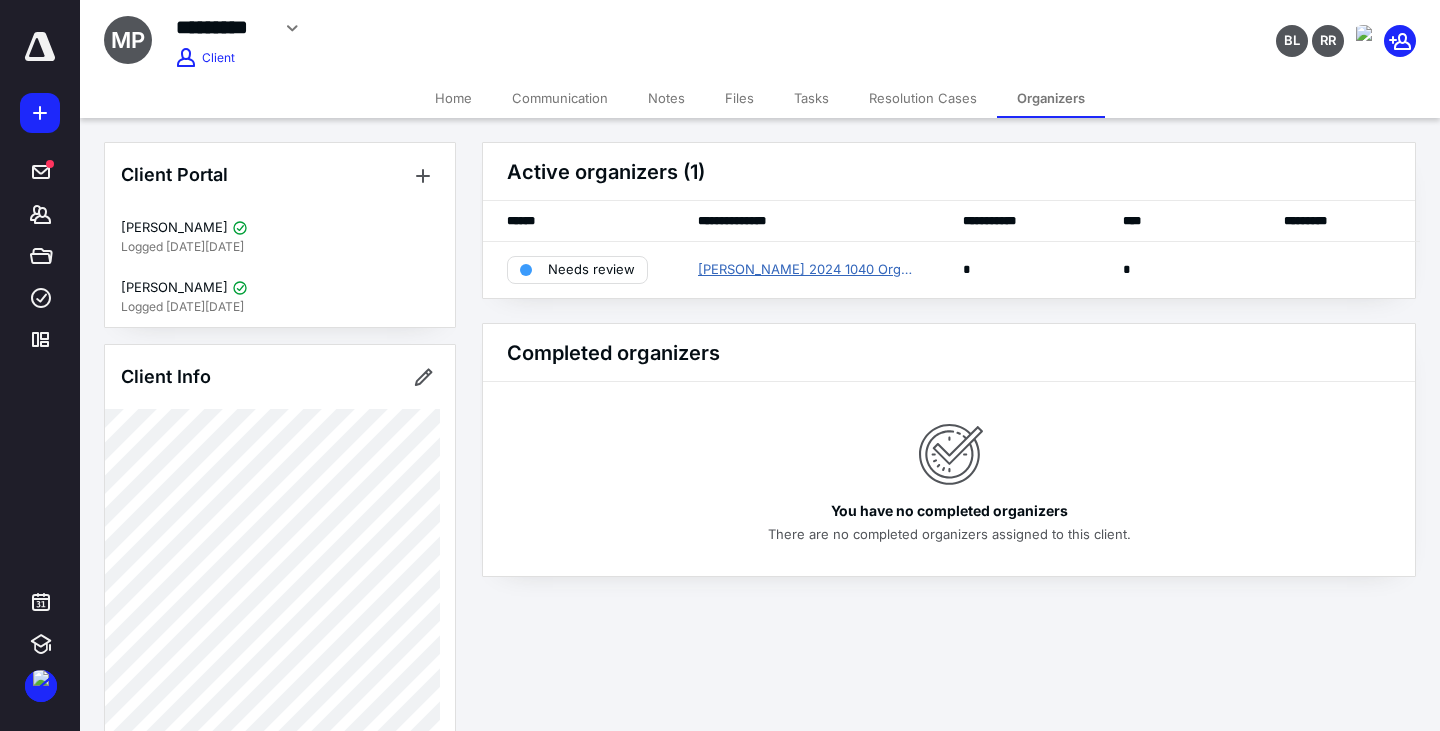 click on "[PERSON_NAME] 2024 1040 Organizer" at bounding box center [806, 270] 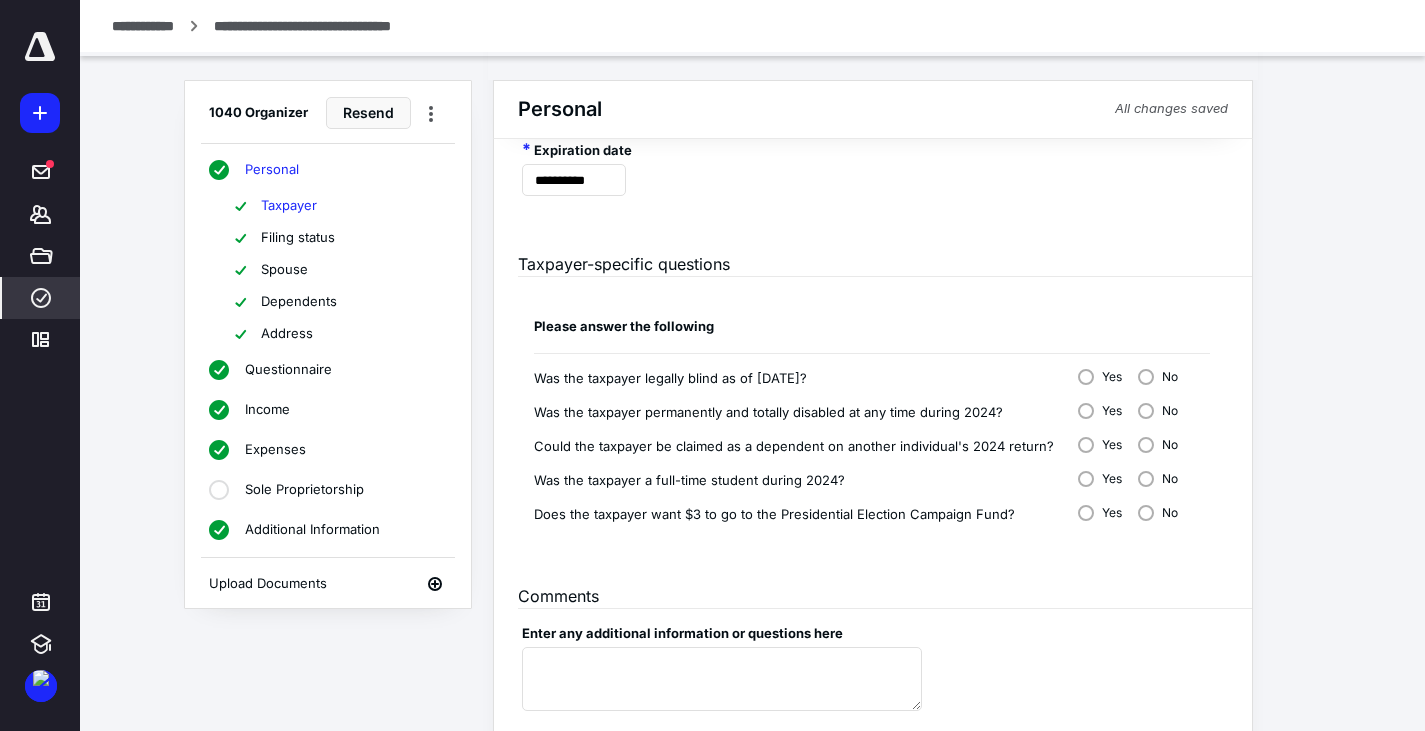 scroll, scrollTop: 1392, scrollLeft: 0, axis: vertical 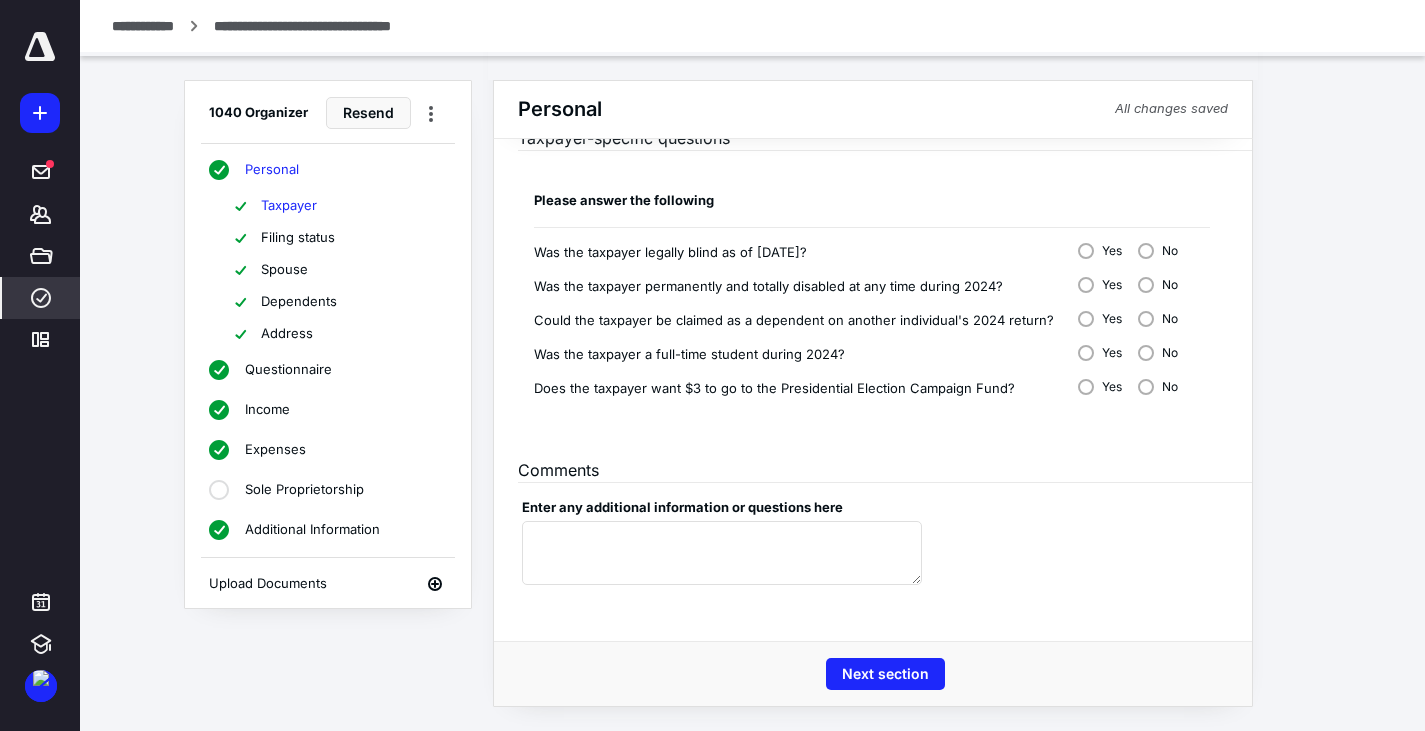 click on "Address" at bounding box center (287, 334) 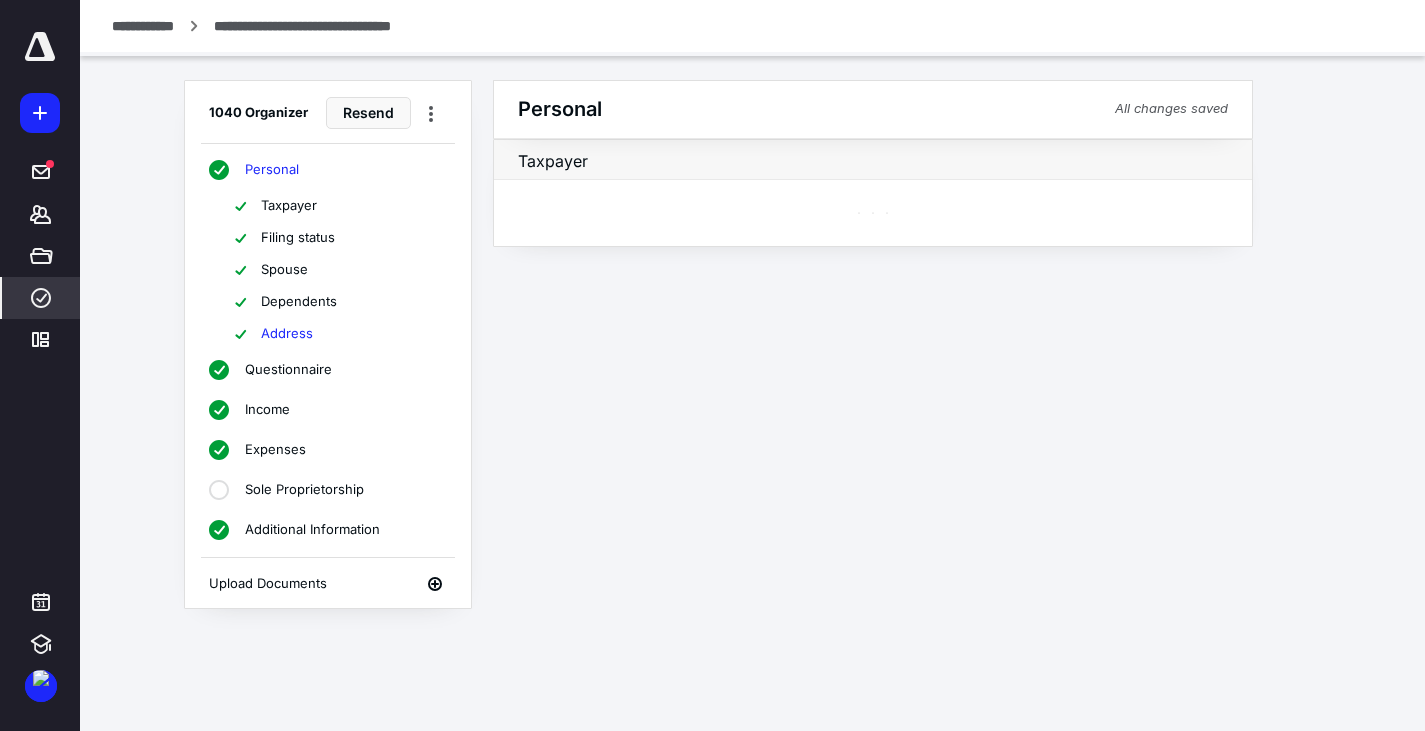 scroll, scrollTop: 0, scrollLeft: 0, axis: both 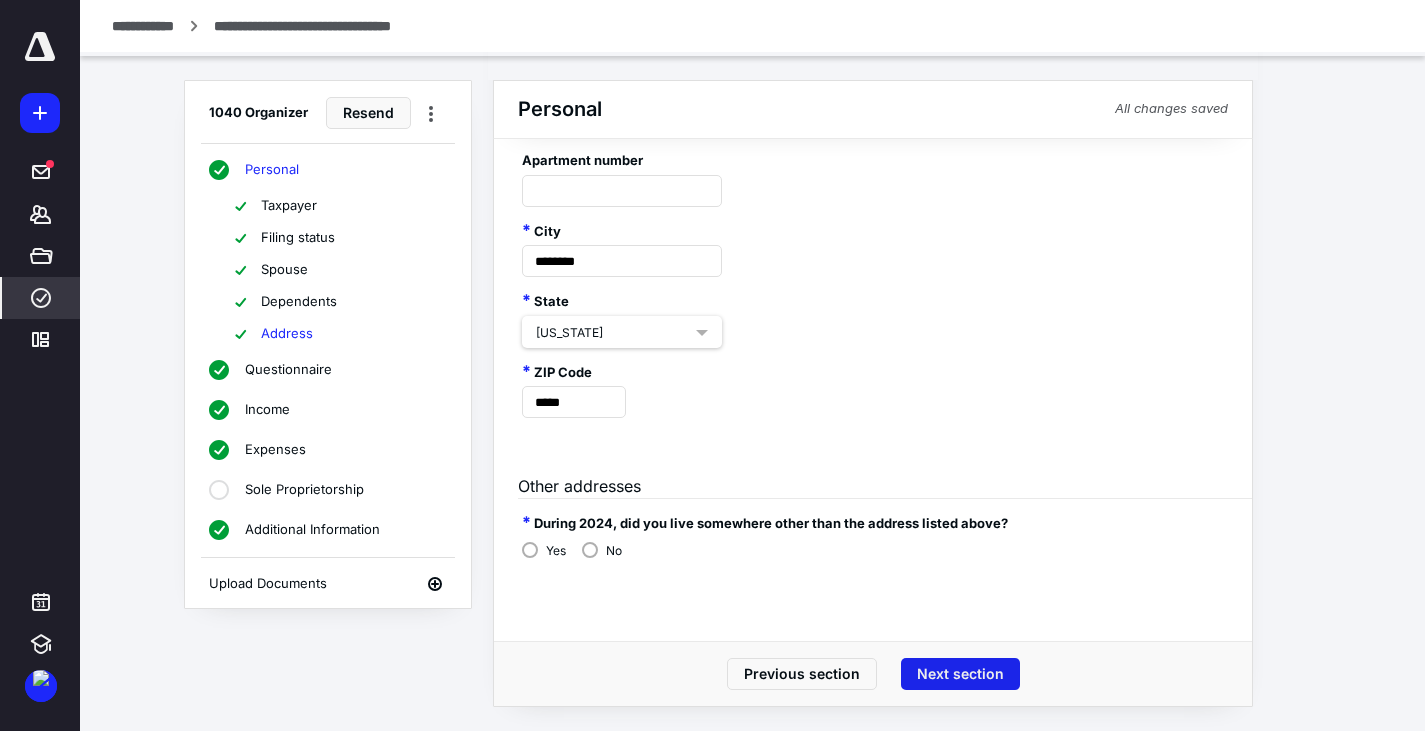 click on "Next section" at bounding box center (960, 674) 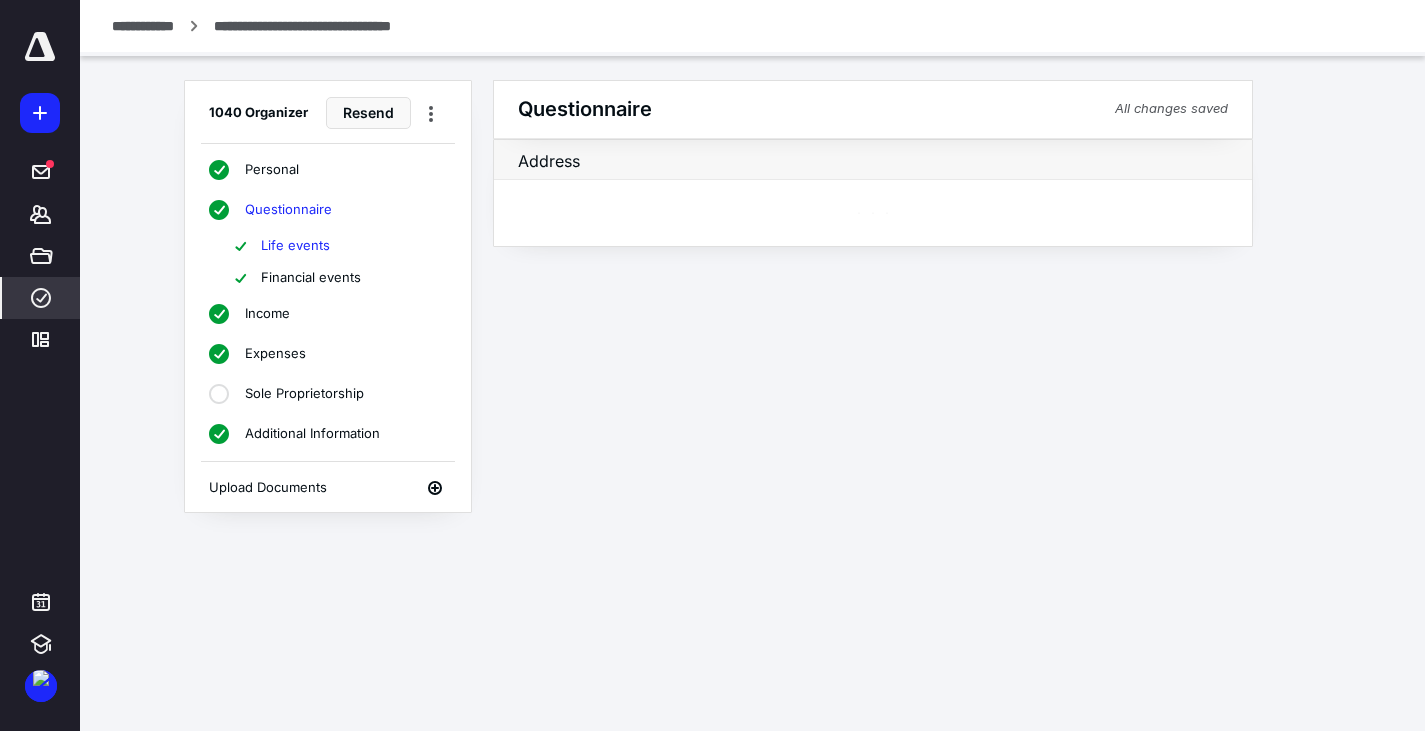 scroll, scrollTop: 0, scrollLeft: 0, axis: both 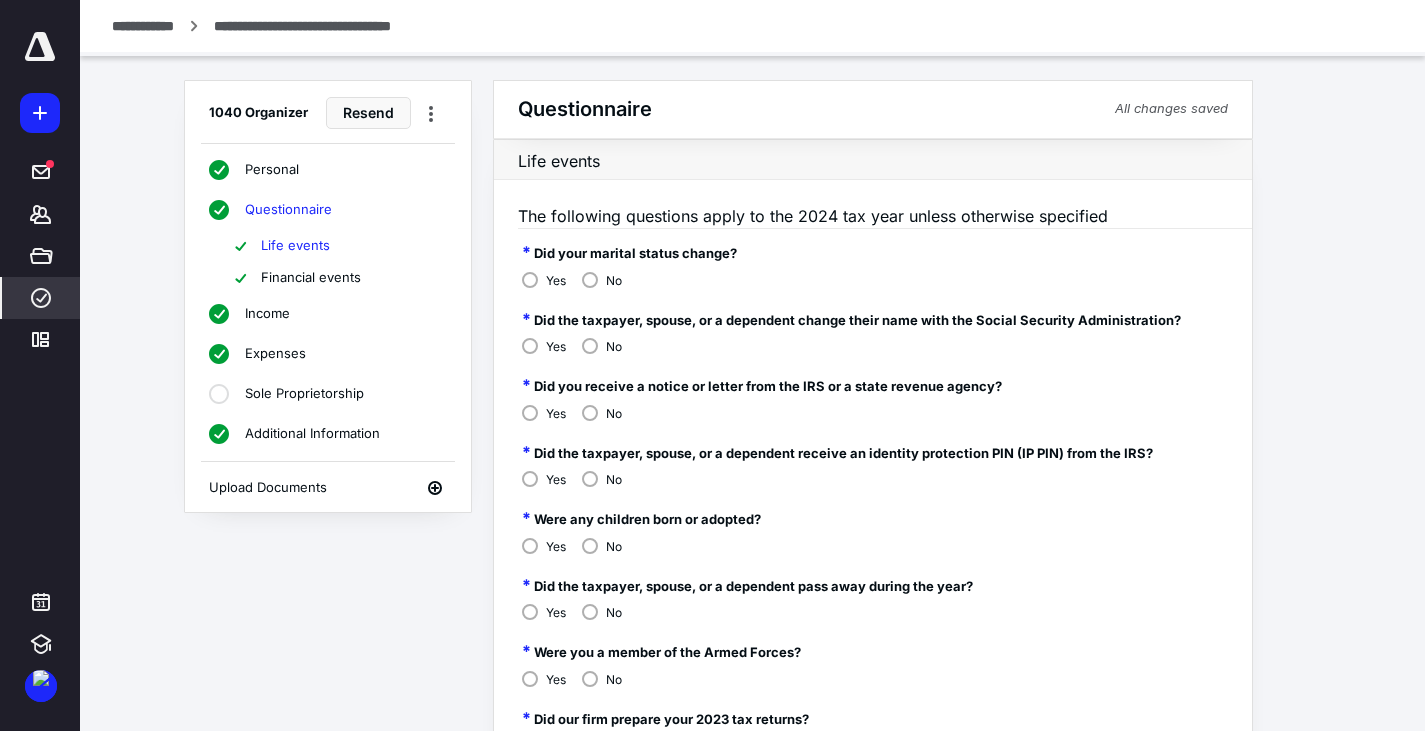 click on "Personal" at bounding box center (272, 170) 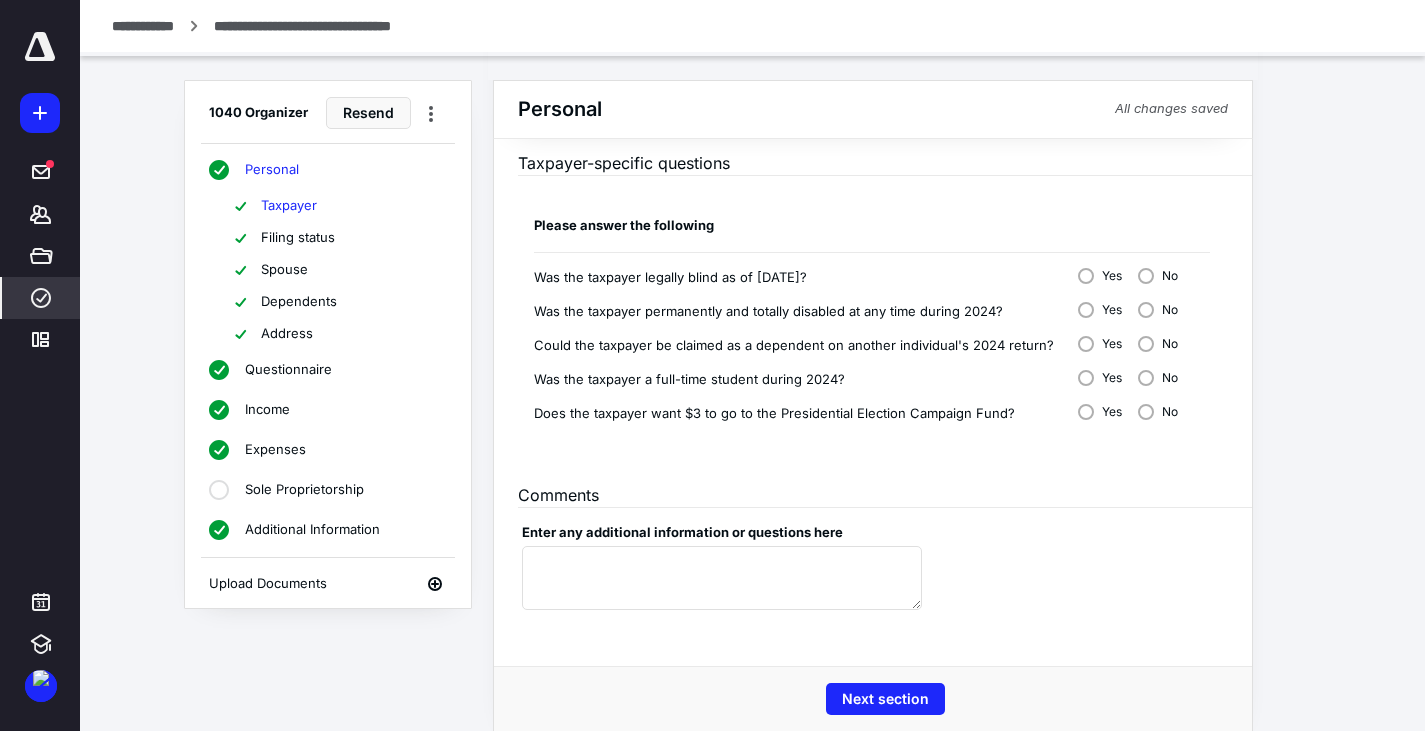 scroll, scrollTop: 1392, scrollLeft: 0, axis: vertical 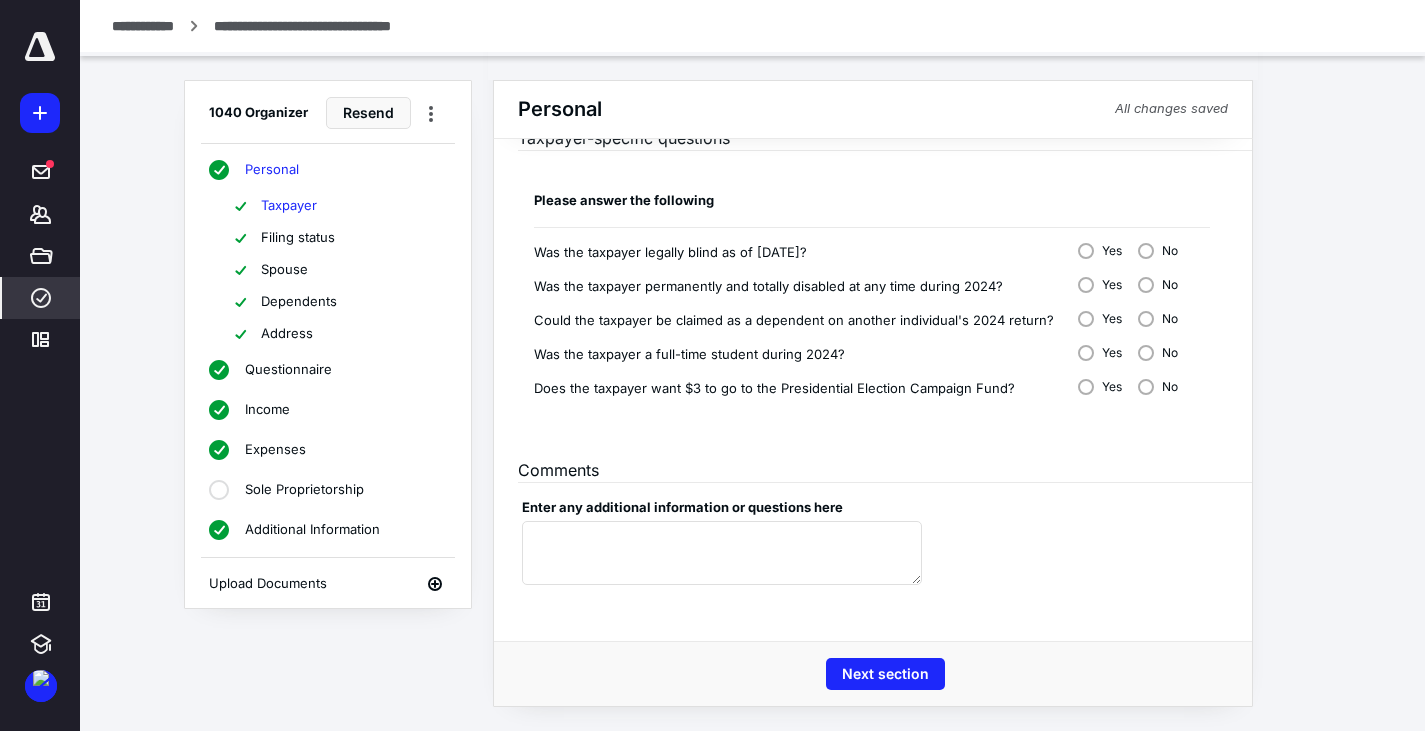 click on "Filing status" at bounding box center [298, 238] 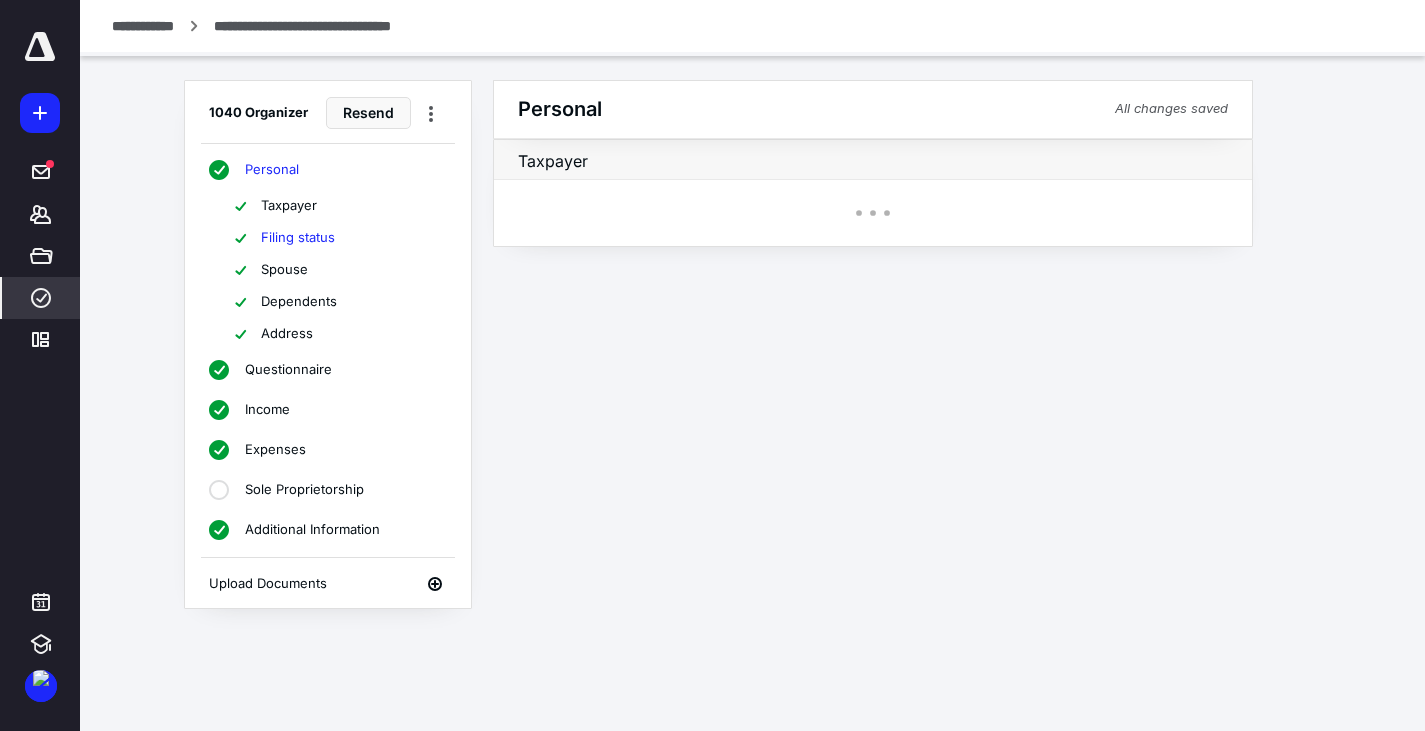 scroll, scrollTop: 0, scrollLeft: 0, axis: both 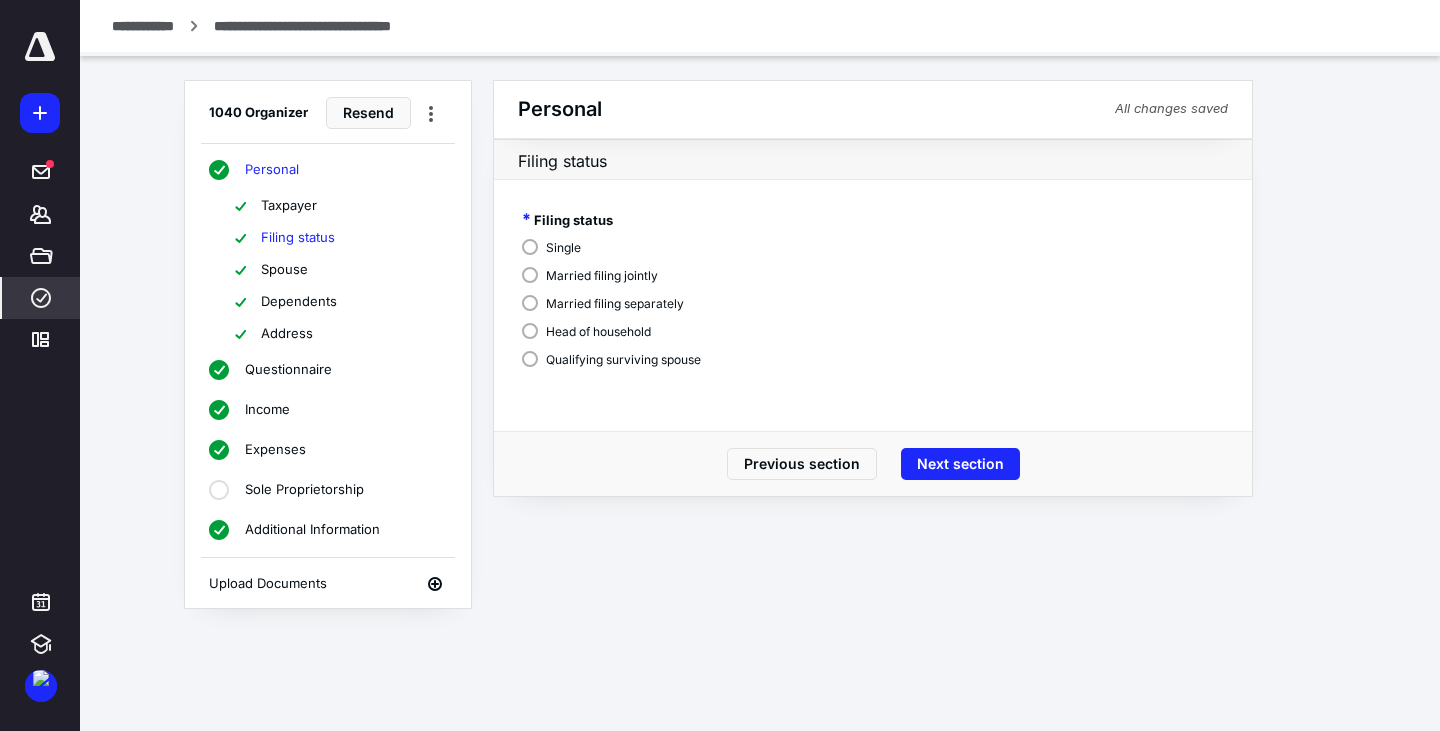 click on "Spouse" at bounding box center (284, 270) 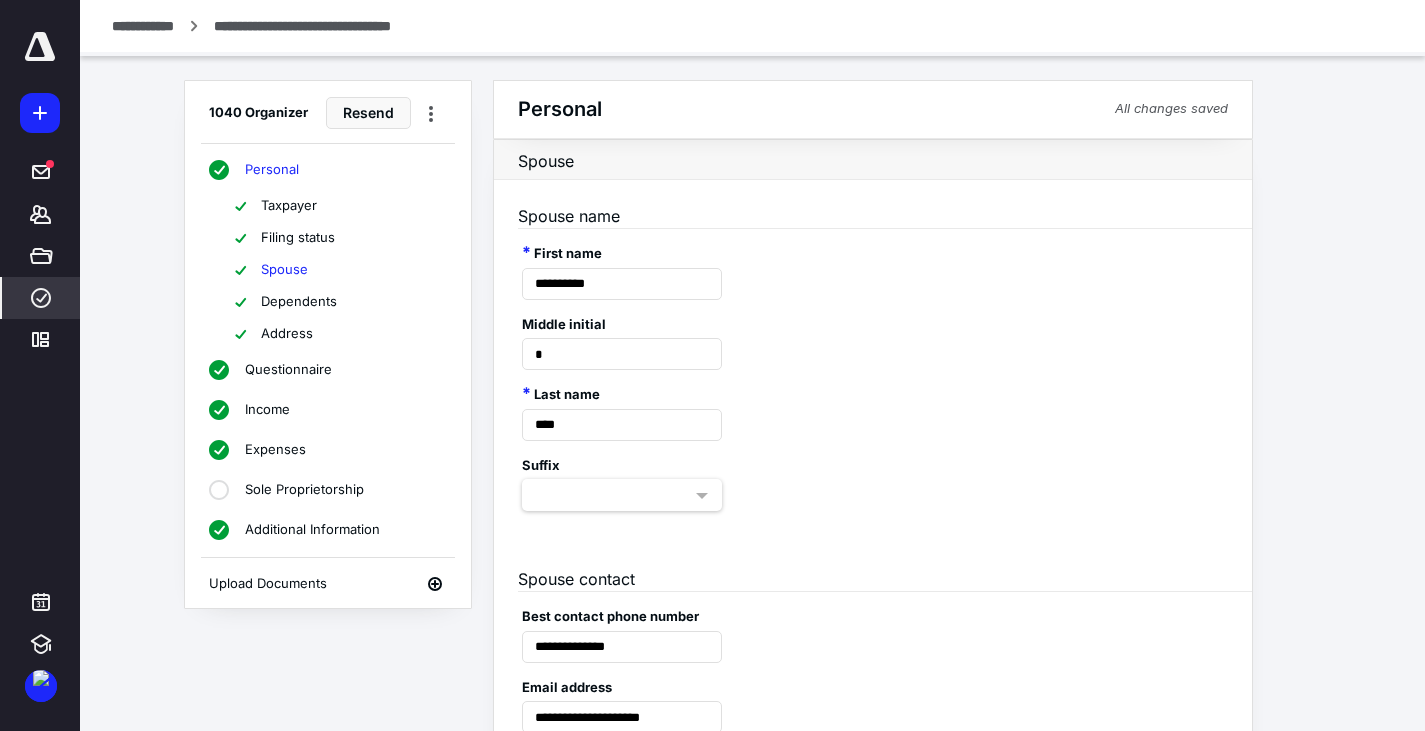 click on "Dependents" at bounding box center [299, 302] 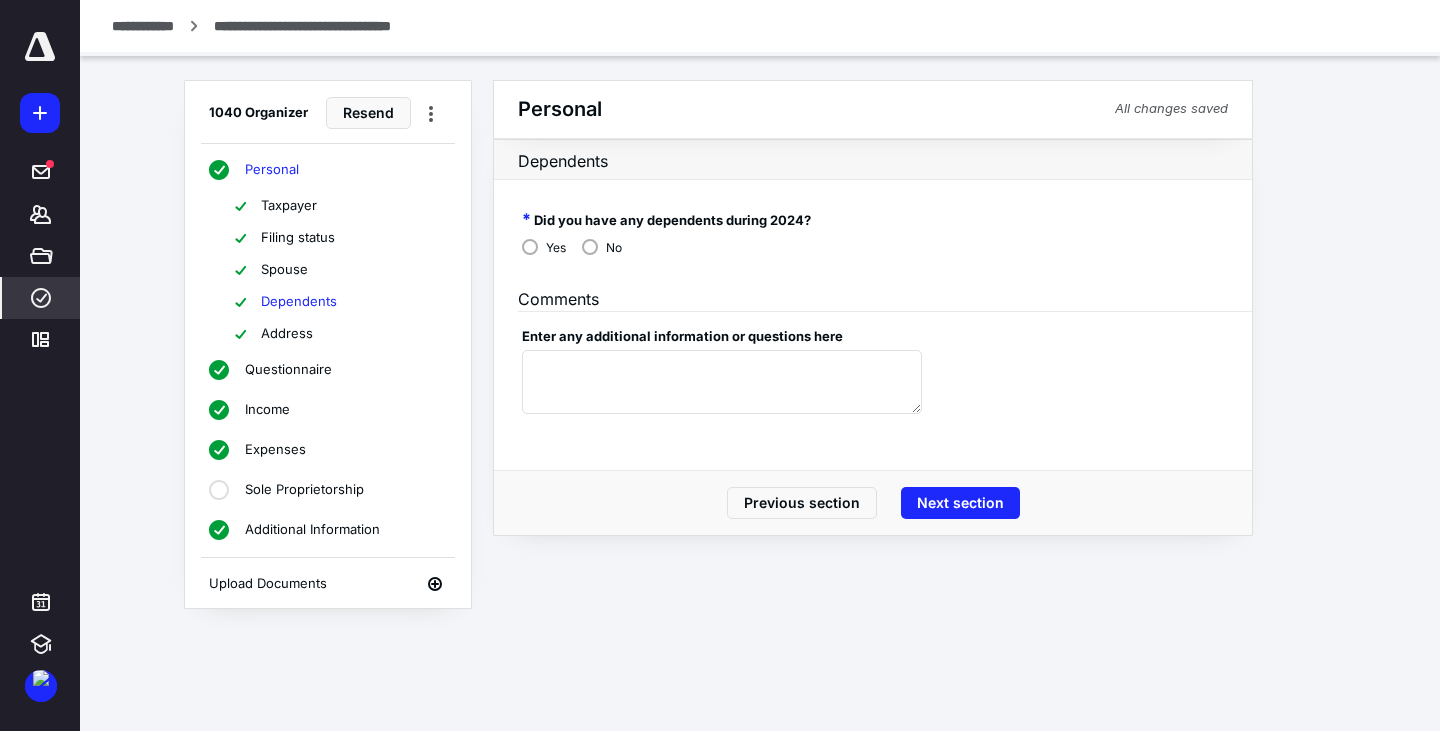 click on "Address" at bounding box center [287, 334] 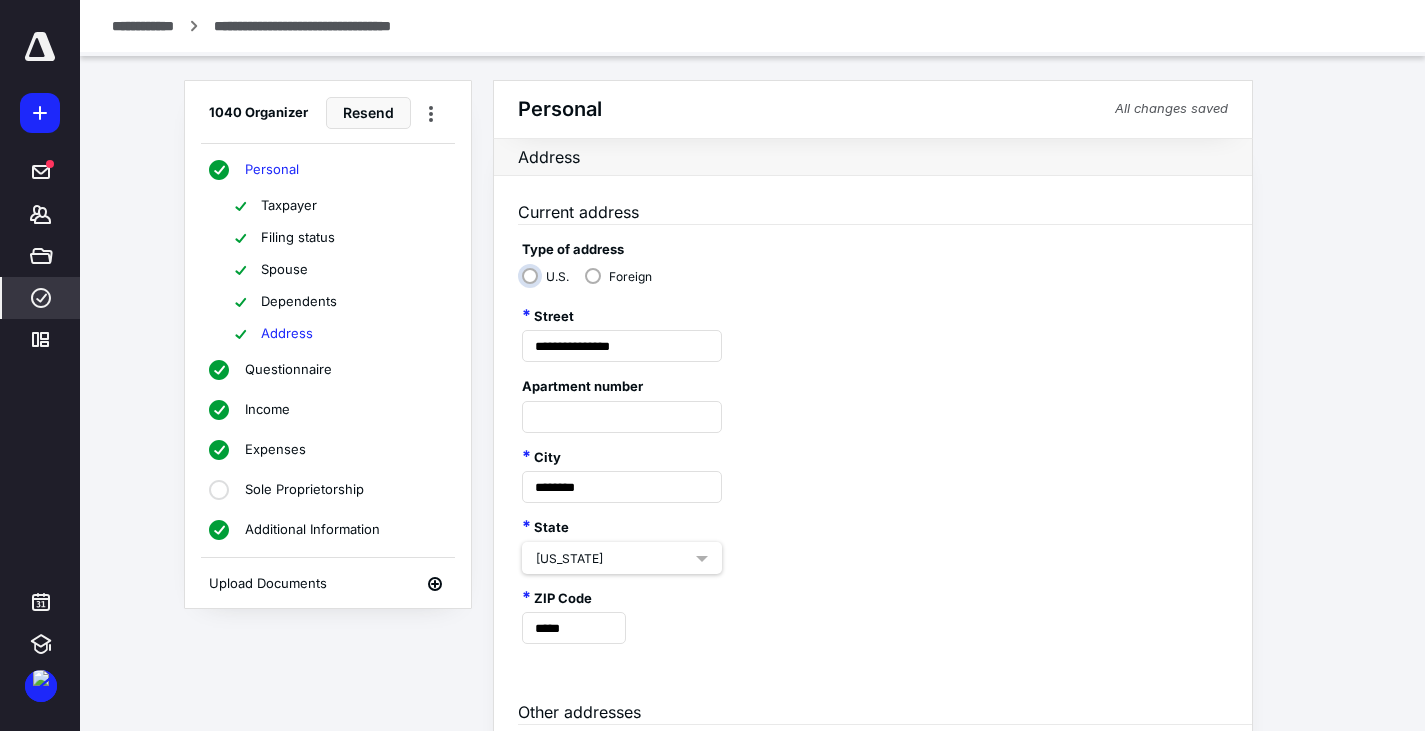 scroll, scrollTop: 230, scrollLeft: 0, axis: vertical 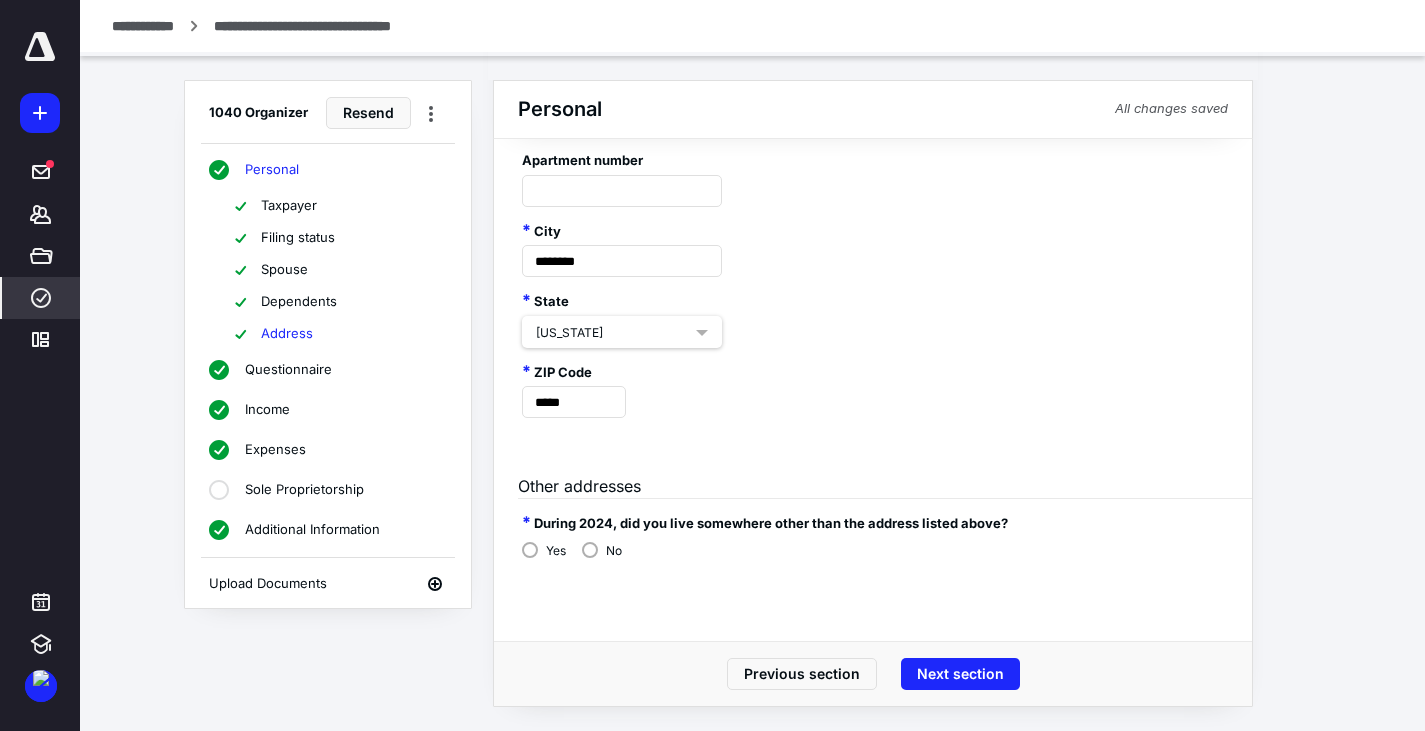 click on "Questionnaire" at bounding box center (327, 370) 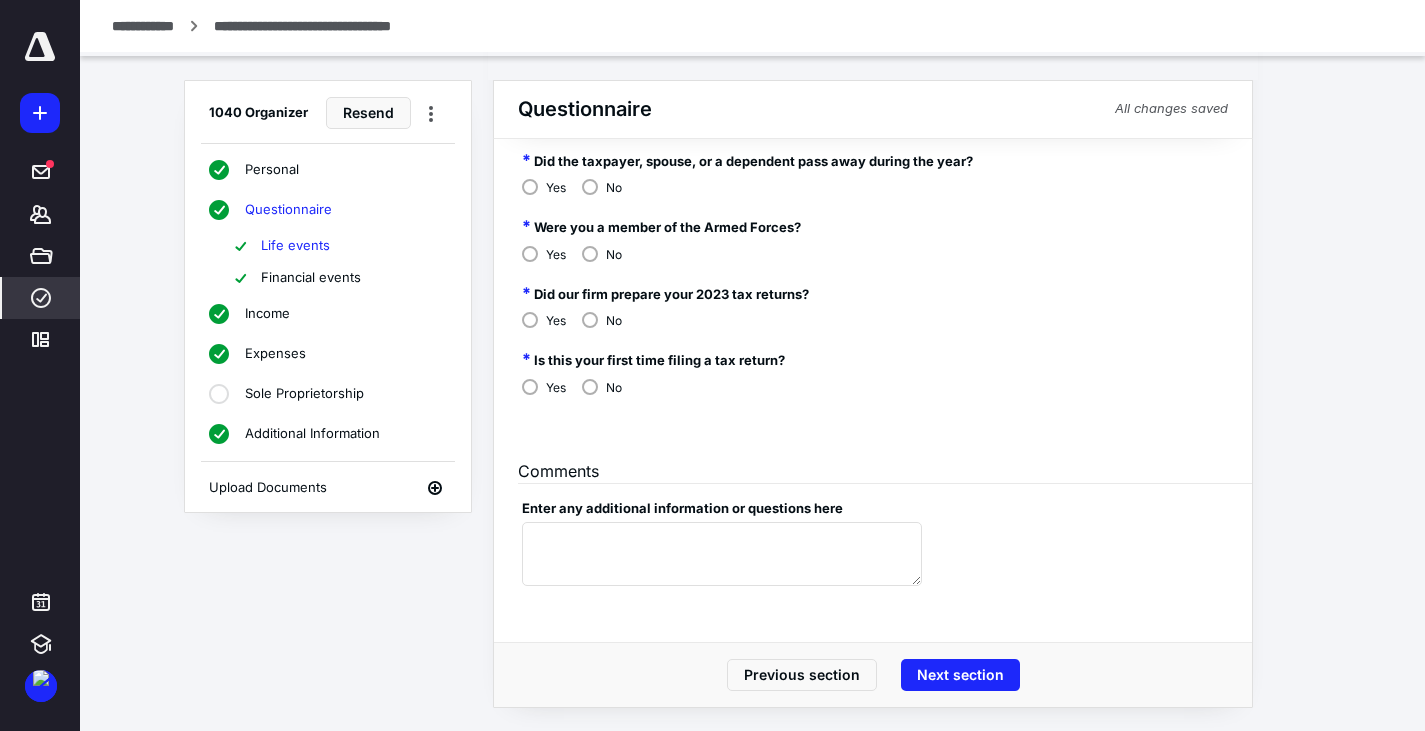 scroll, scrollTop: 426, scrollLeft: 0, axis: vertical 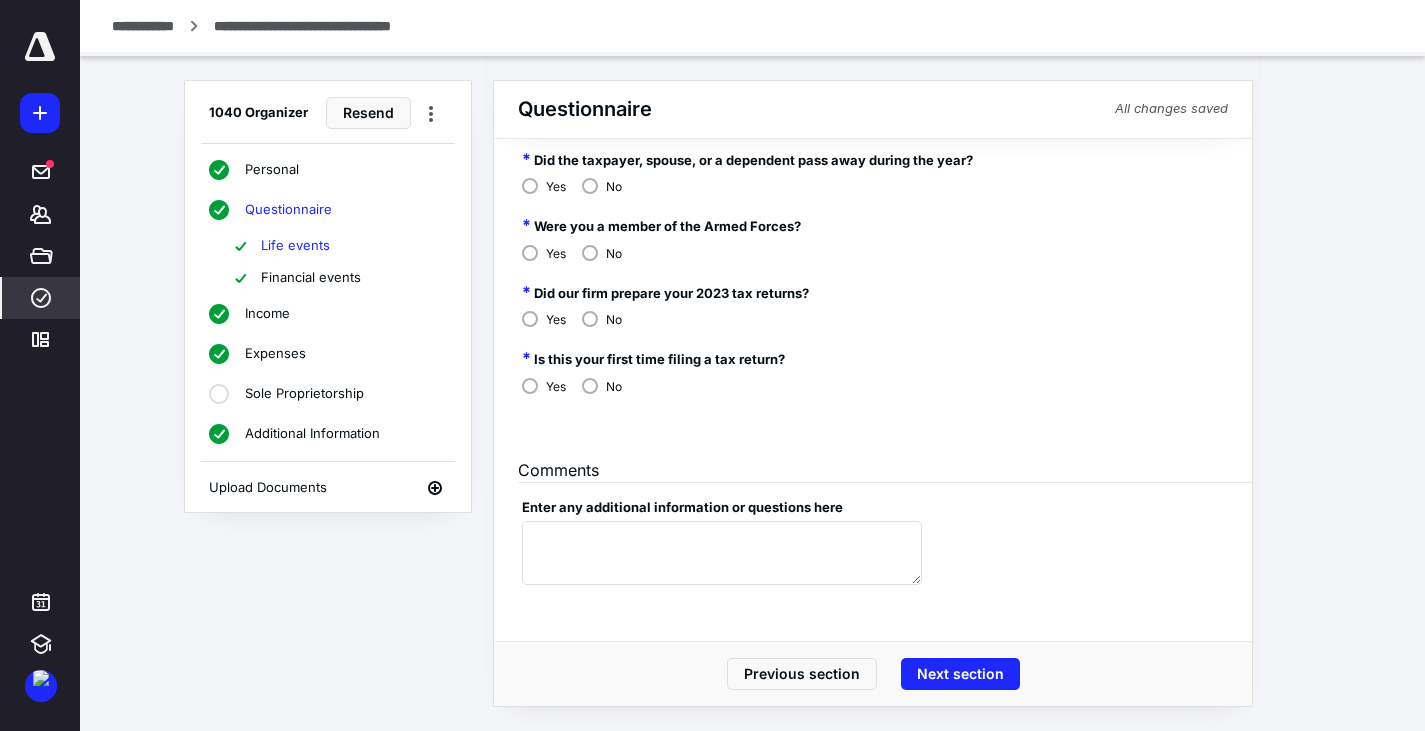 click on "Additional Information" at bounding box center (312, 434) 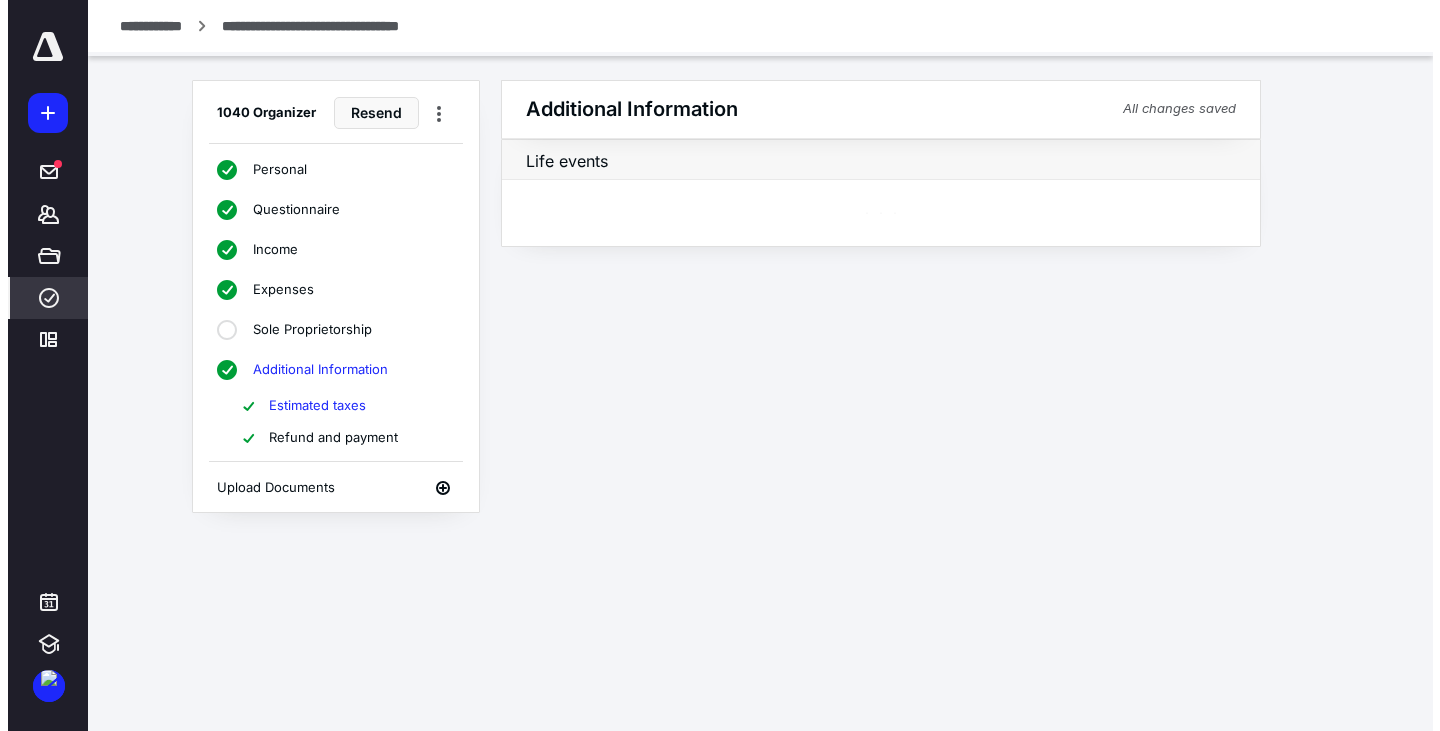scroll, scrollTop: 0, scrollLeft: 0, axis: both 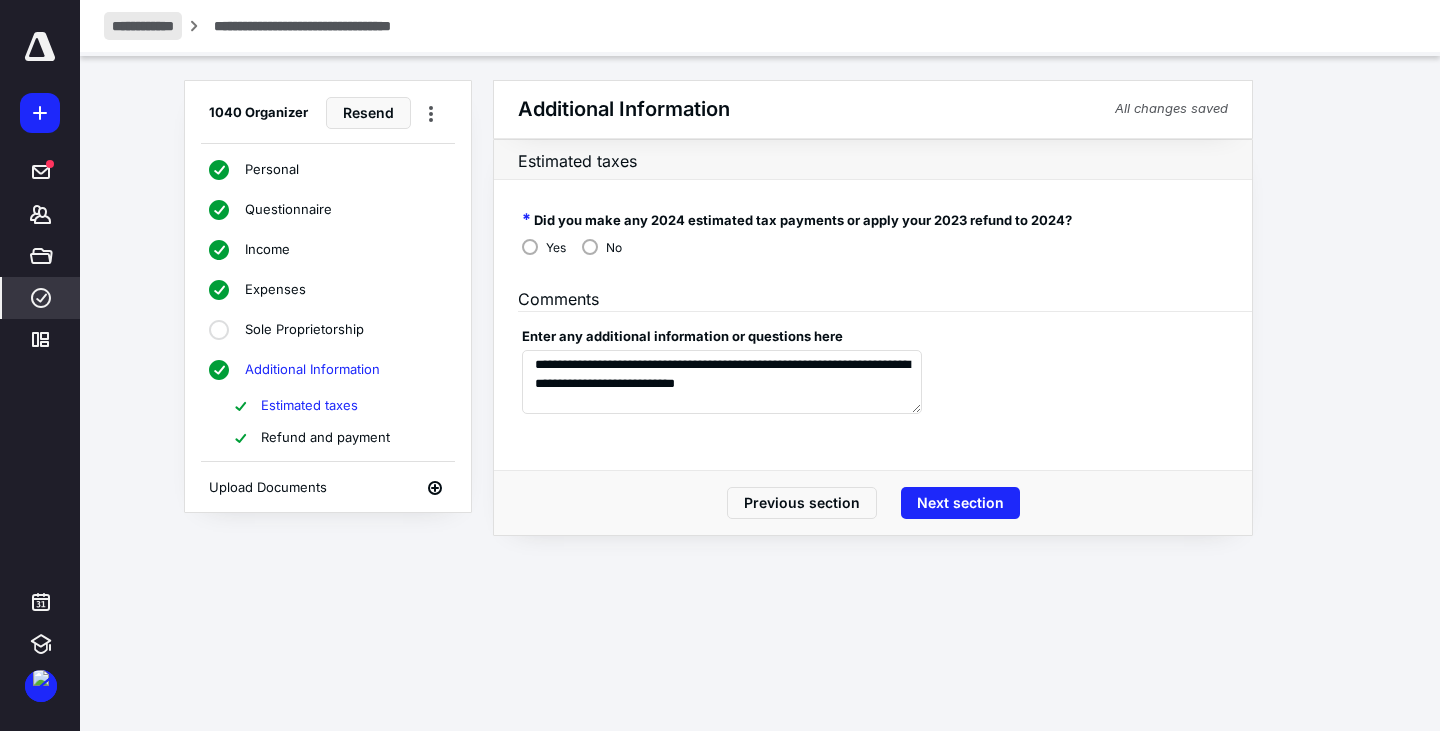 click on "**********" at bounding box center [143, 26] 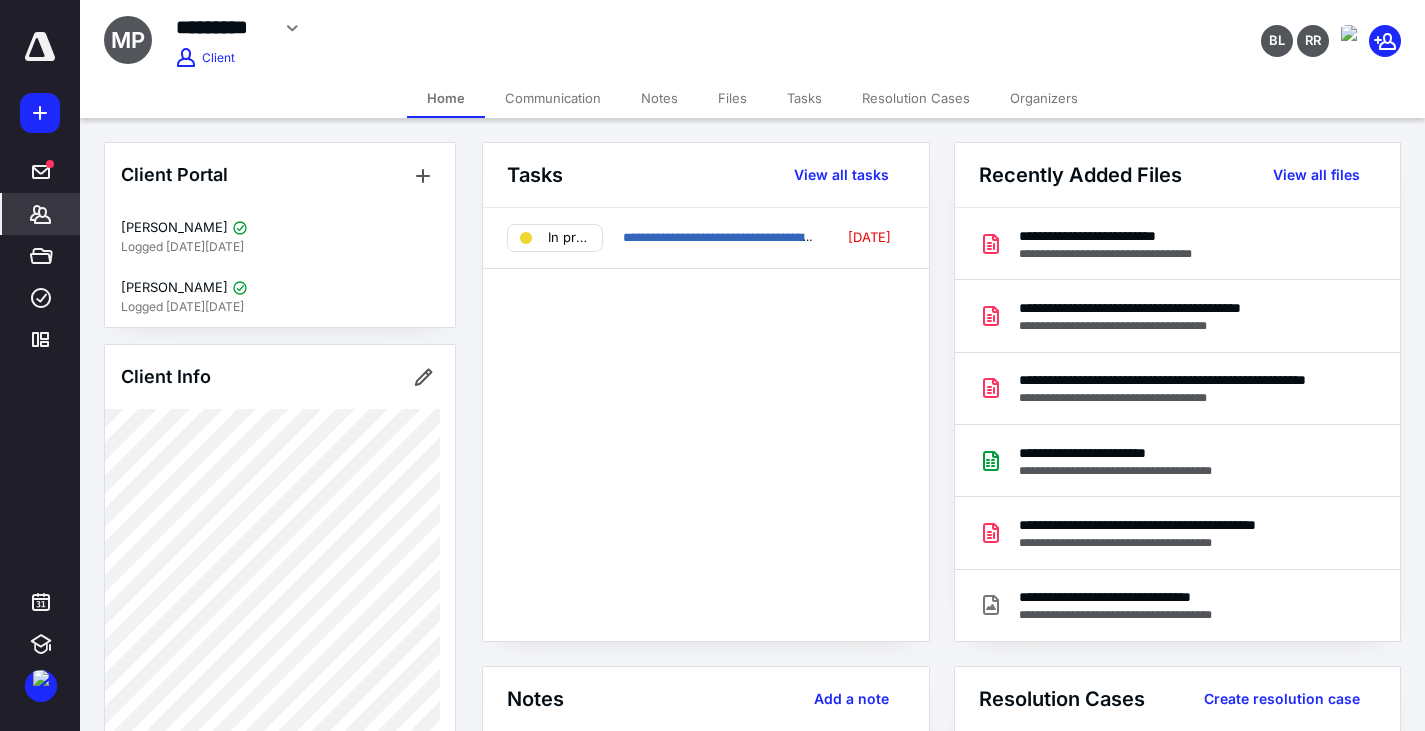 click on "Files" at bounding box center (732, 98) 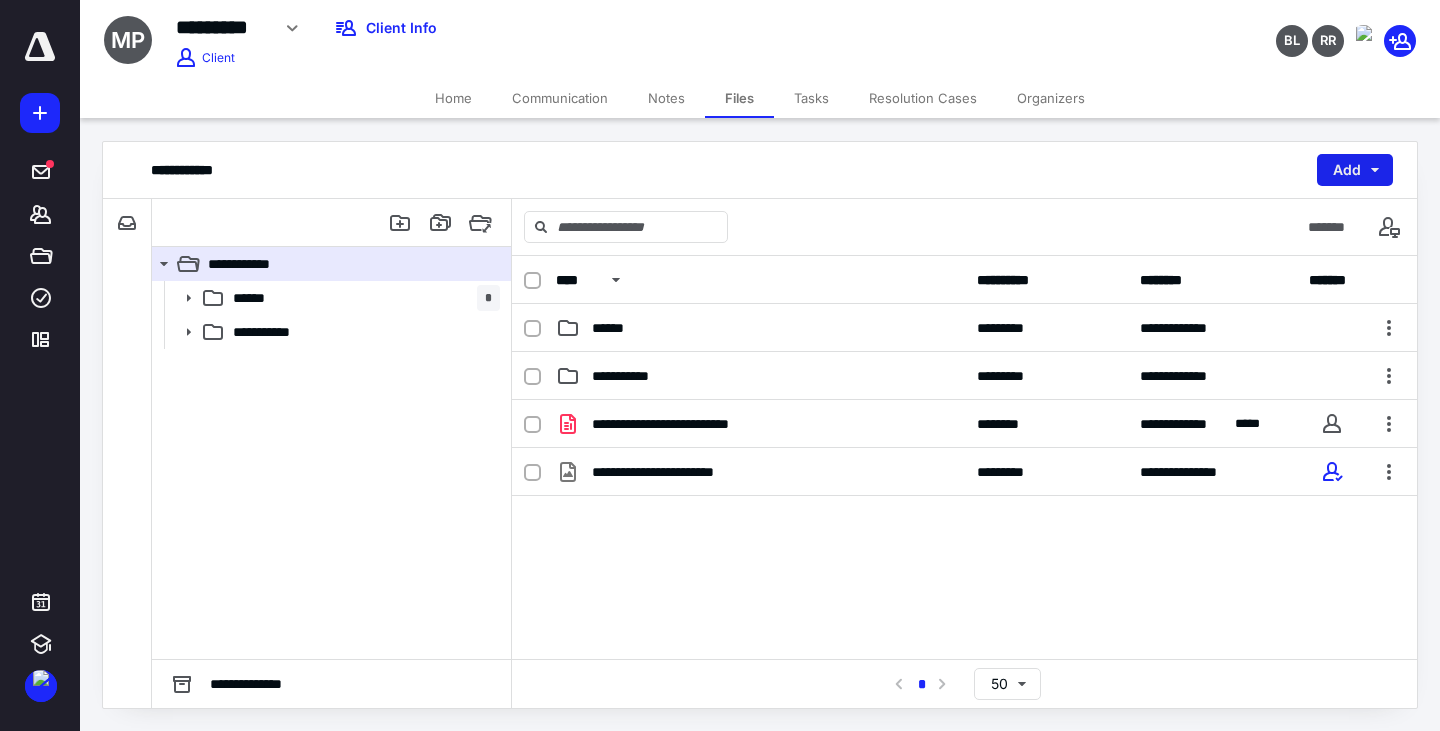 click on "Add" at bounding box center [1355, 170] 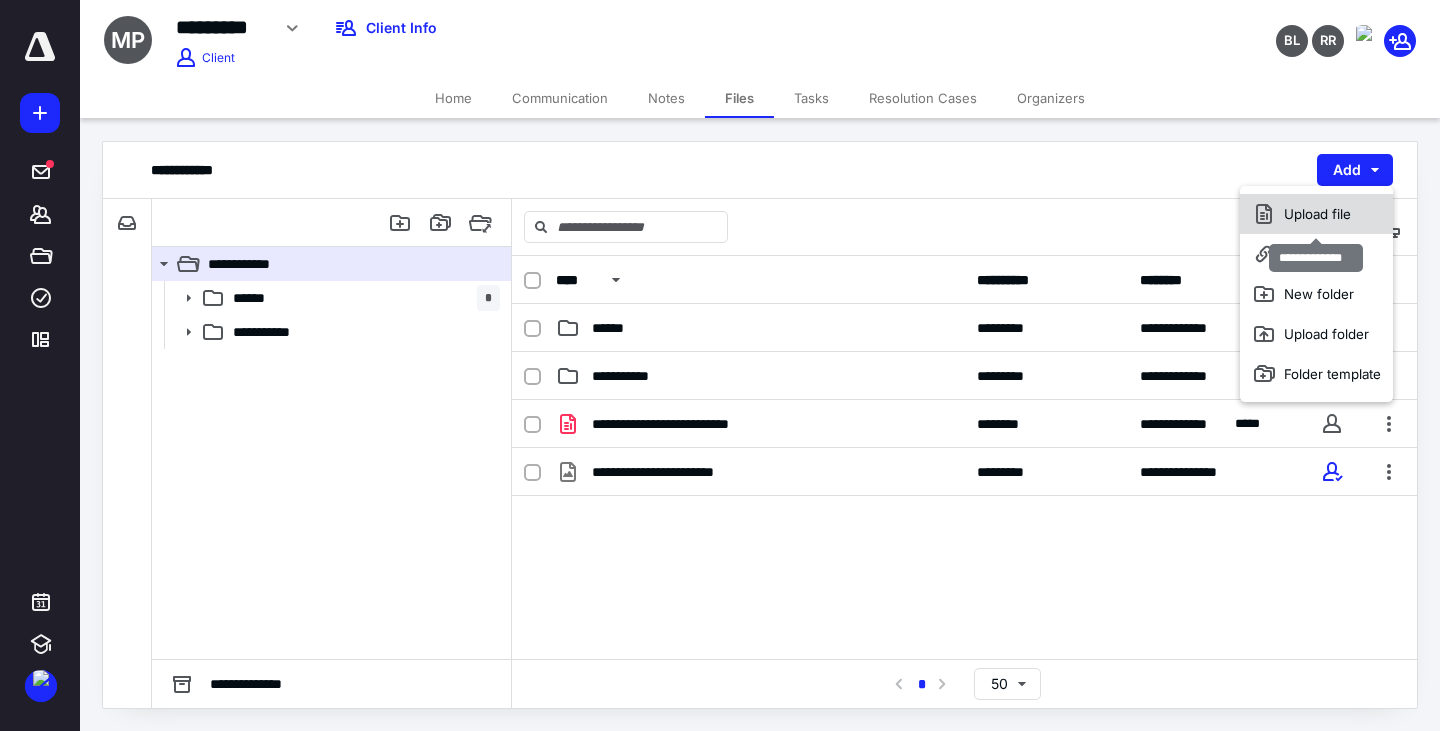 click on "Upload file" at bounding box center (1316, 214) 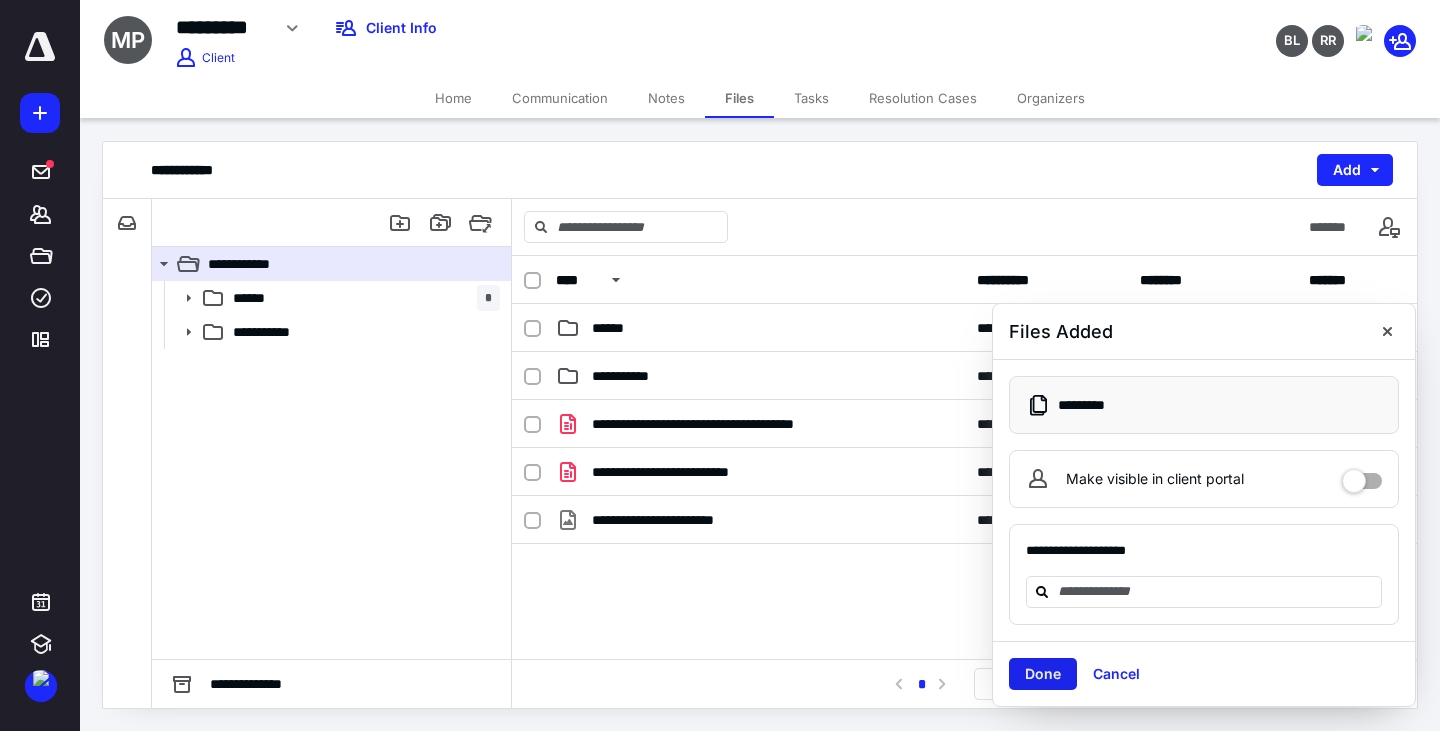 click on "Done" at bounding box center [1043, 674] 